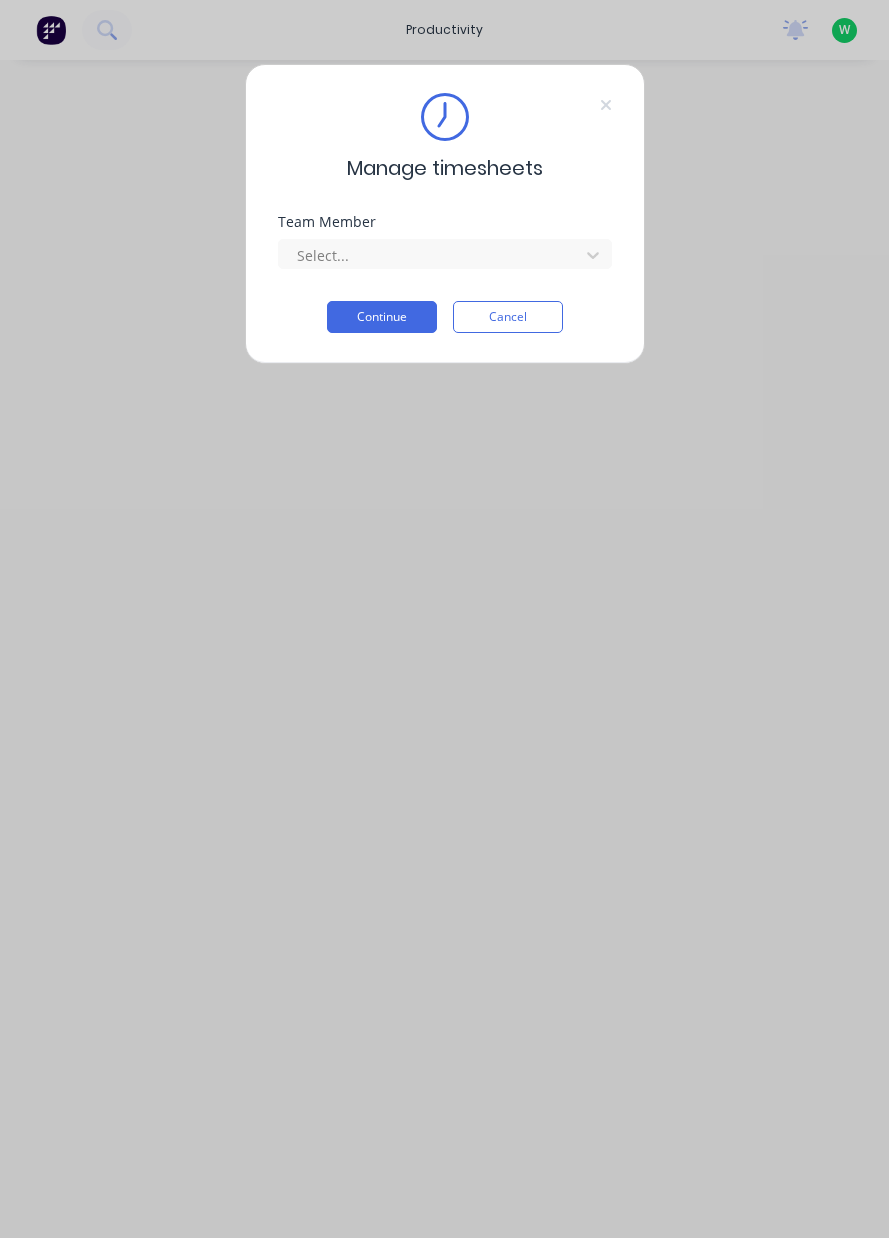 scroll, scrollTop: 0, scrollLeft: 0, axis: both 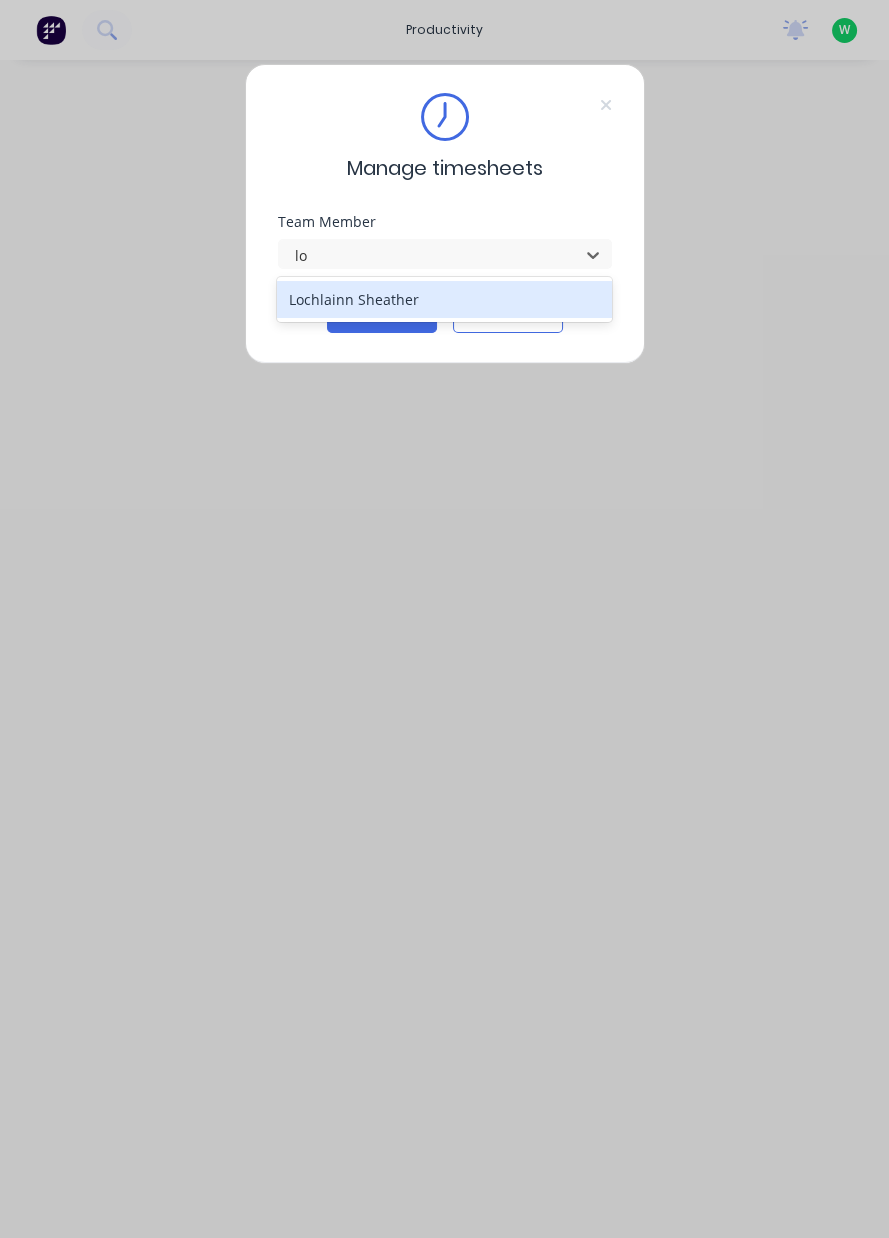 click on "Lochlainn Sheather" at bounding box center (444, 299) 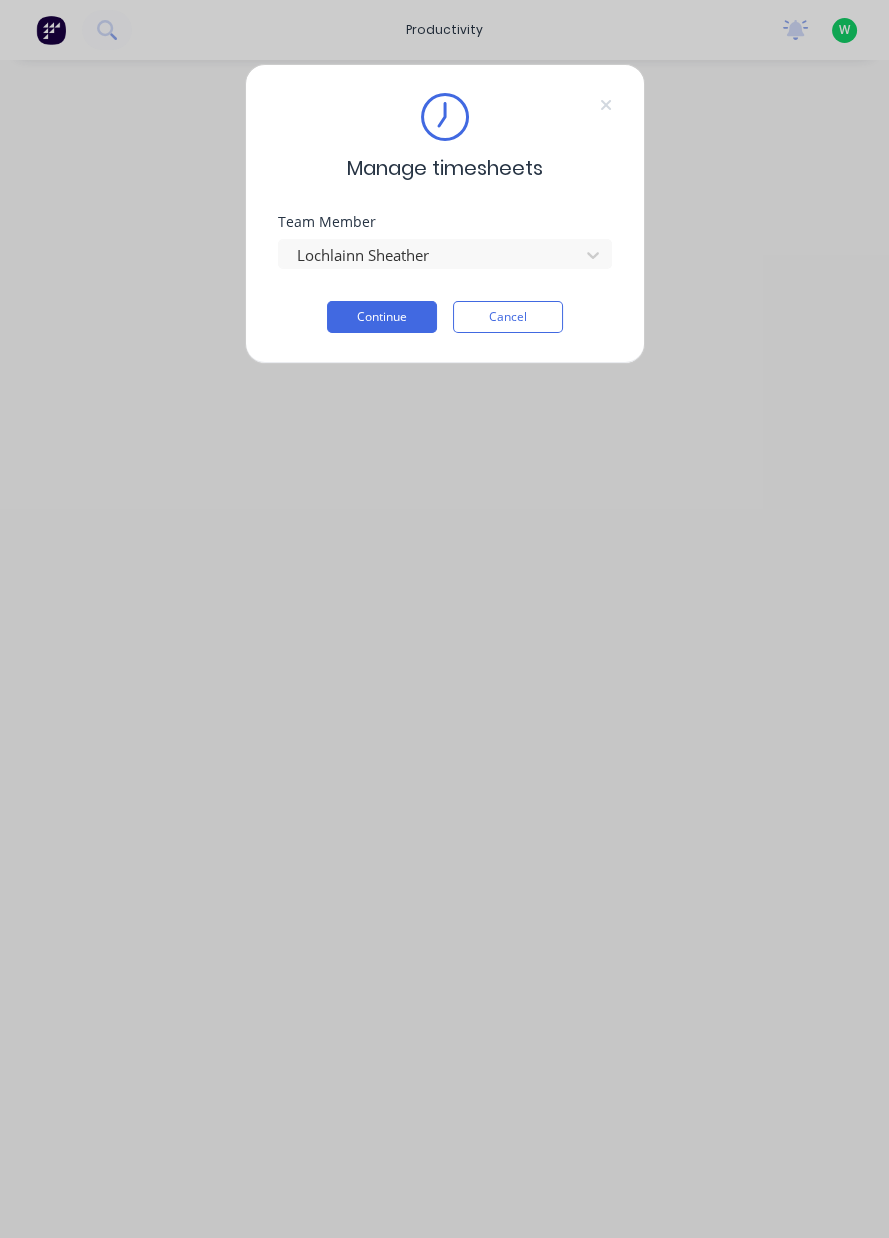 click on "Continue" at bounding box center [382, 317] 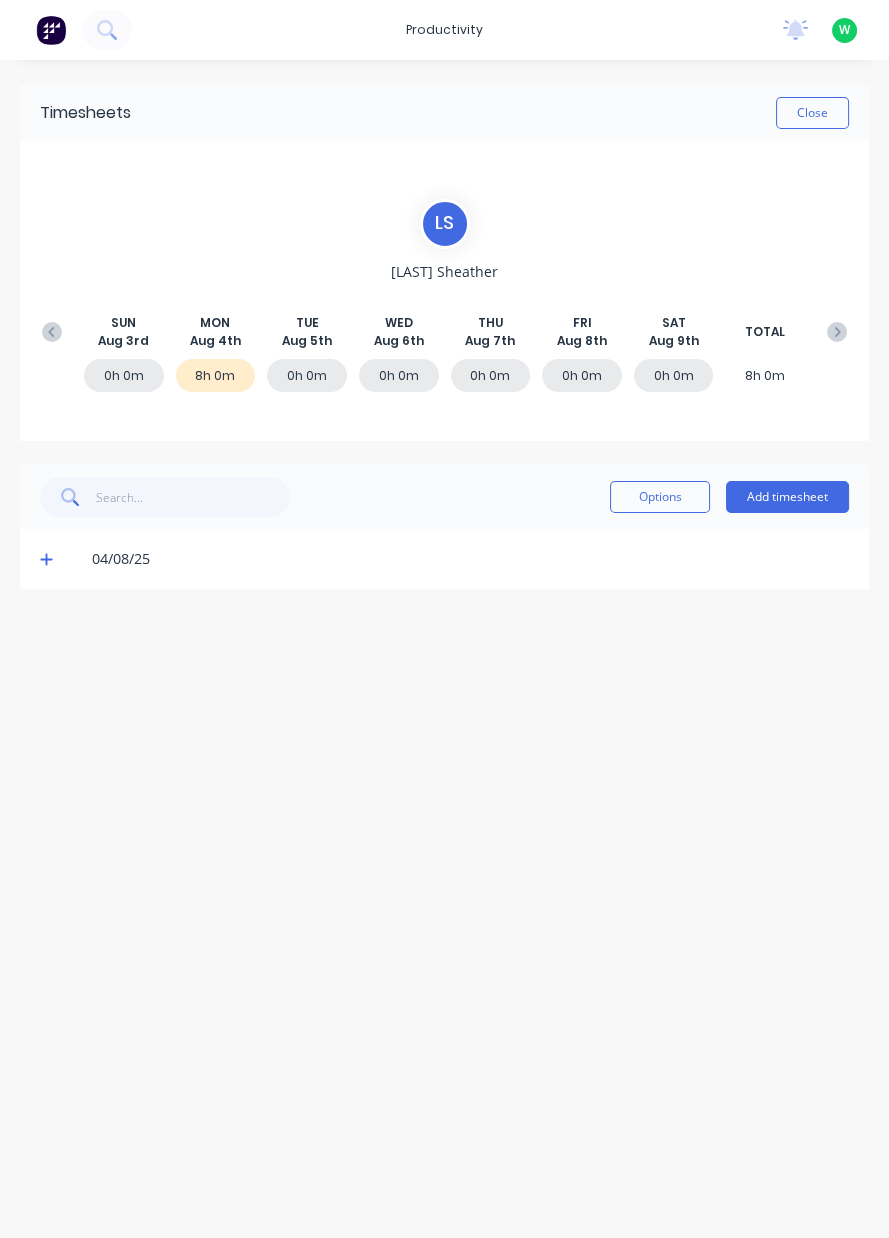 click on "Add timesheet" at bounding box center (787, 497) 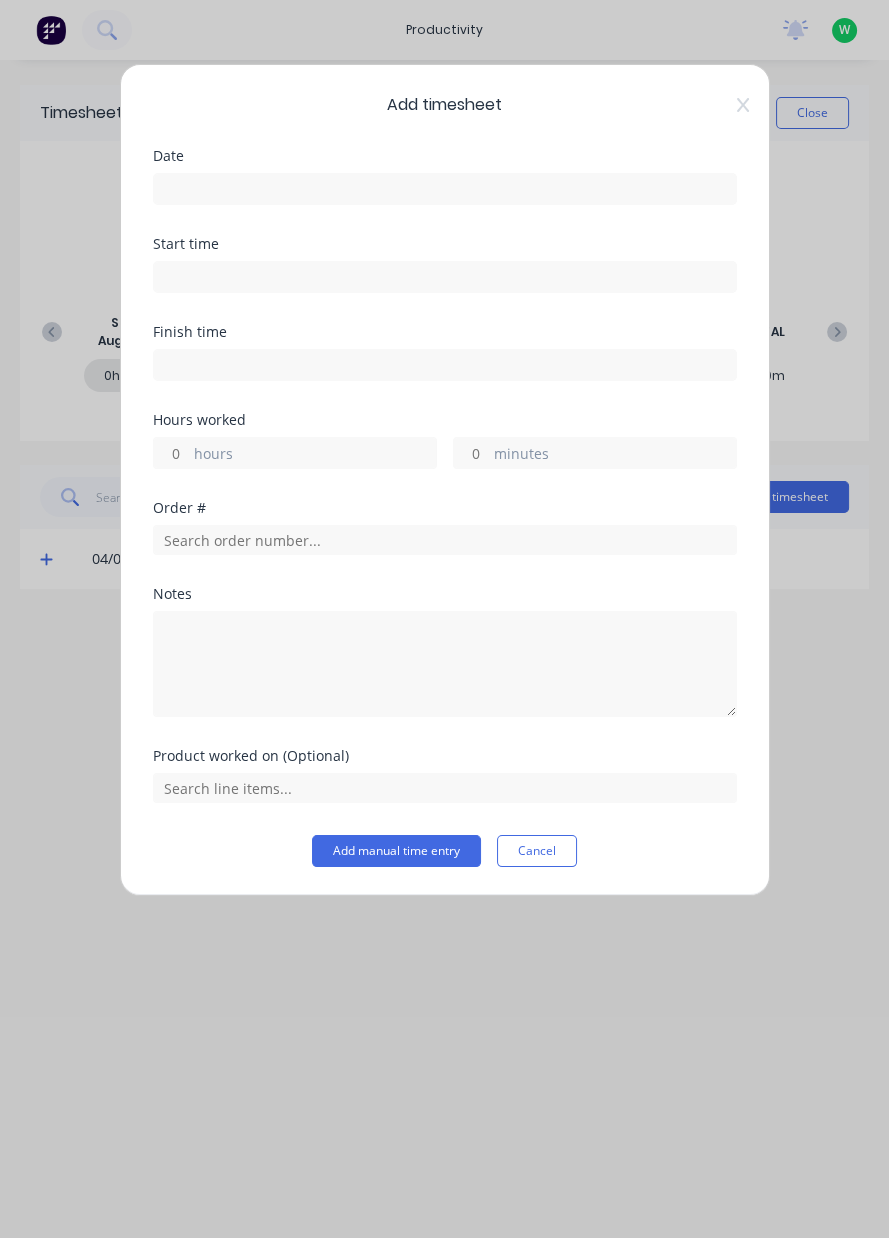 click at bounding box center [445, 189] 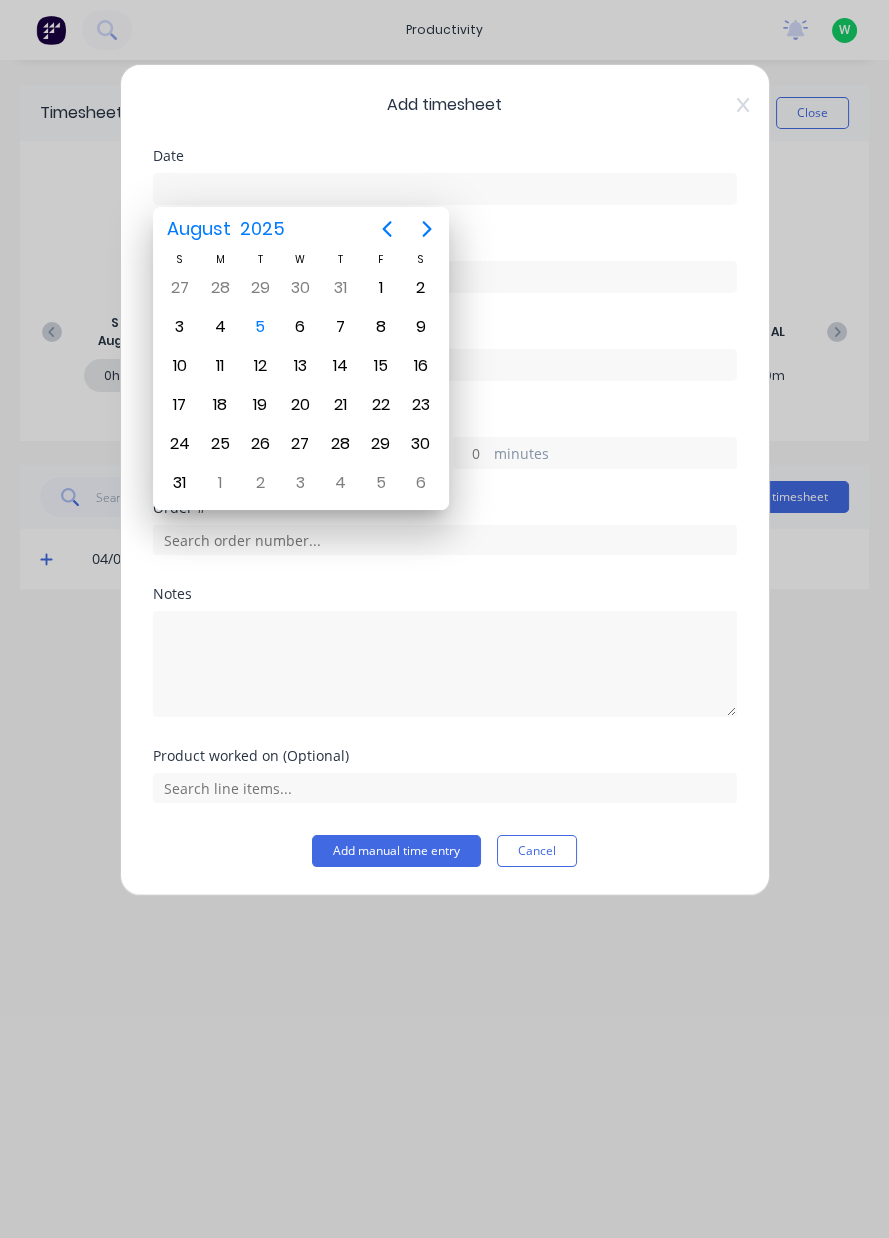 click on "5" at bounding box center (260, 327) 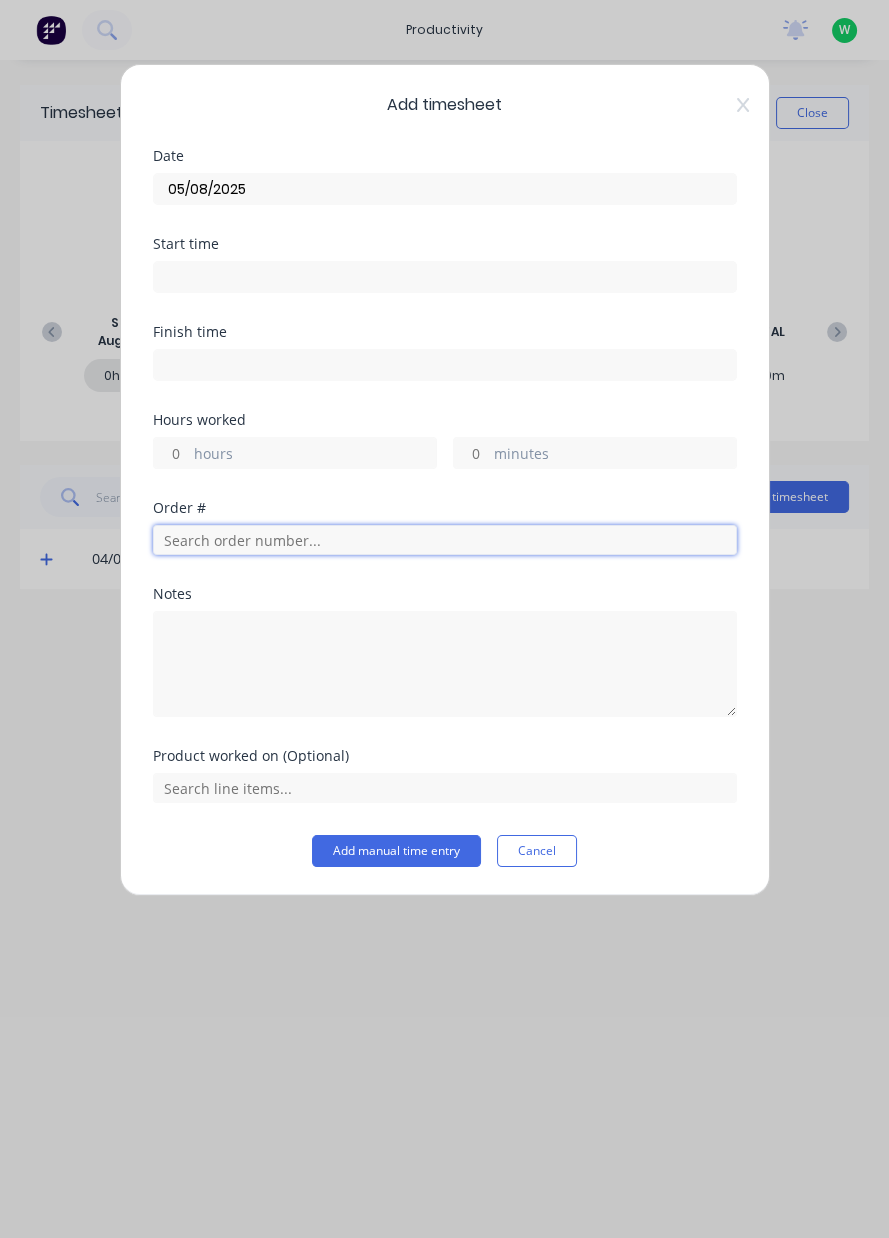 click at bounding box center [445, 540] 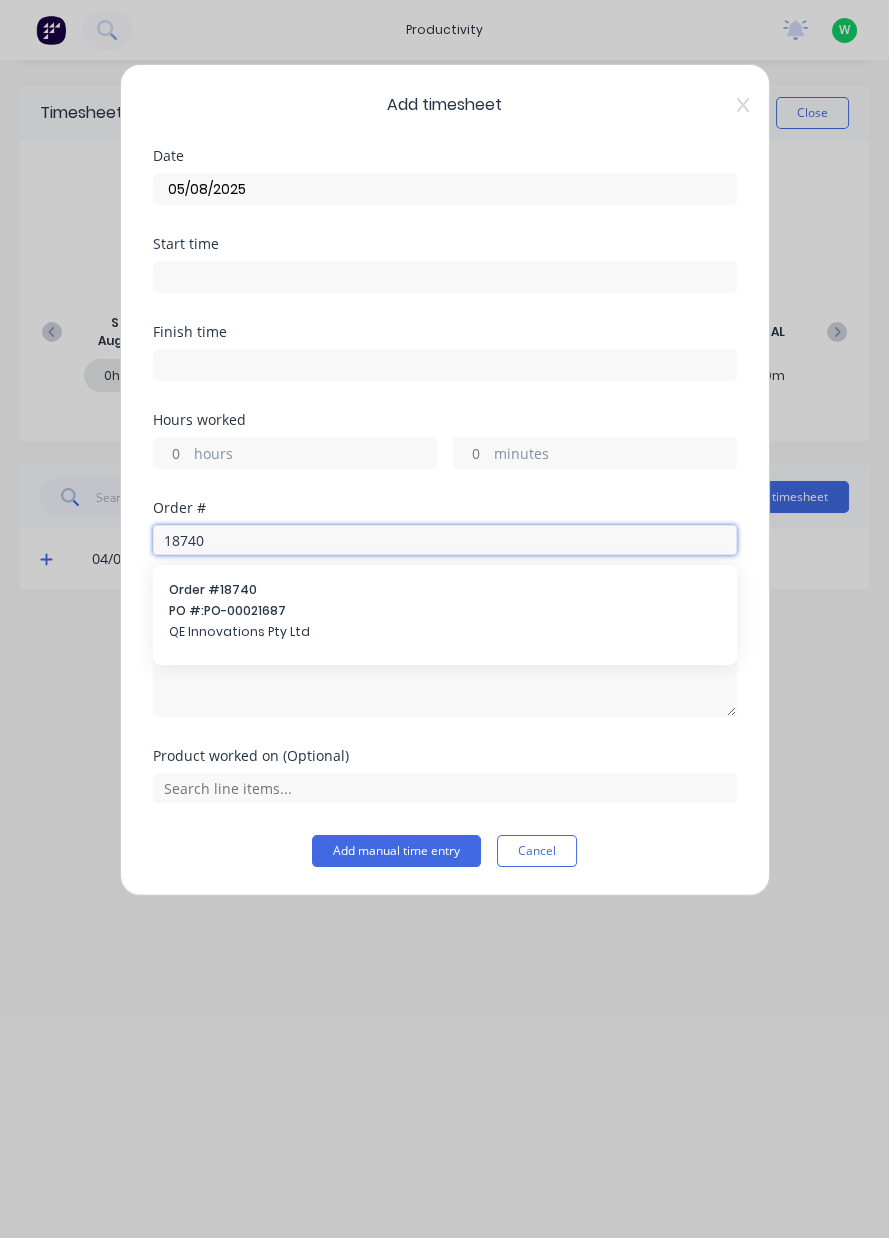 type on "18740" 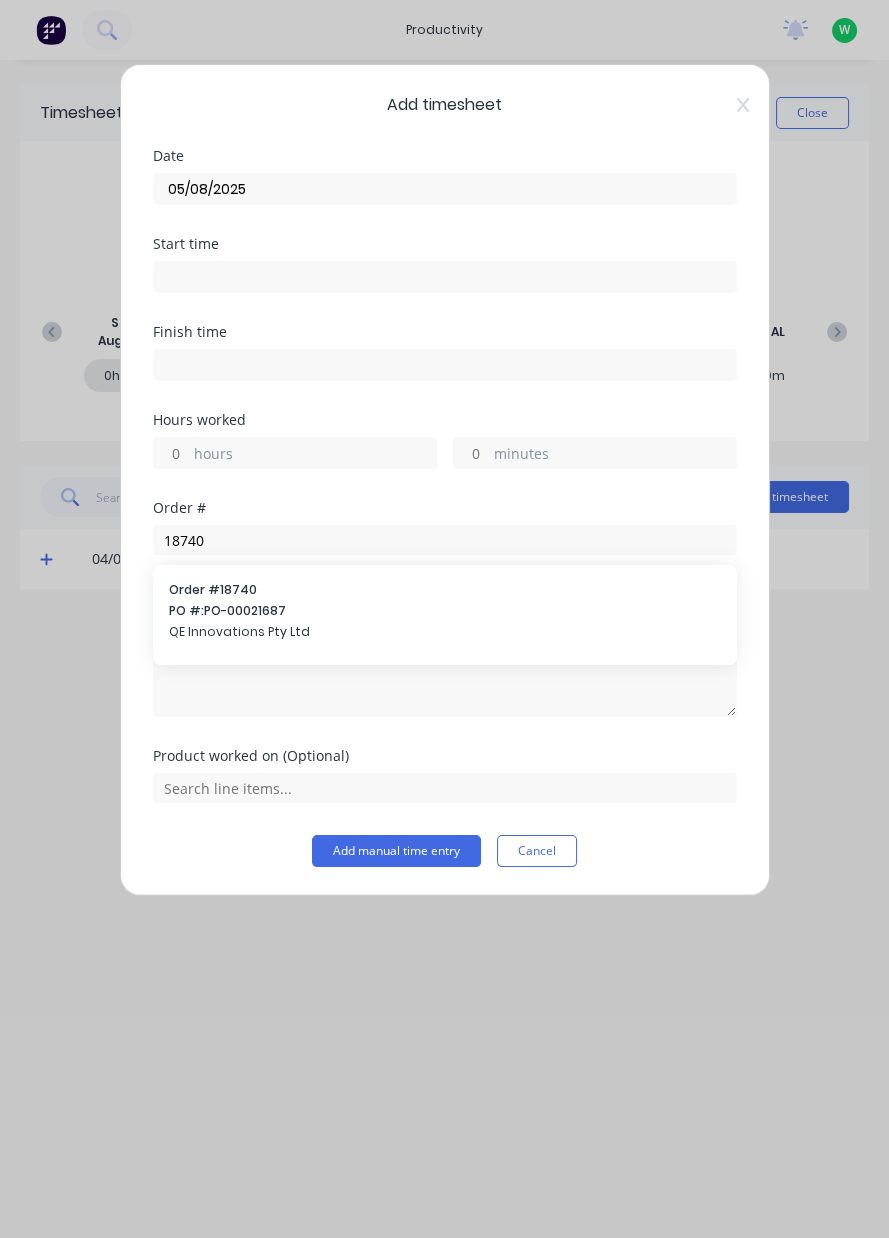 click on "QE Innovations Pty Ltd" at bounding box center (445, 632) 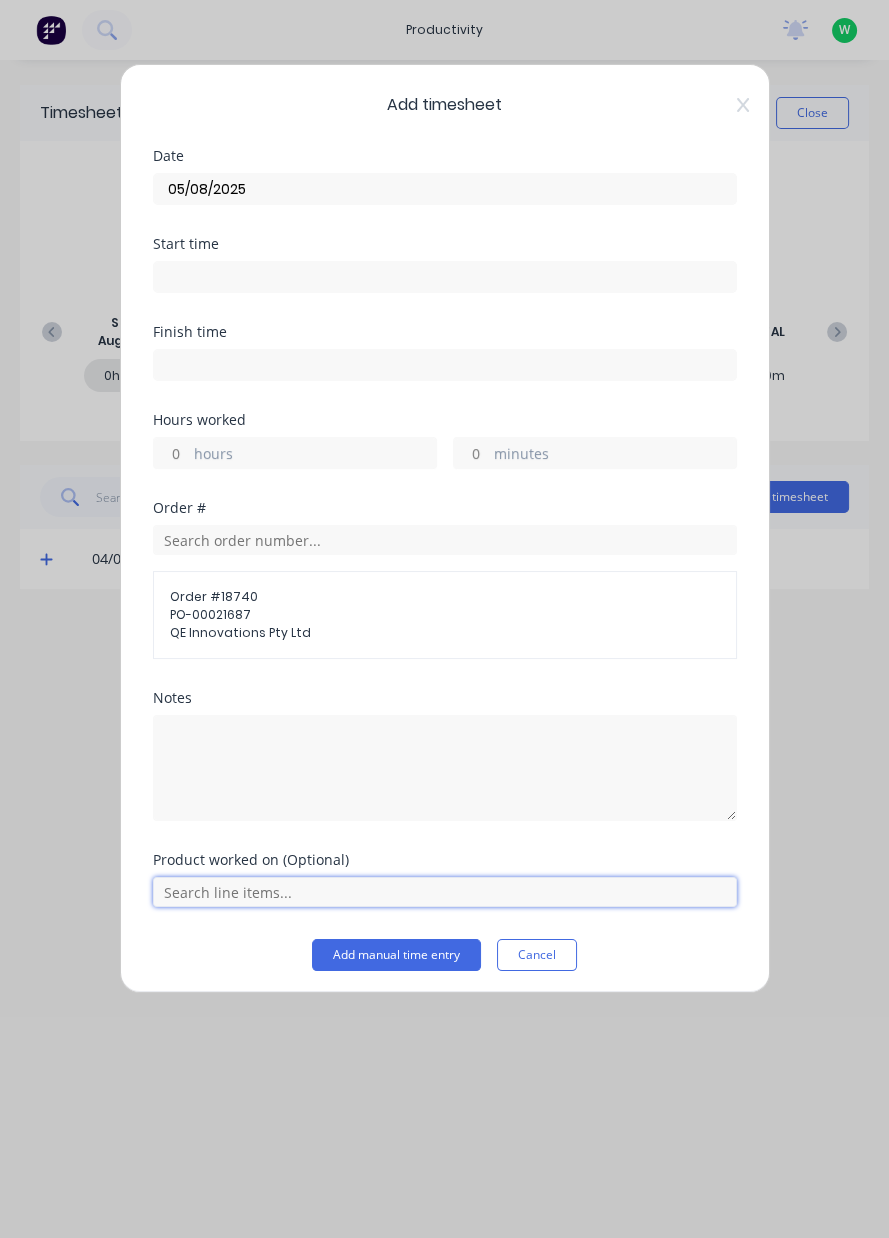 click at bounding box center [445, 892] 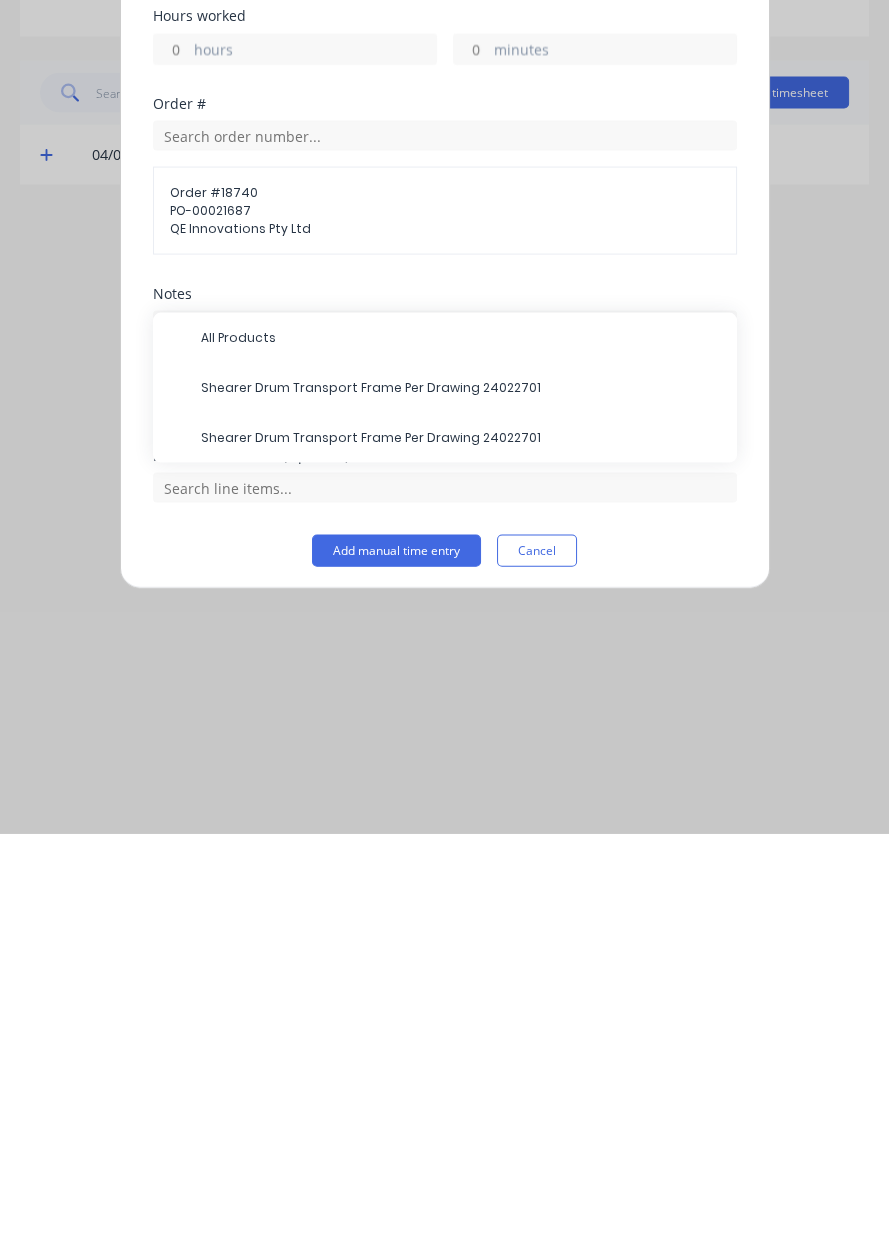 click on "Shearer Drum Transport Frame Per Drawing 24022701" at bounding box center (461, 842) 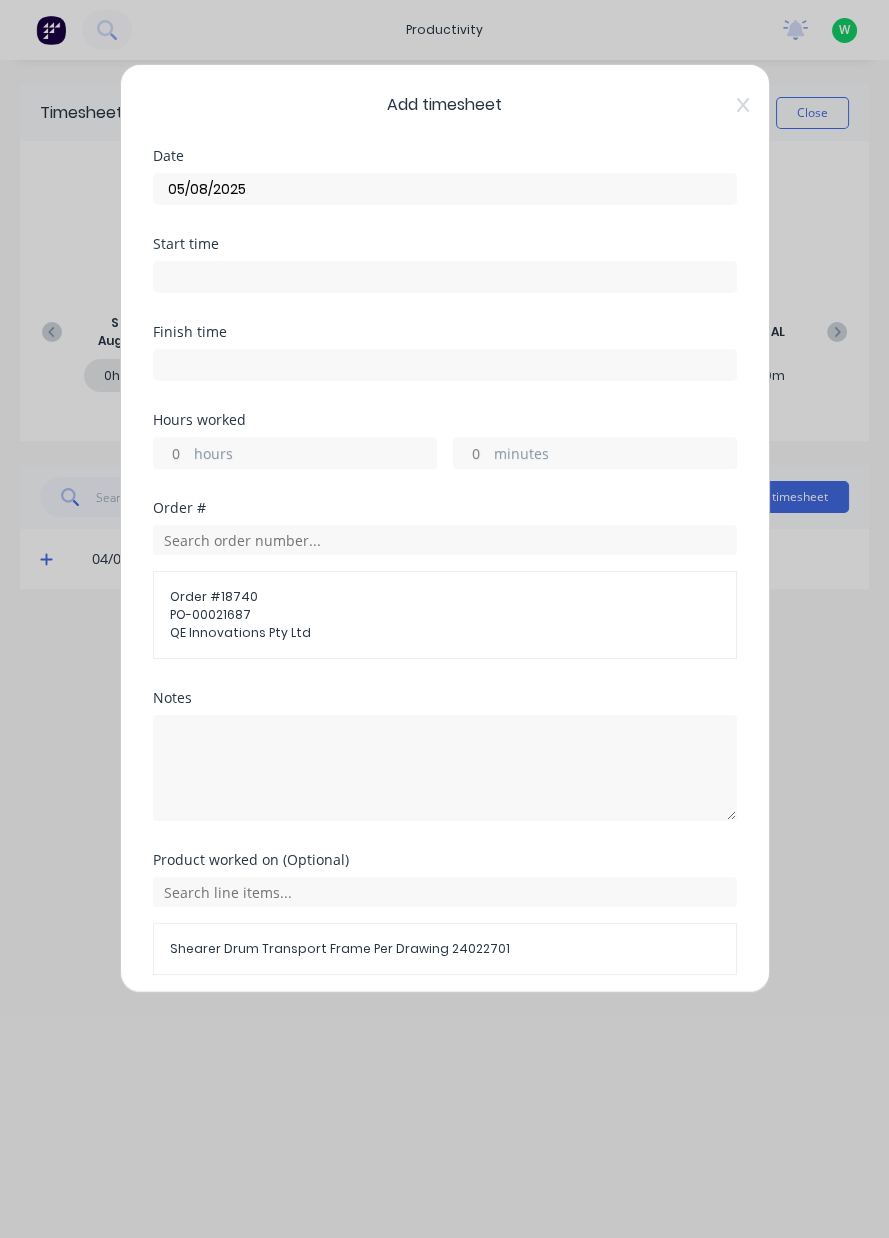 click on "hours" at bounding box center [171, 453] 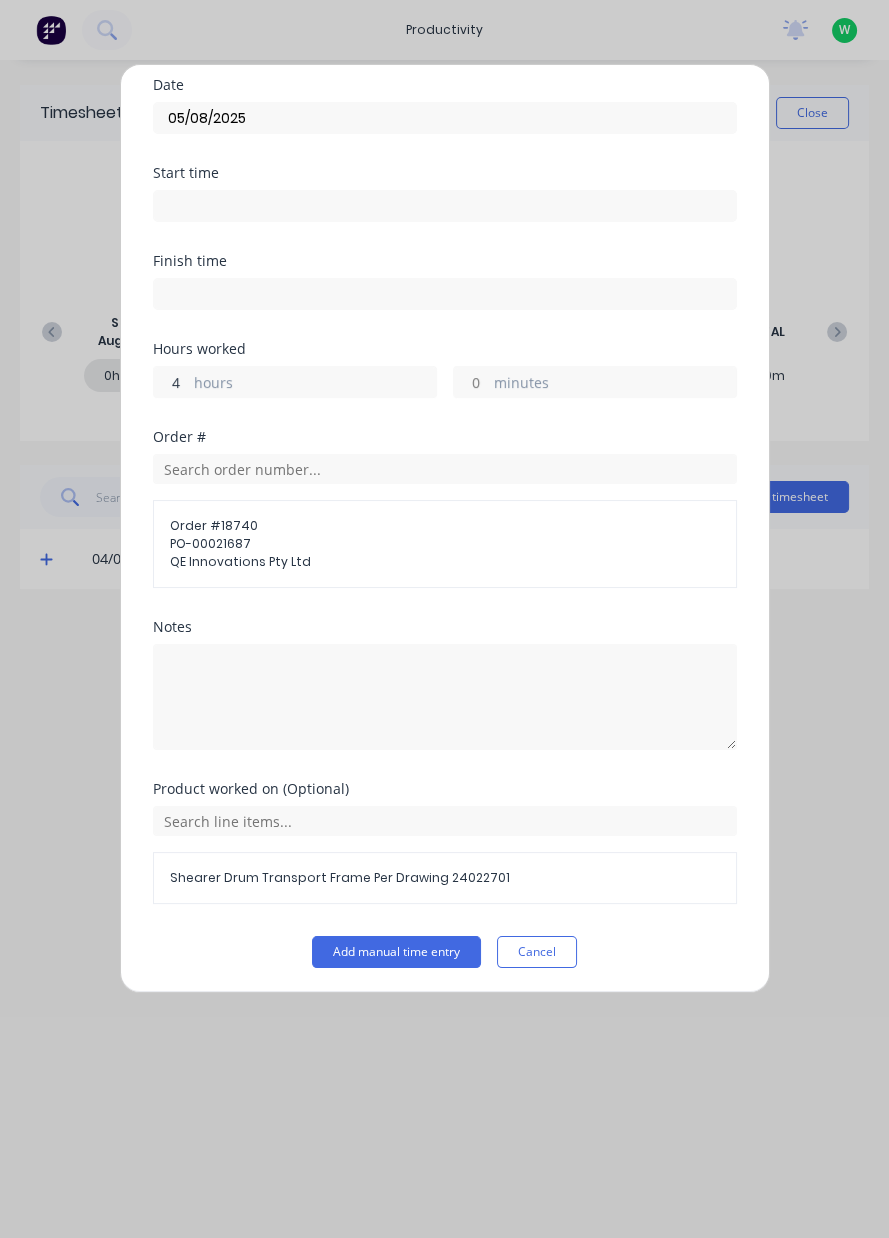 type on "4" 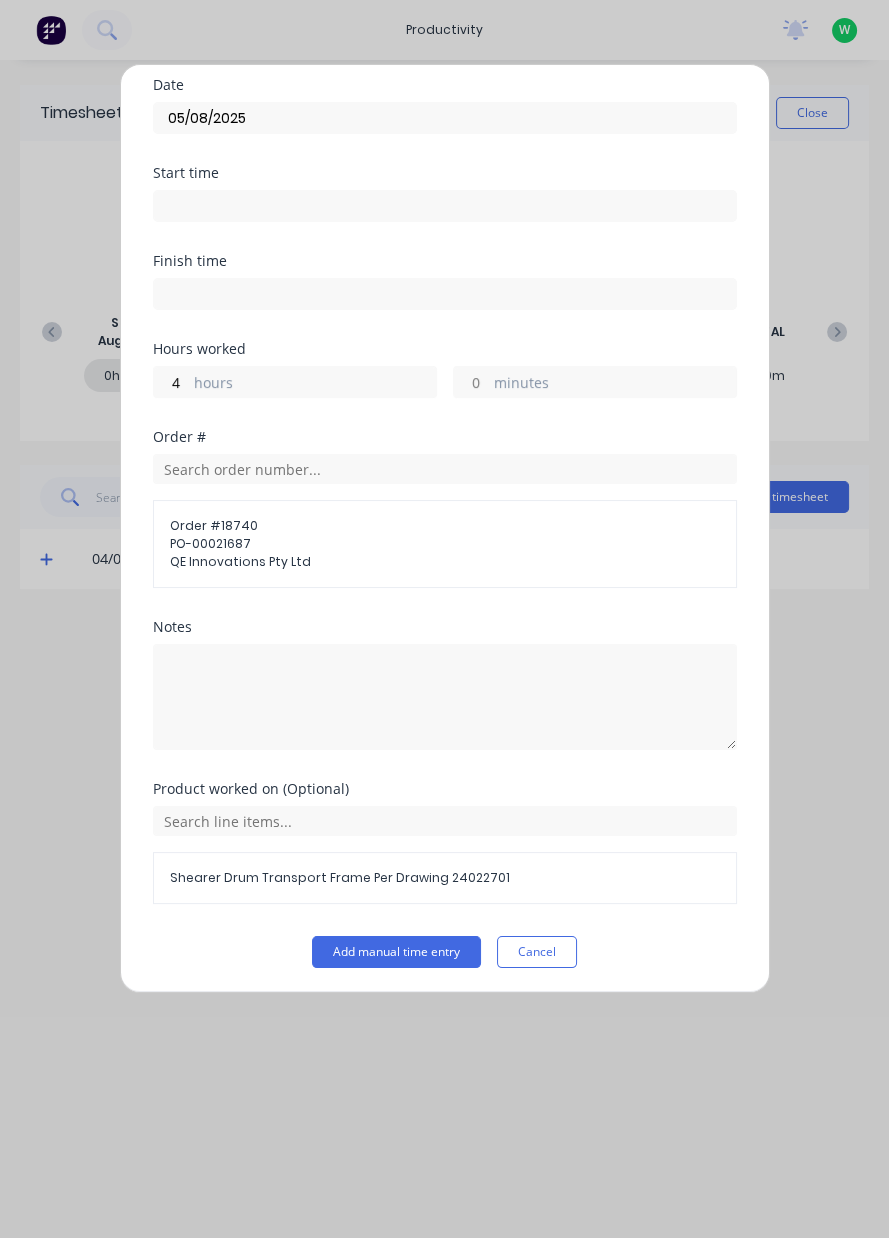 click on "Add manual time entry" at bounding box center [396, 952] 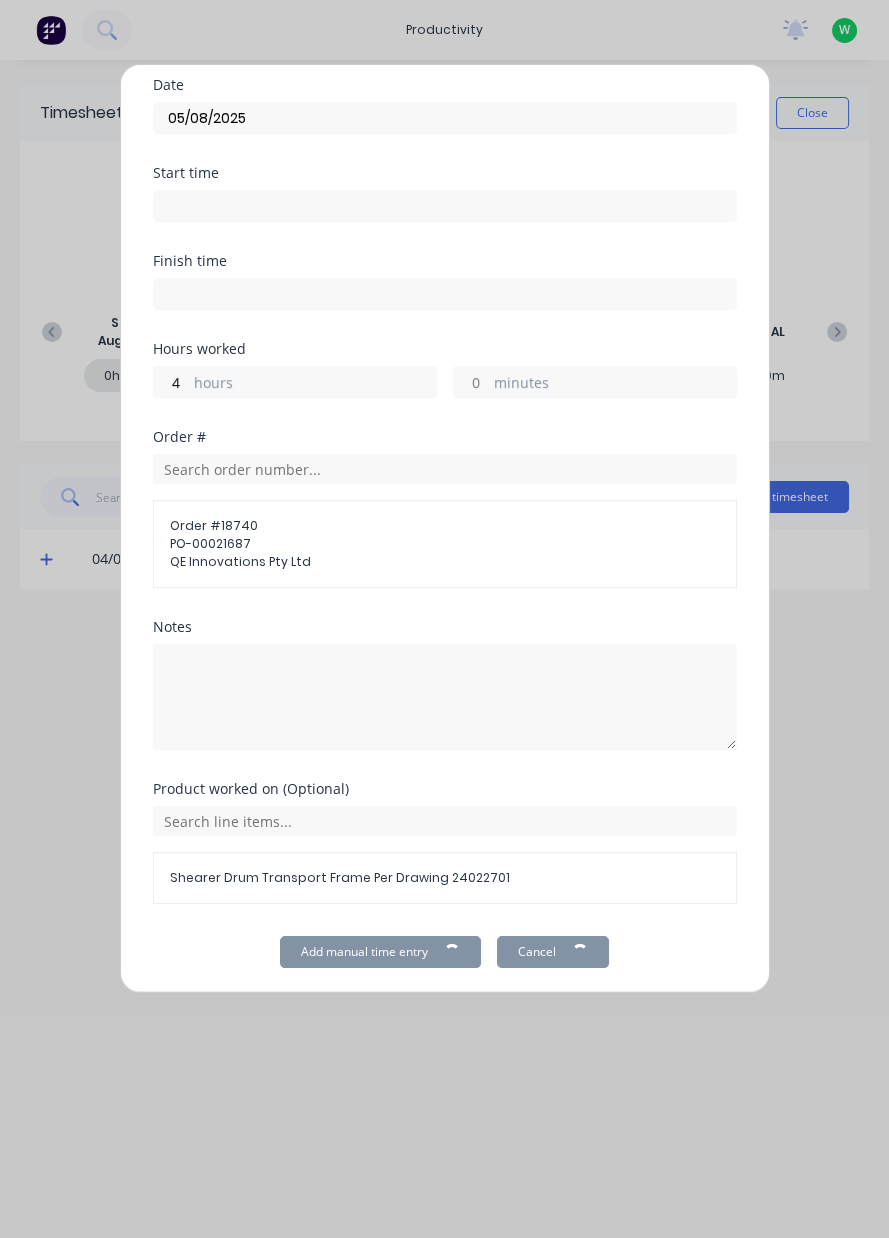 scroll, scrollTop: 70, scrollLeft: 0, axis: vertical 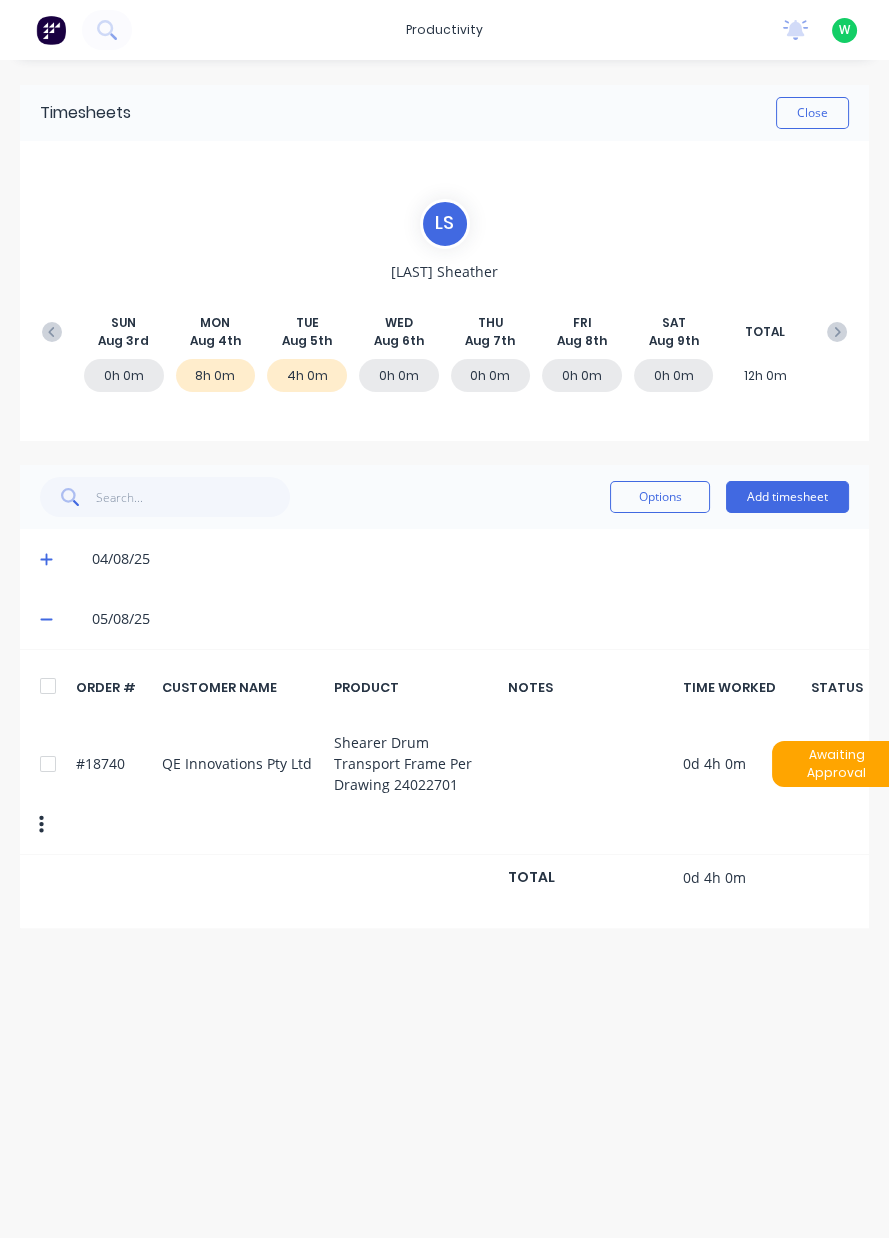click on "Add timesheet" at bounding box center (787, 497) 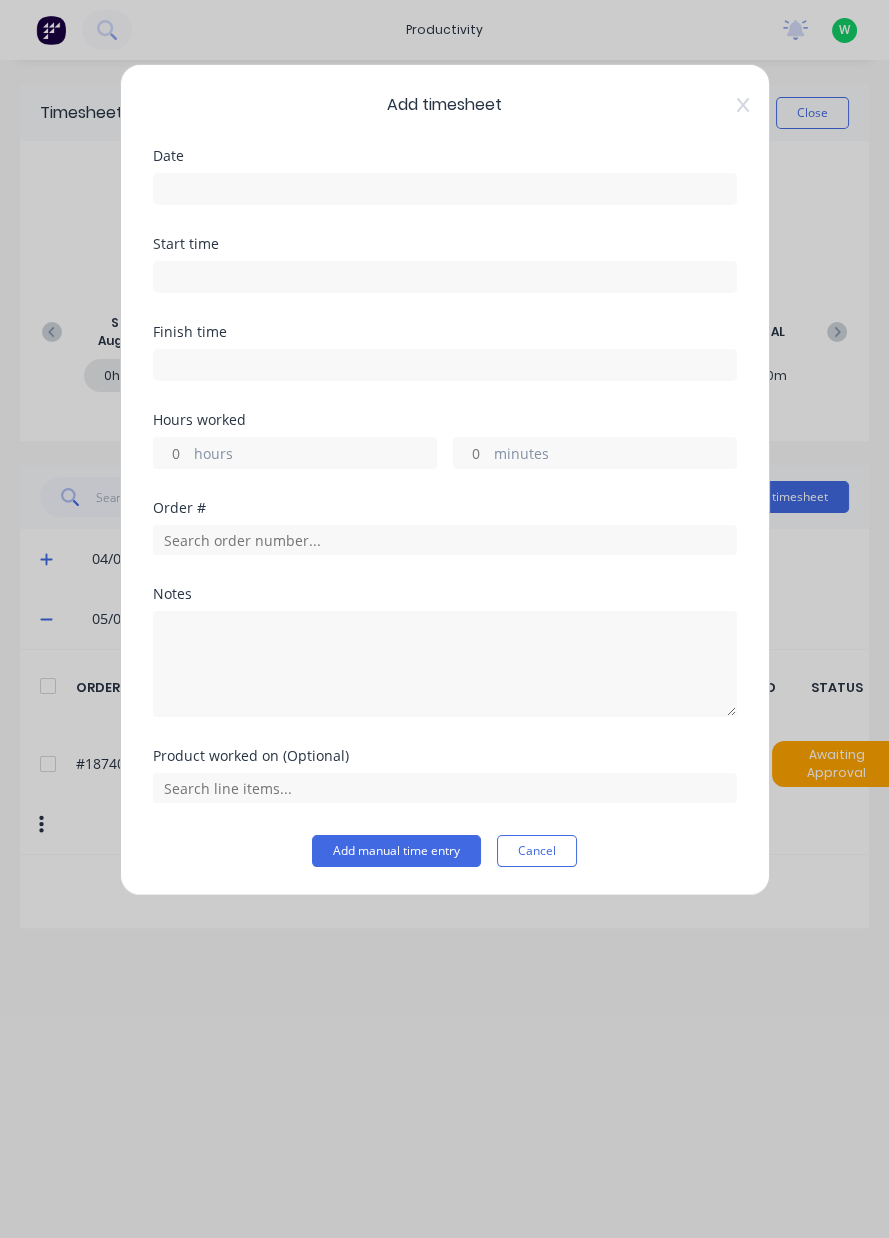 click at bounding box center [445, 189] 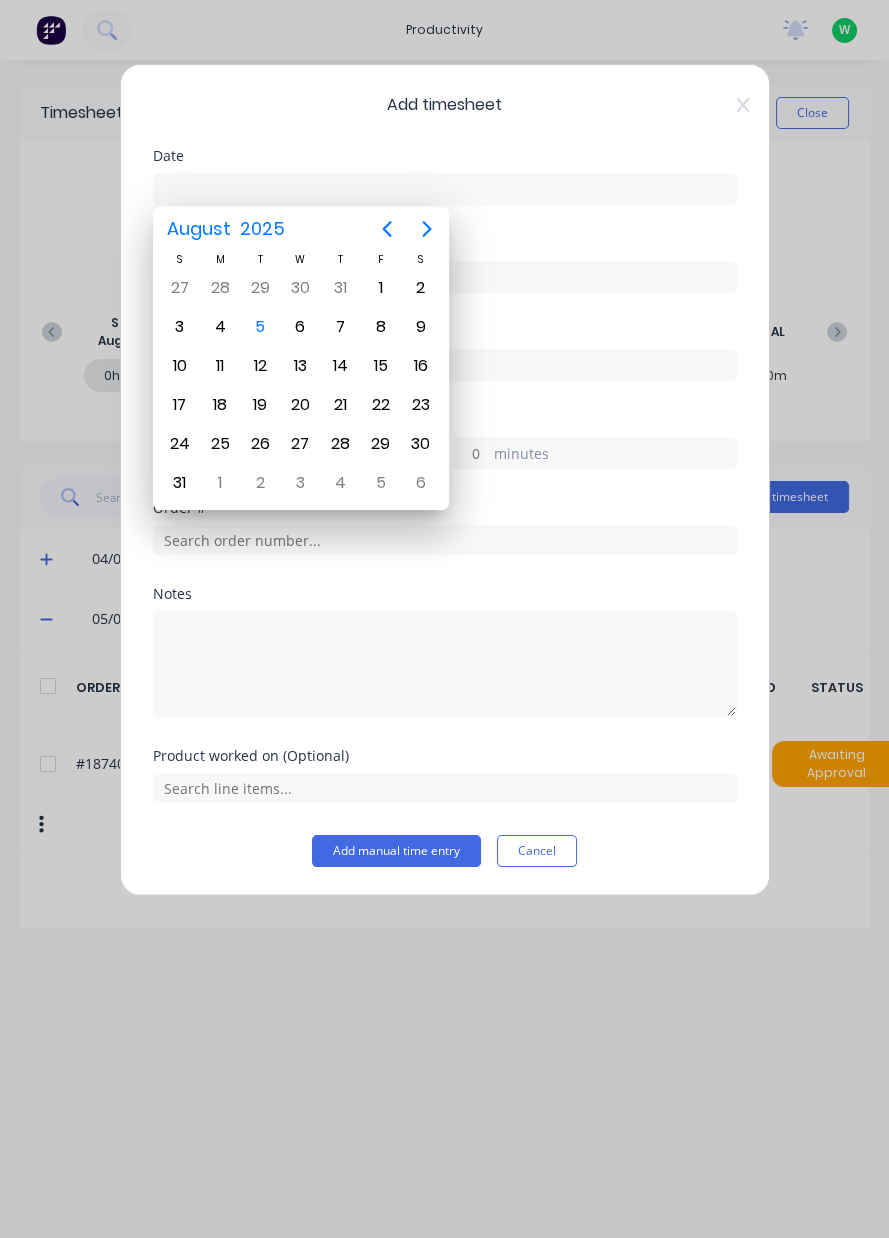 click on "5" at bounding box center (260, 327) 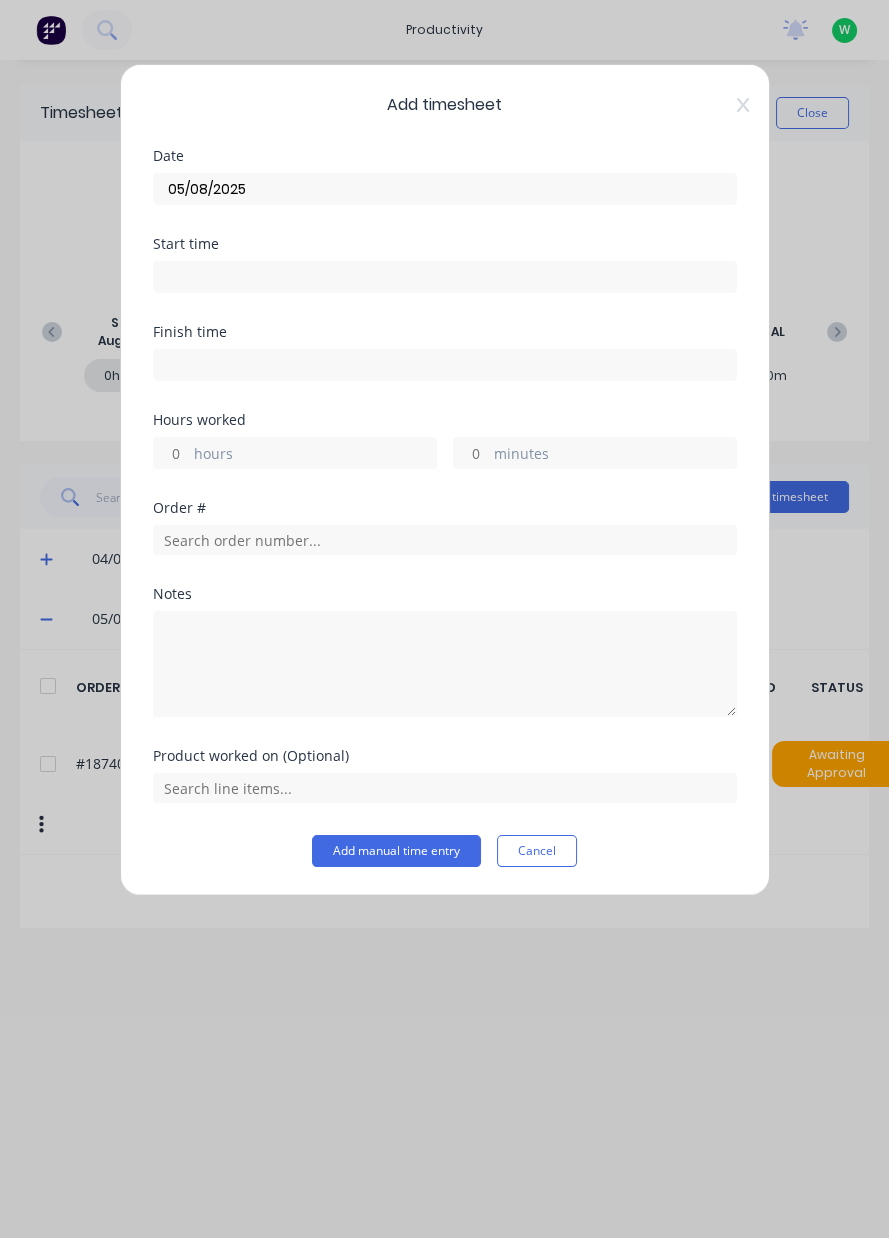 click on "hours" at bounding box center (171, 453) 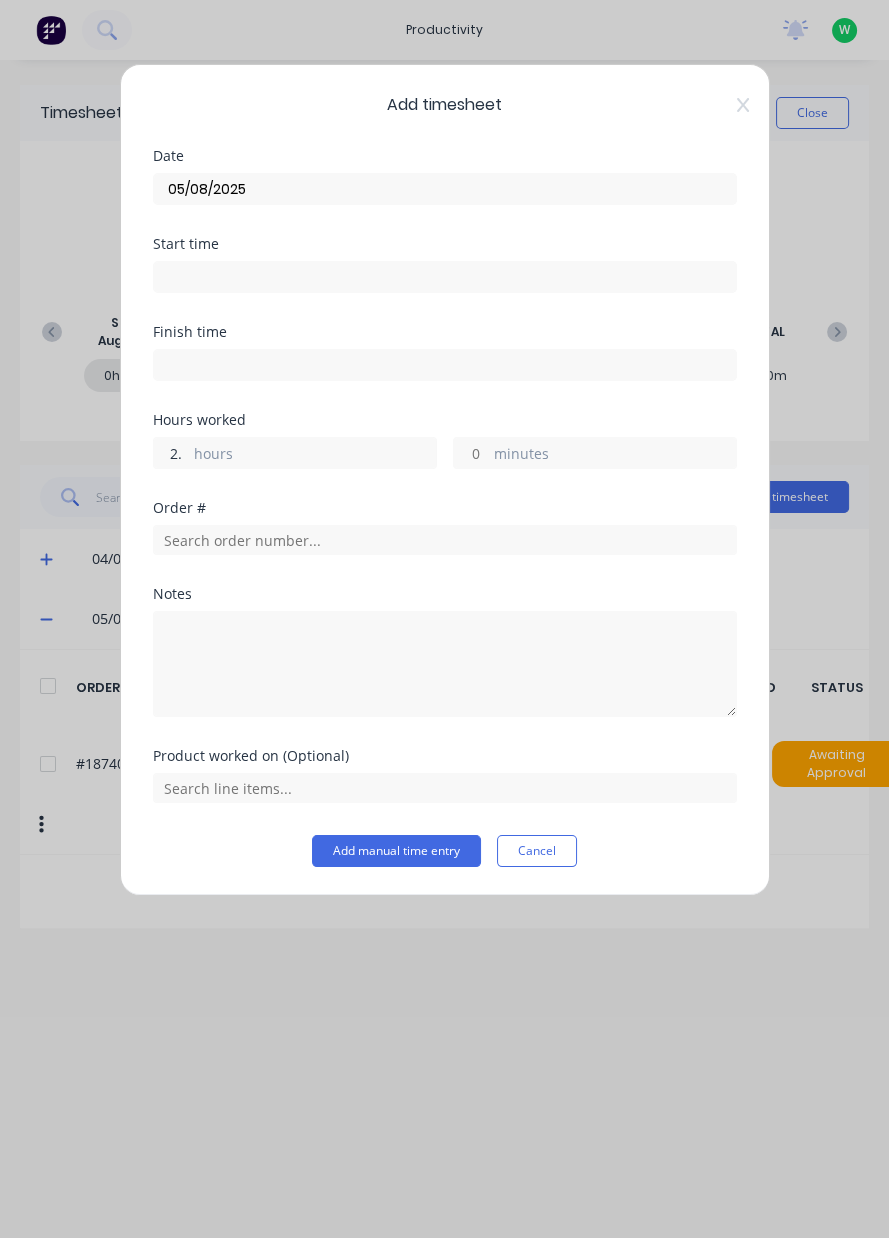 type on "2" 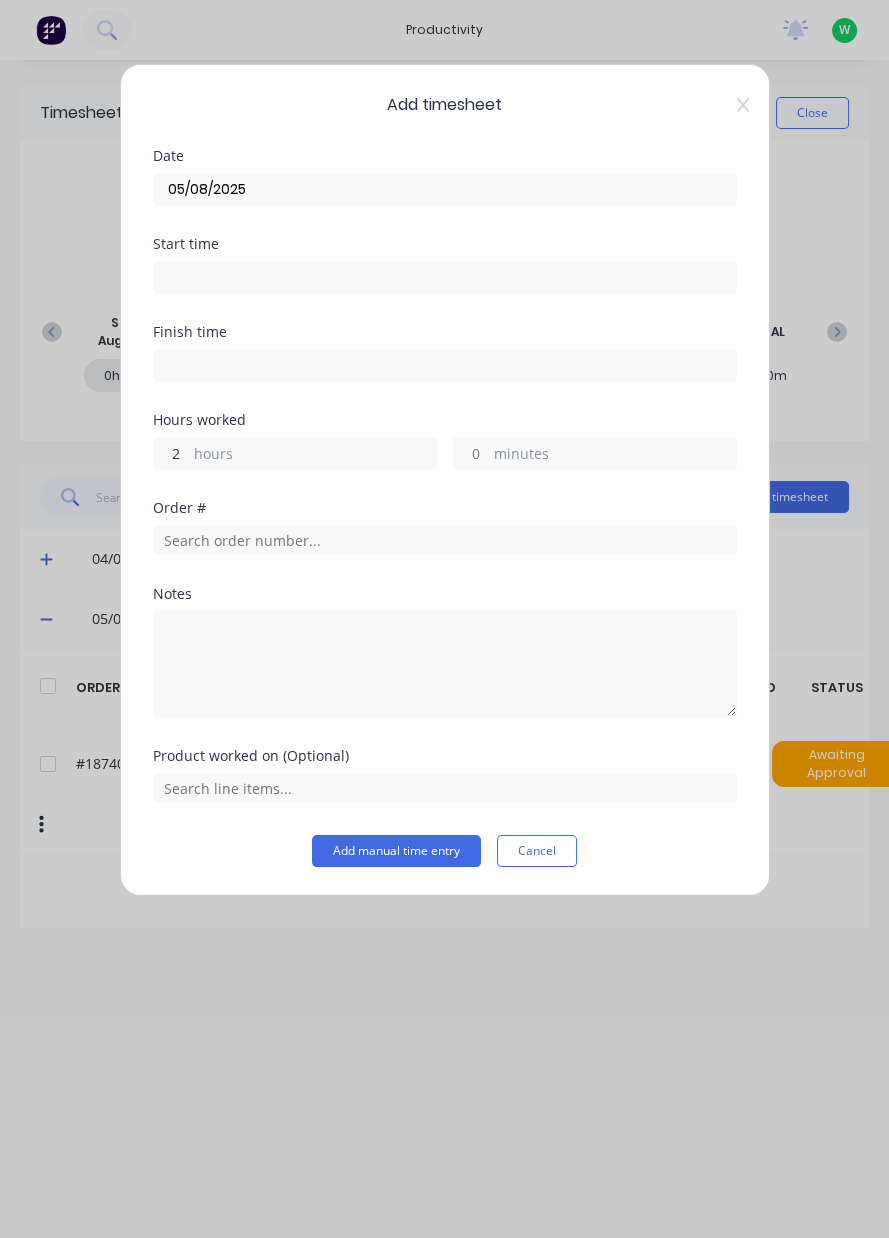 type on "2" 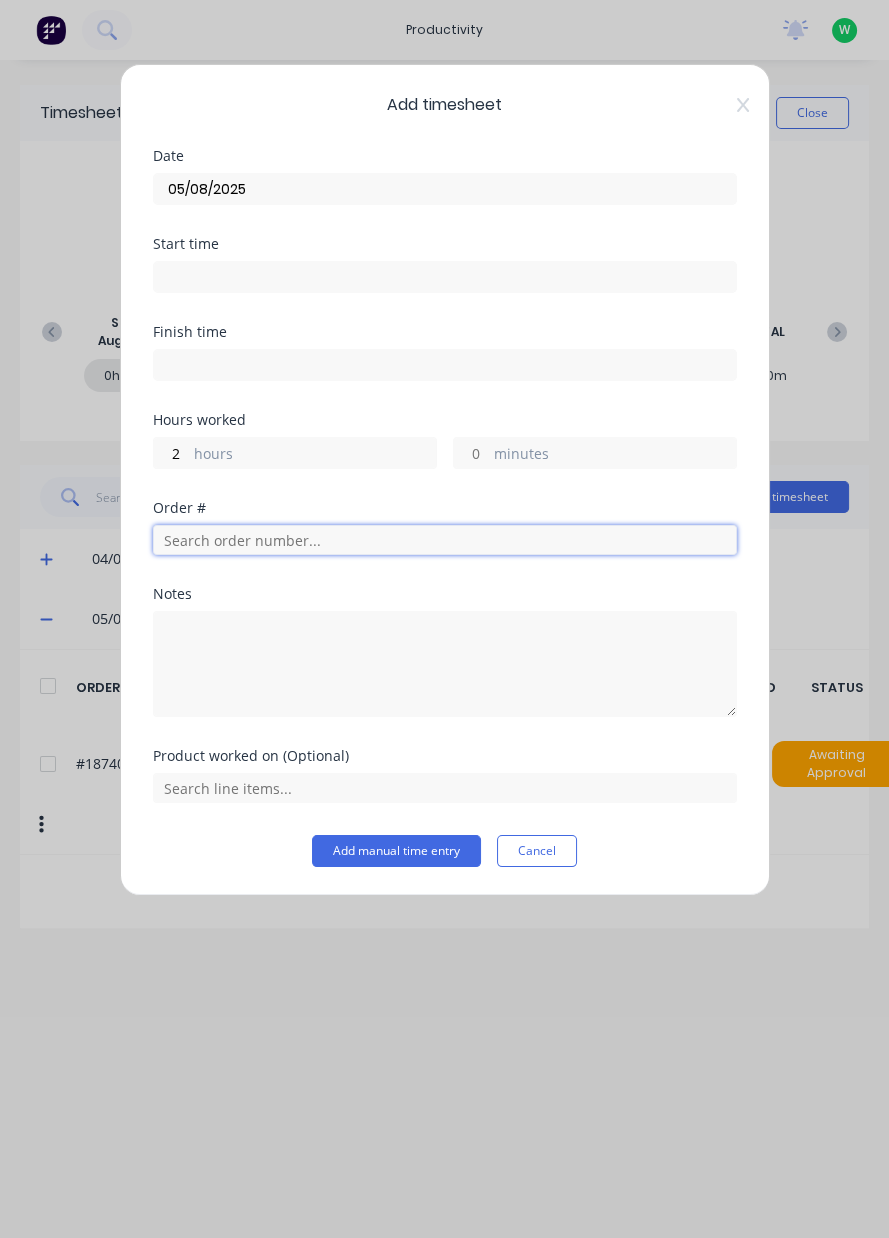 click at bounding box center (445, 540) 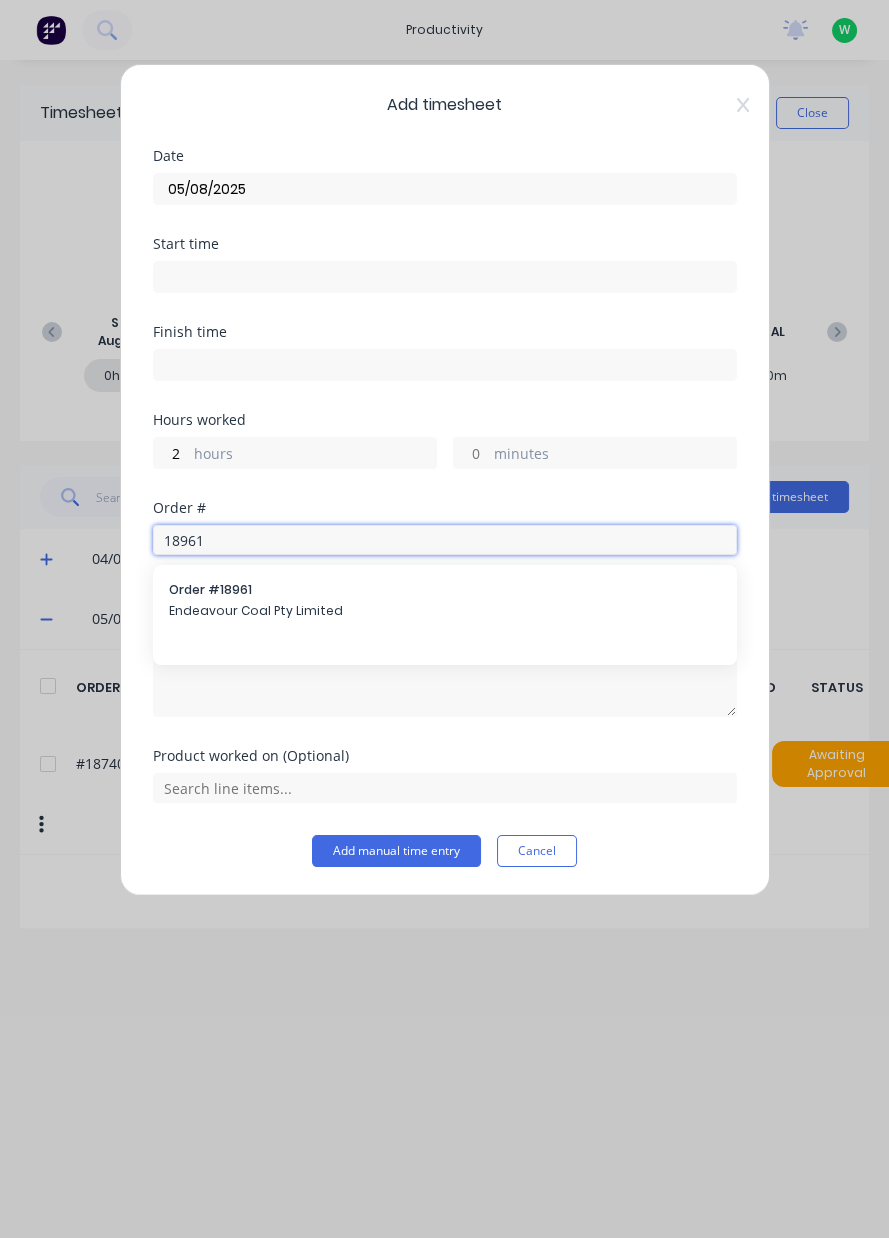 type on "18961" 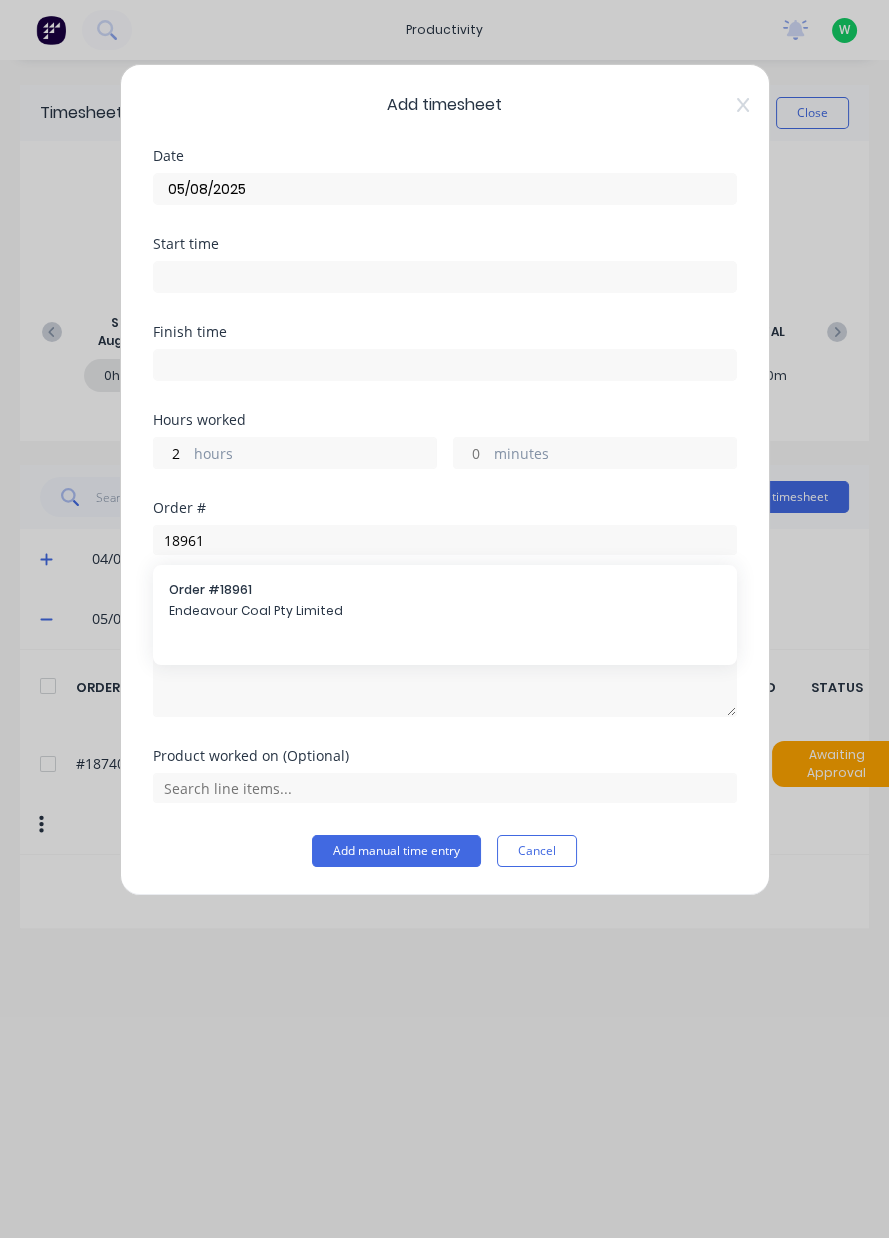 click on "Order # [NUMBER]" at bounding box center (445, 590) 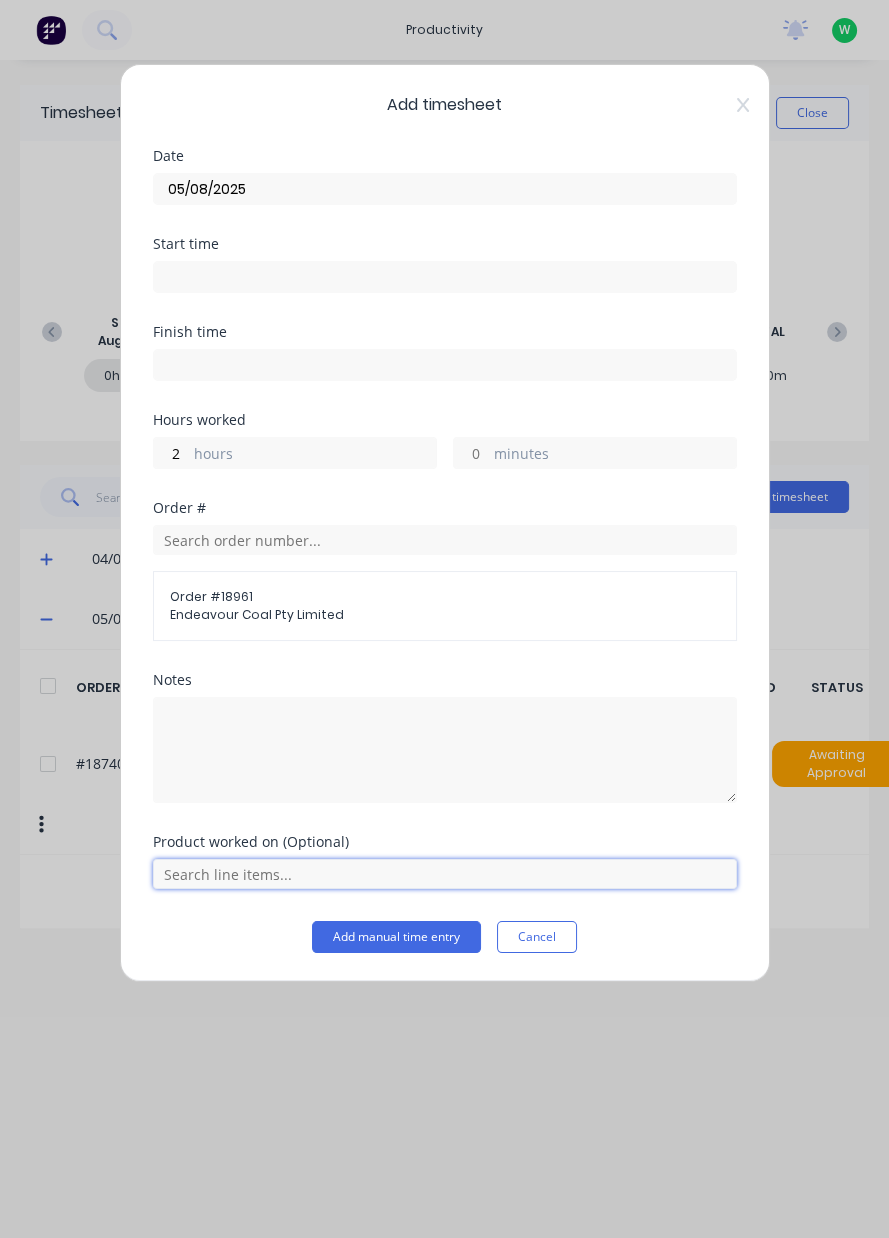 click at bounding box center [445, 874] 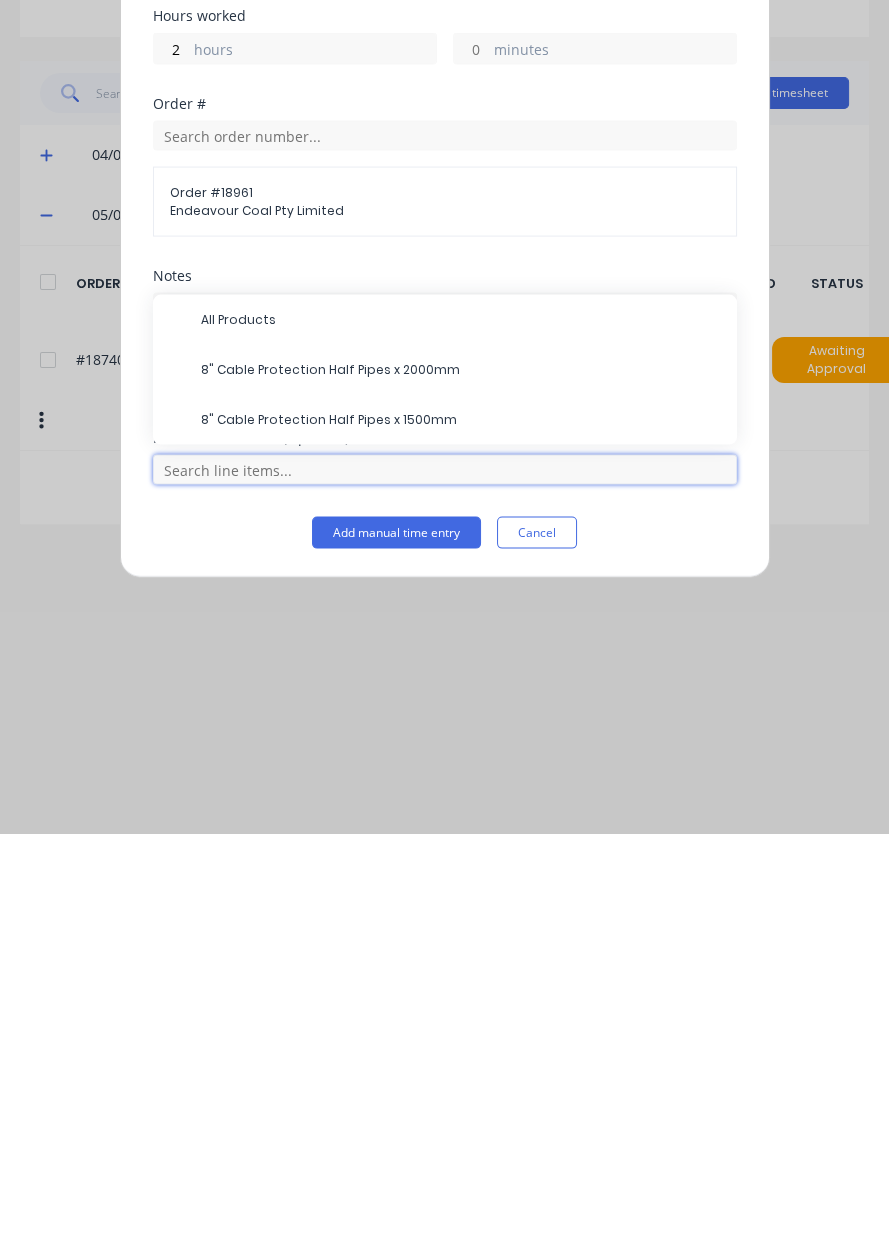 scroll, scrollTop: 49, scrollLeft: 0, axis: vertical 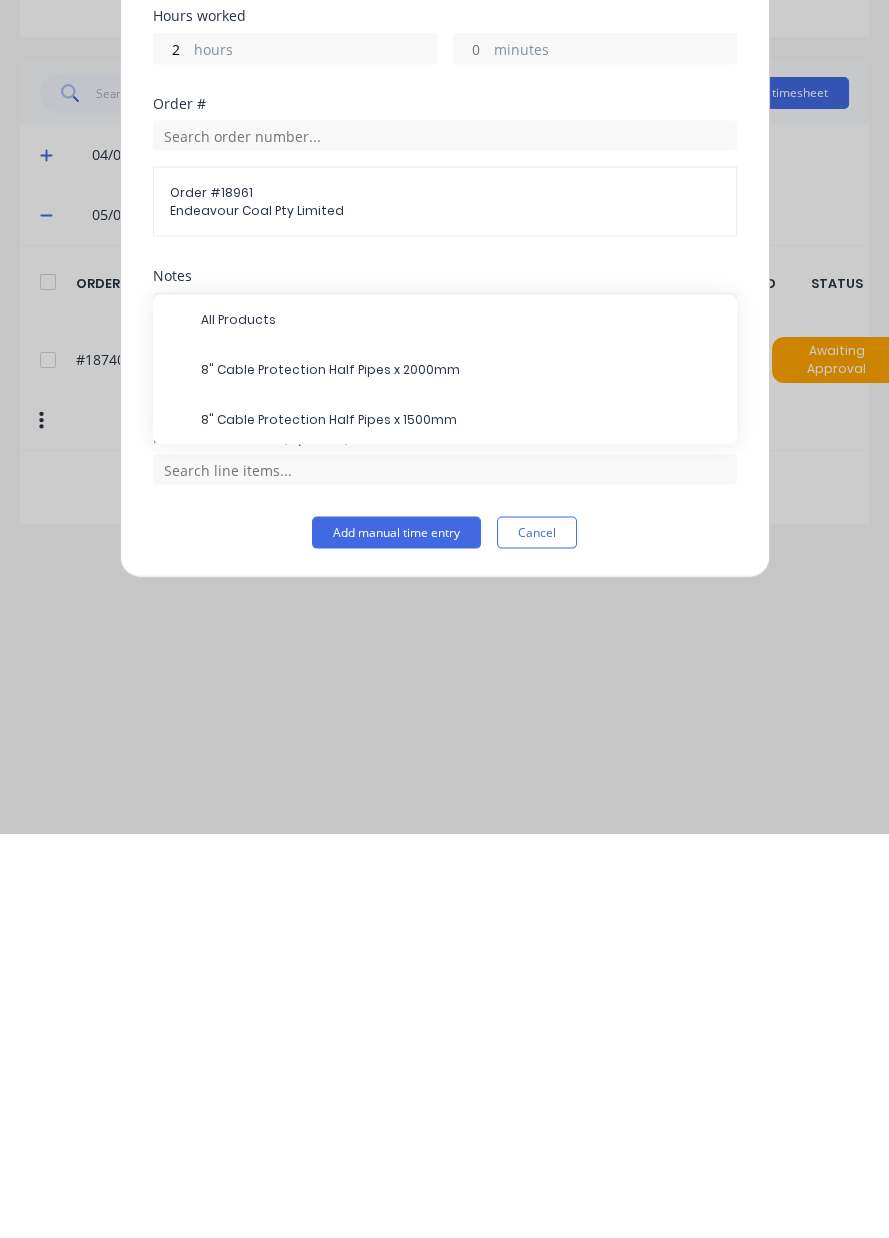 click on "8" Cable Protection Half Pipes x 2000mm" at bounding box center (461, 774) 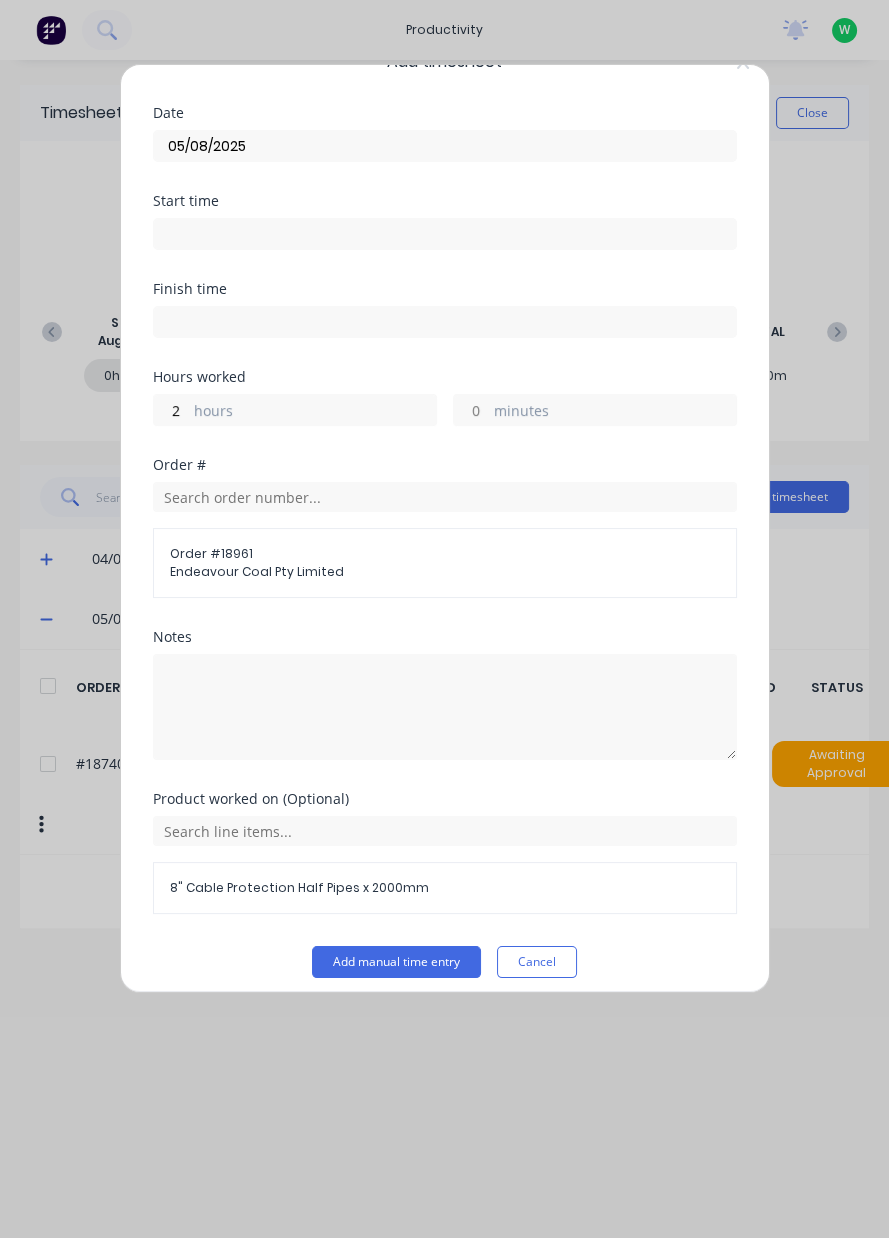 scroll, scrollTop: 53, scrollLeft: 0, axis: vertical 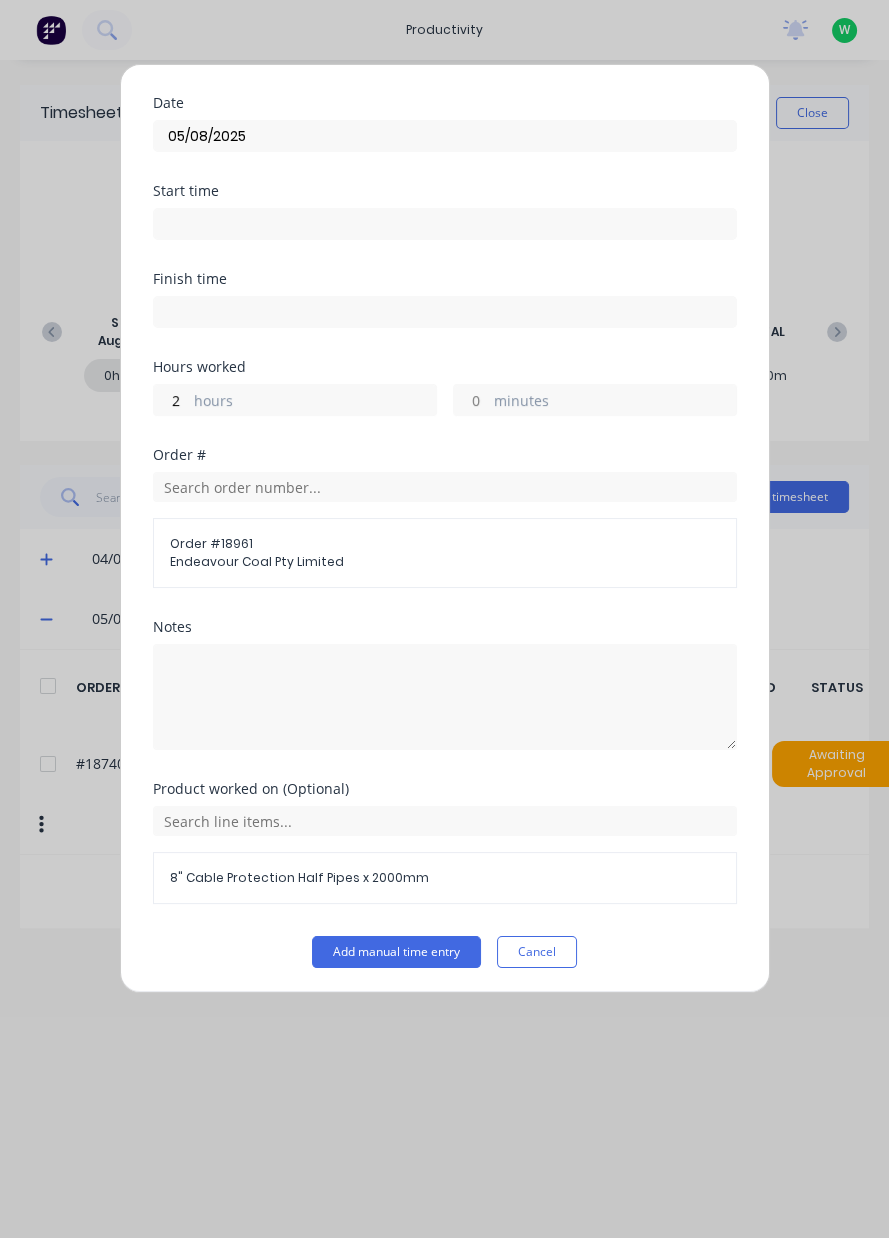 click on "Add manual time entry" at bounding box center [396, 952] 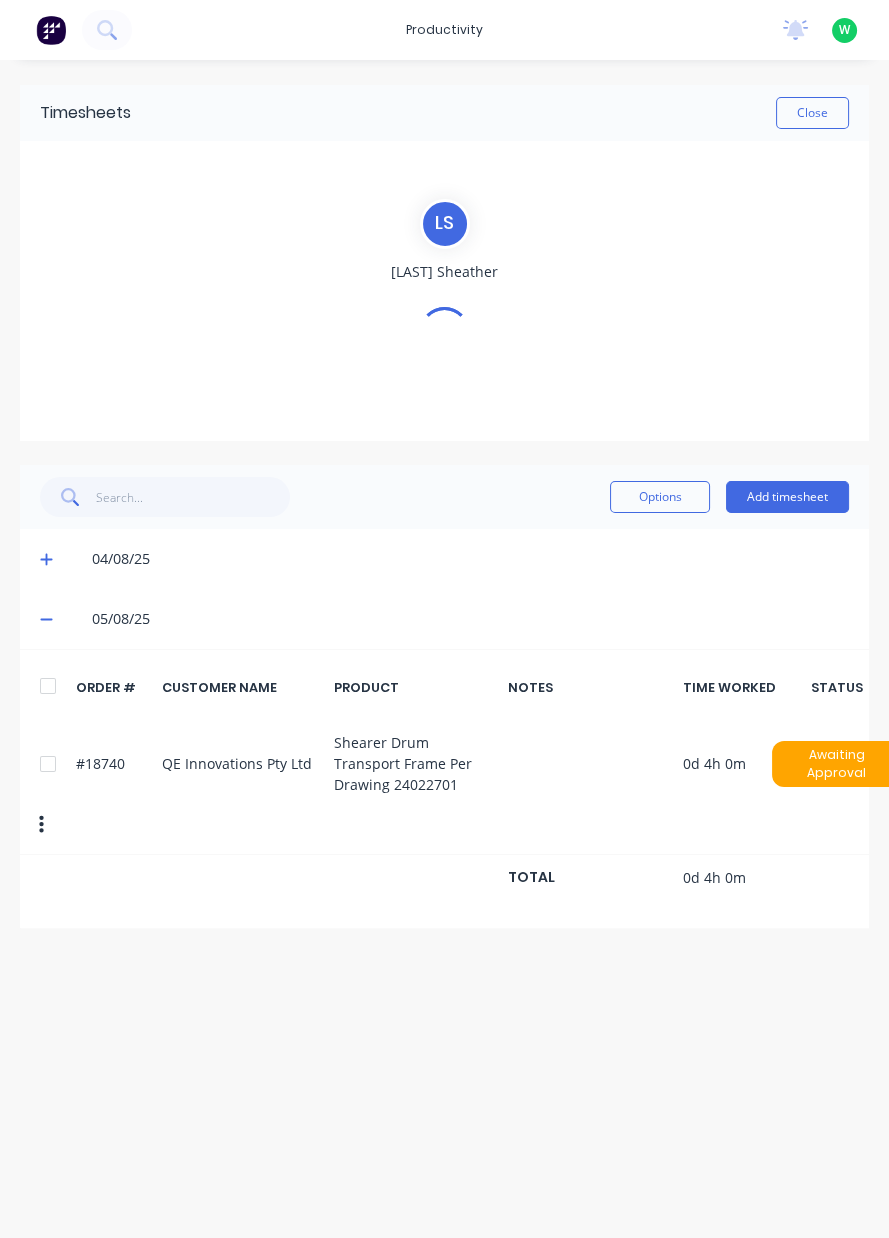 scroll, scrollTop: 0, scrollLeft: 0, axis: both 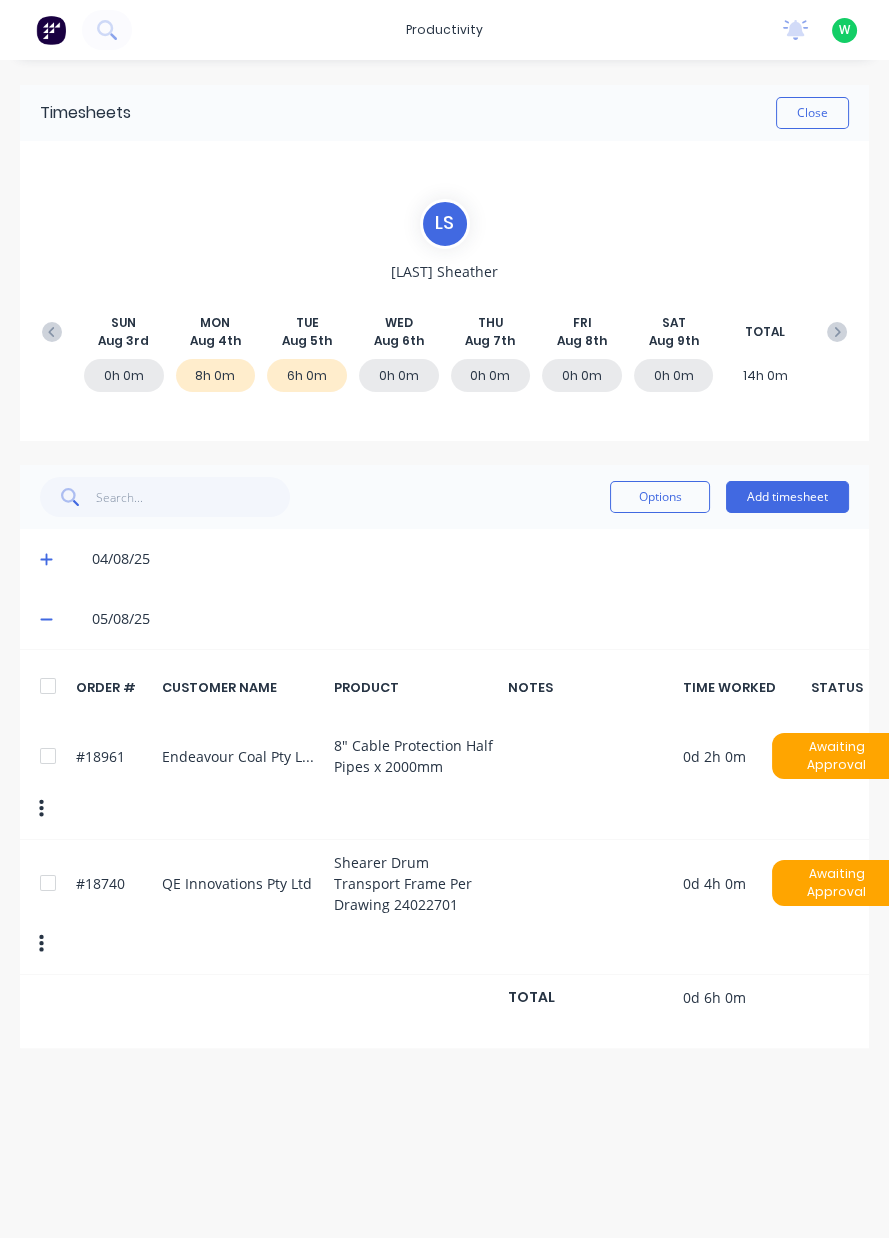click on "Add timesheet" at bounding box center [787, 497] 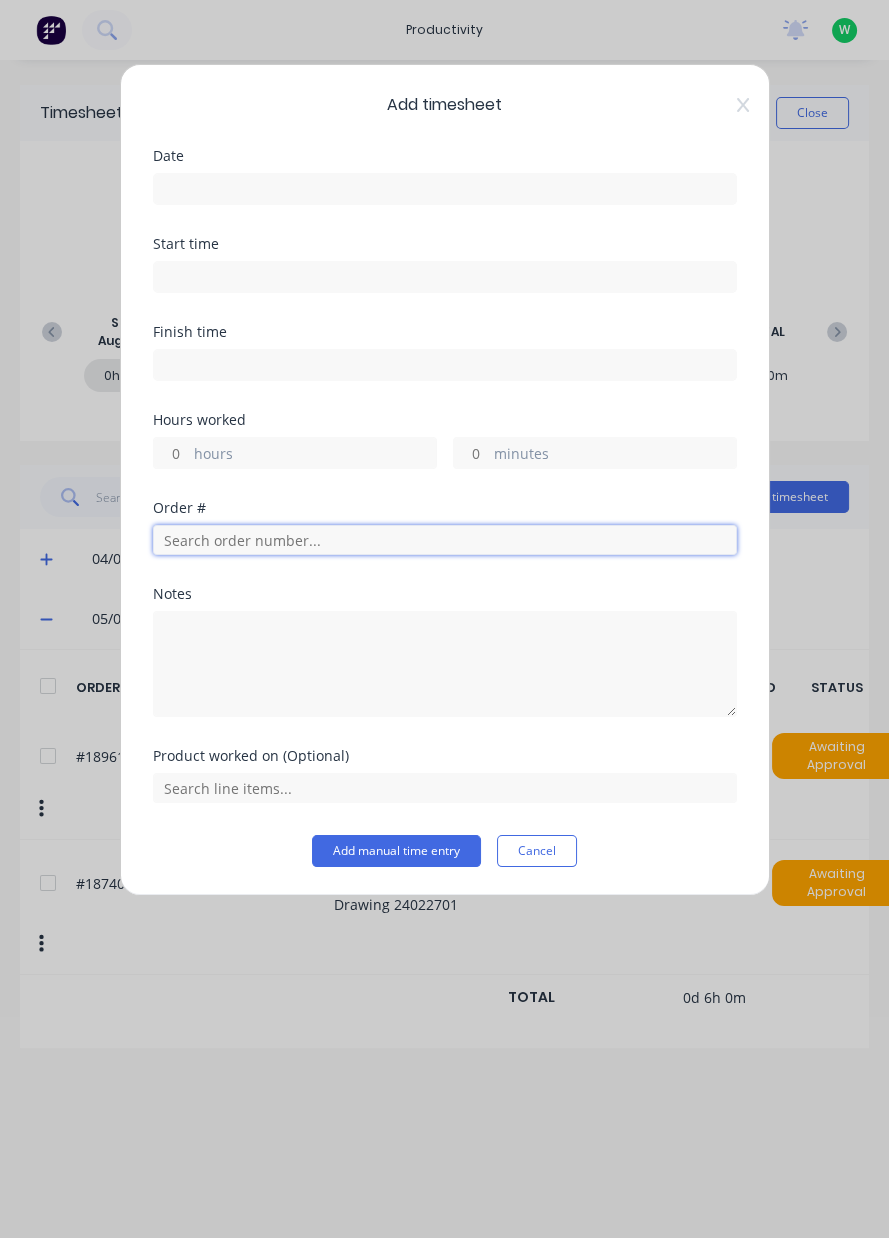 click at bounding box center [445, 540] 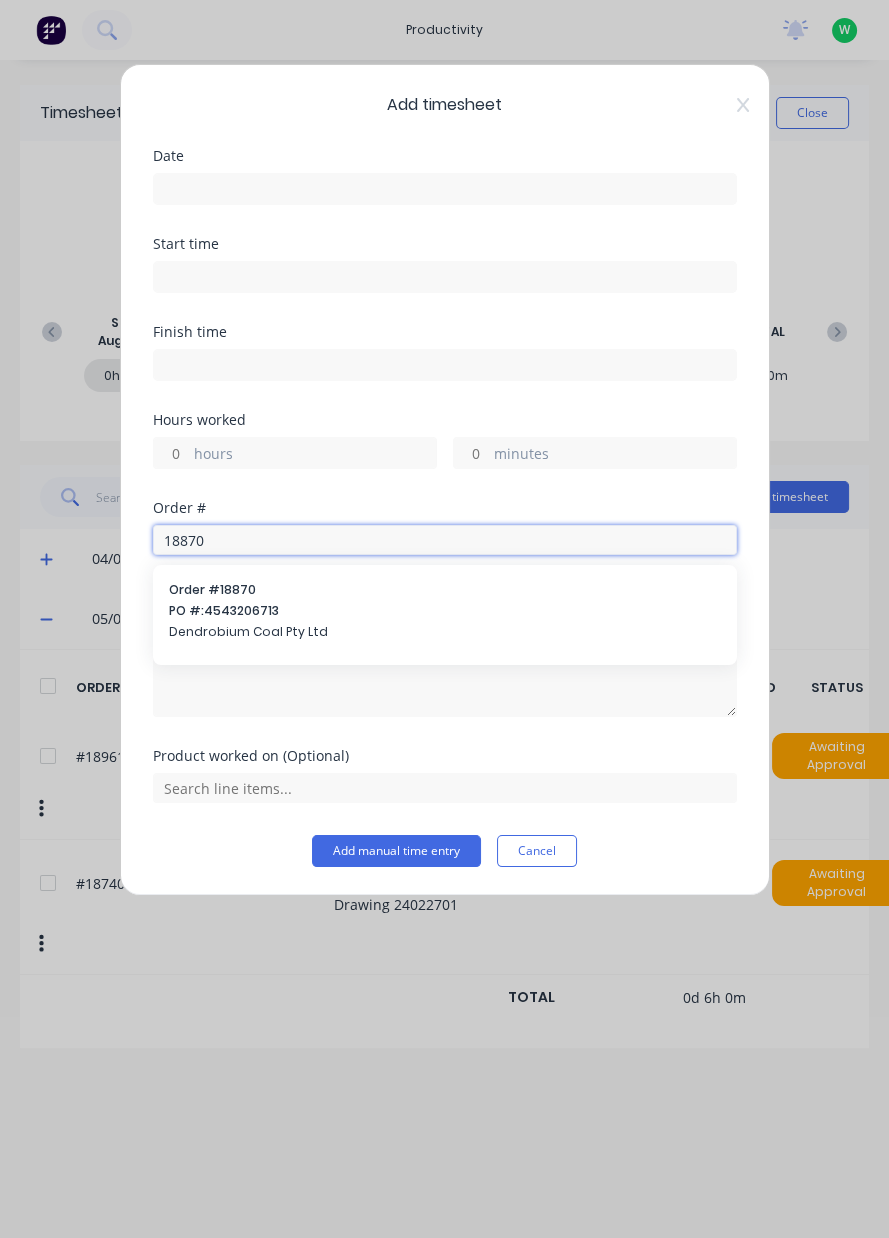 type on "18870" 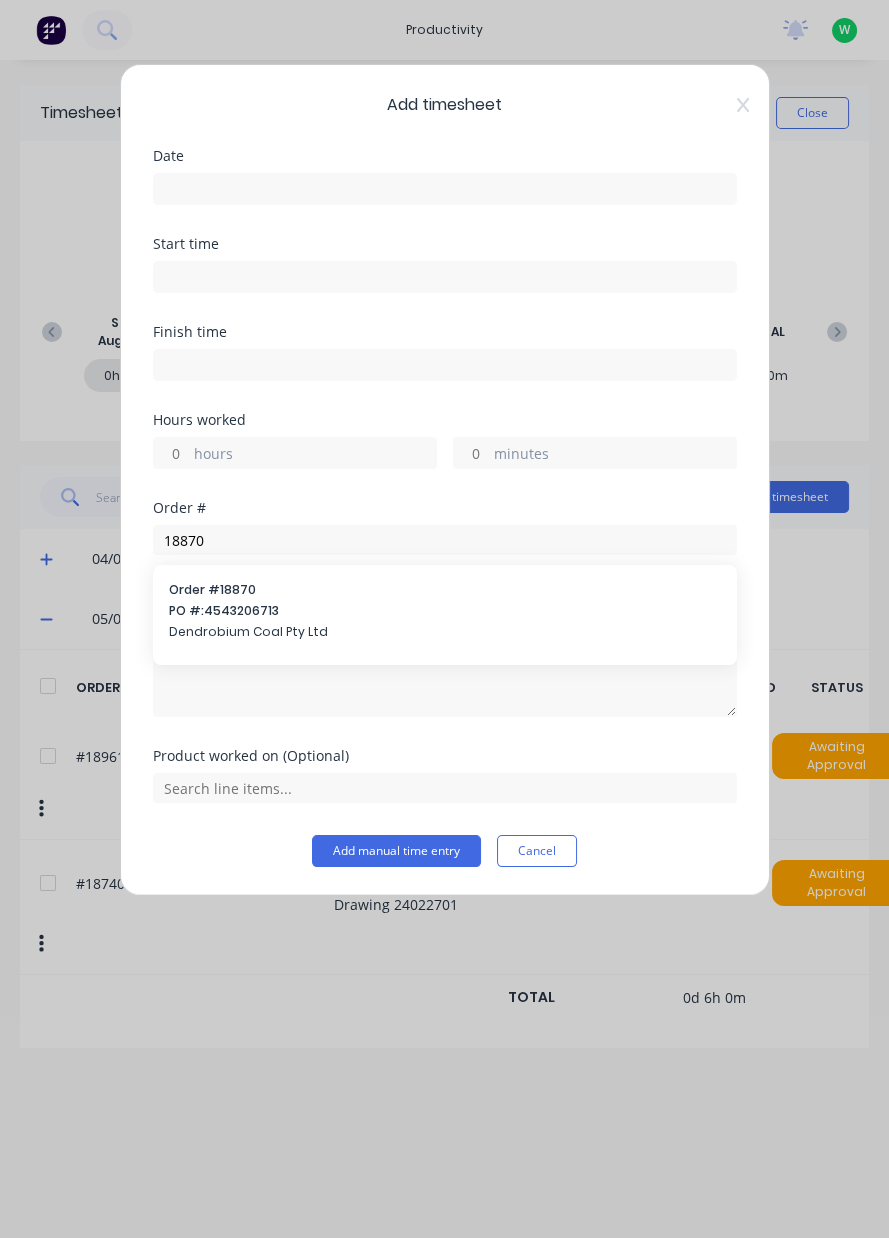 click on "Dendrobium Coal Pty Ltd" at bounding box center [445, 632] 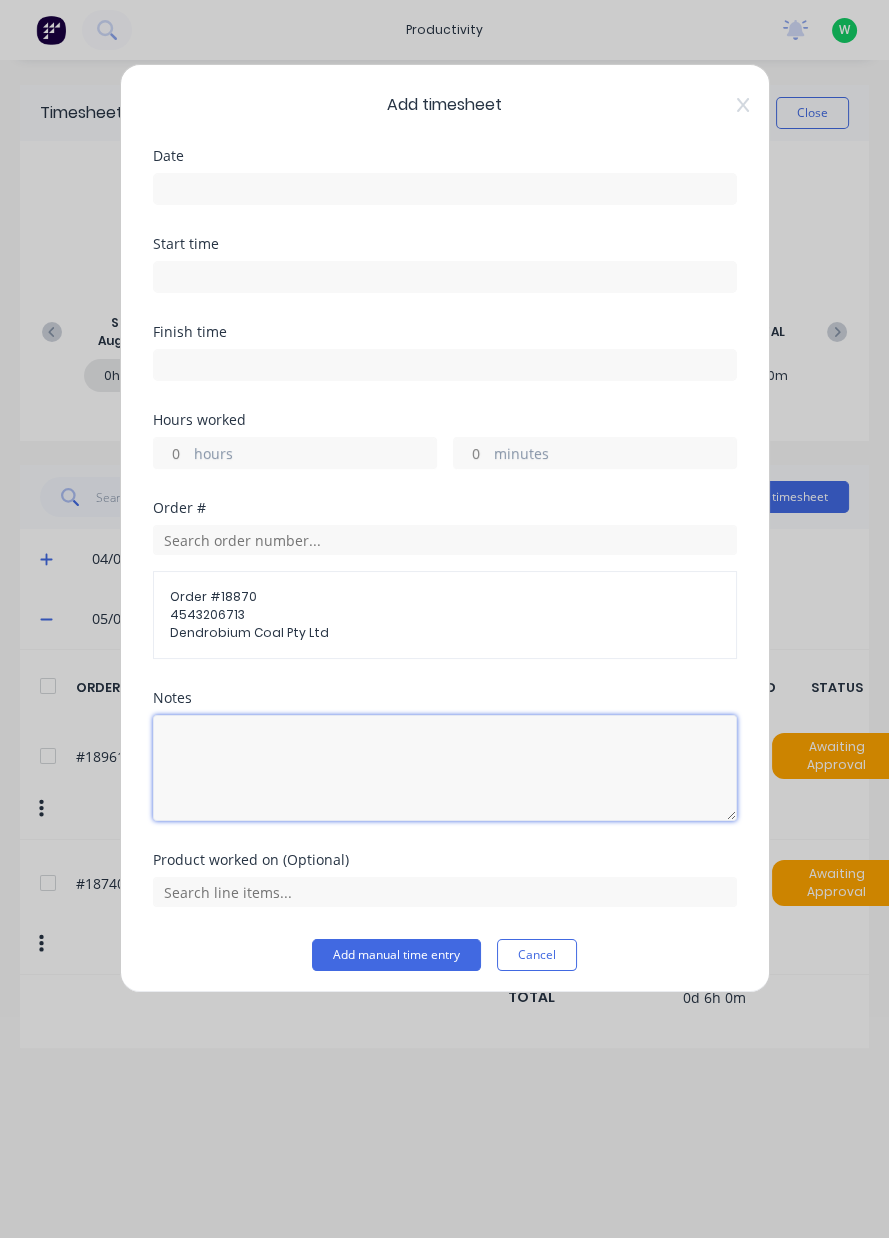 click at bounding box center [445, 768] 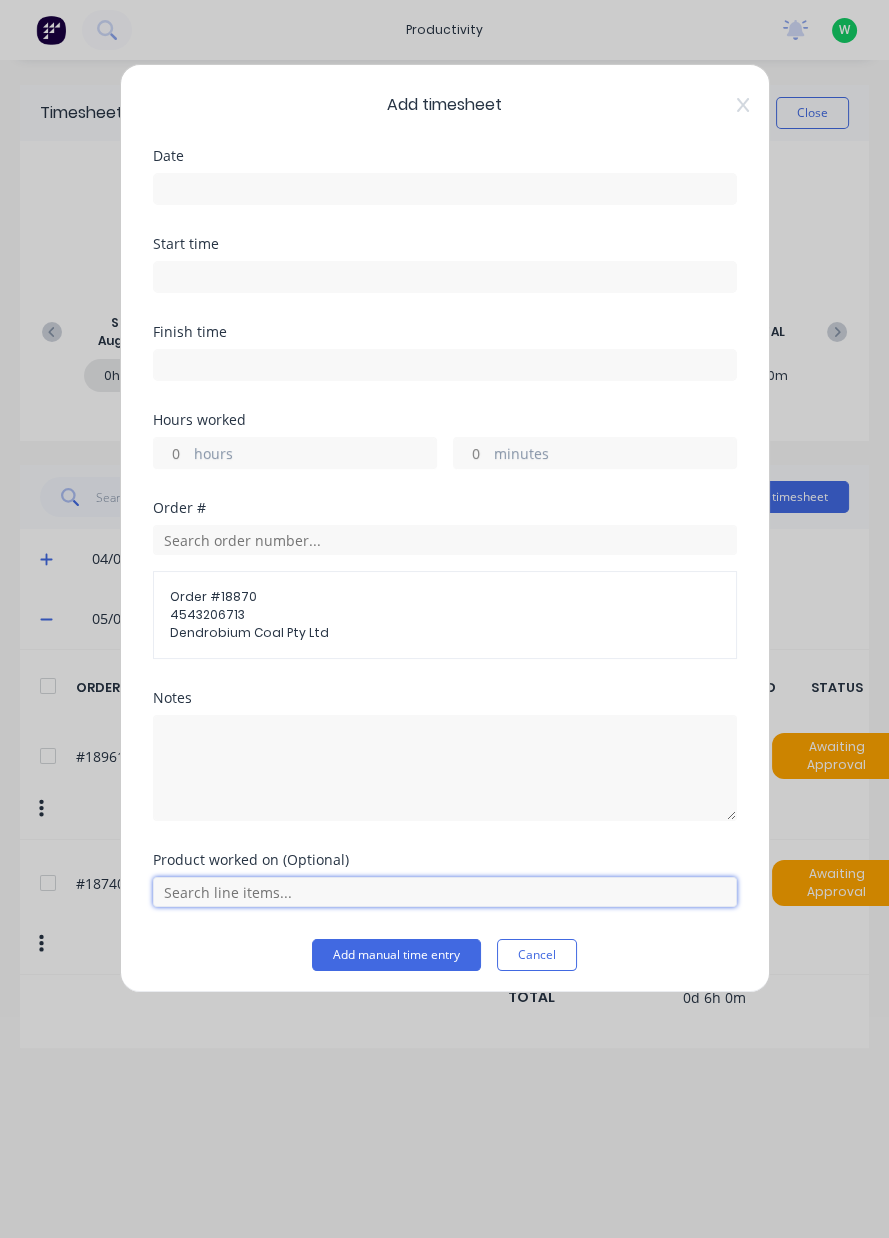 click at bounding box center [445, 892] 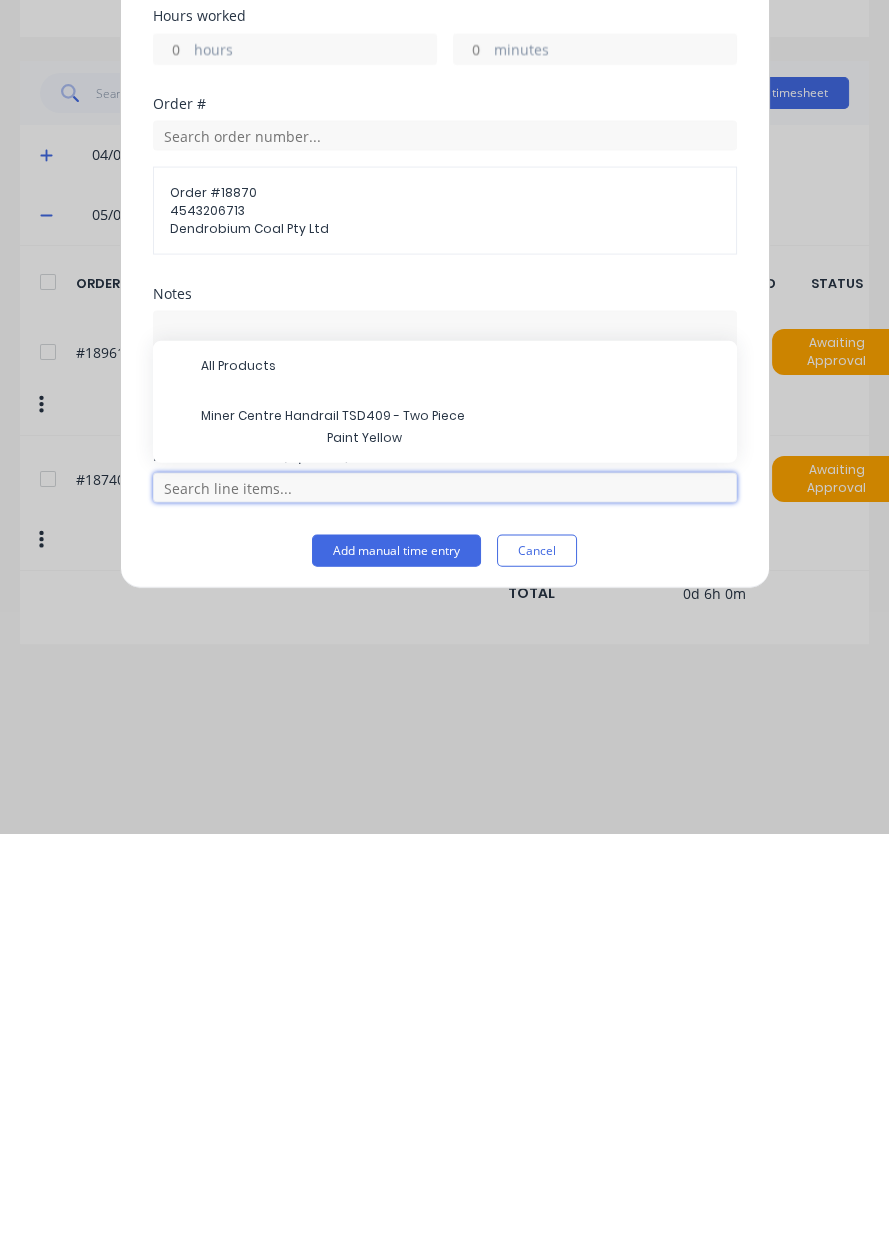 scroll, scrollTop: 68, scrollLeft: 0, axis: vertical 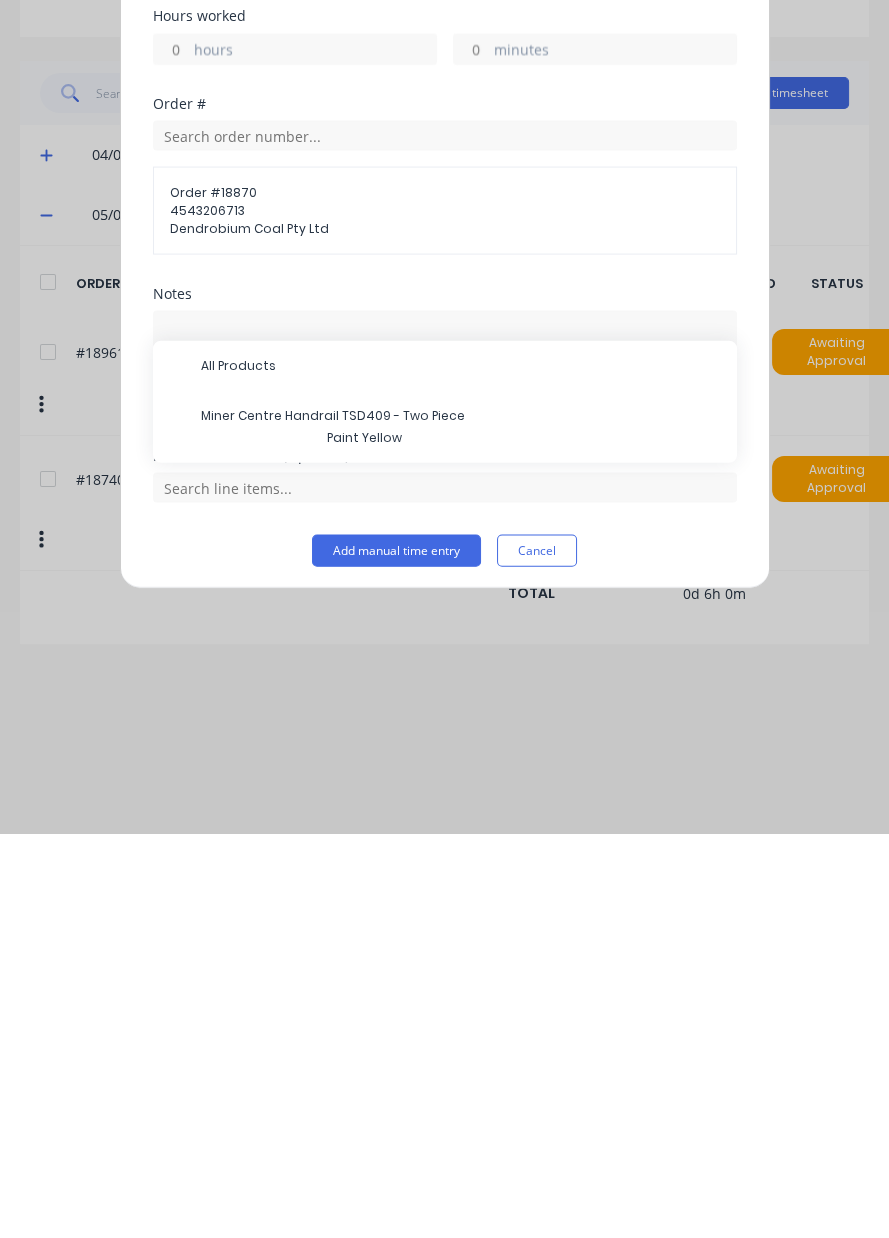 click on "Miner Centre Handrail TSD409 - Two Piece" at bounding box center (461, 820) 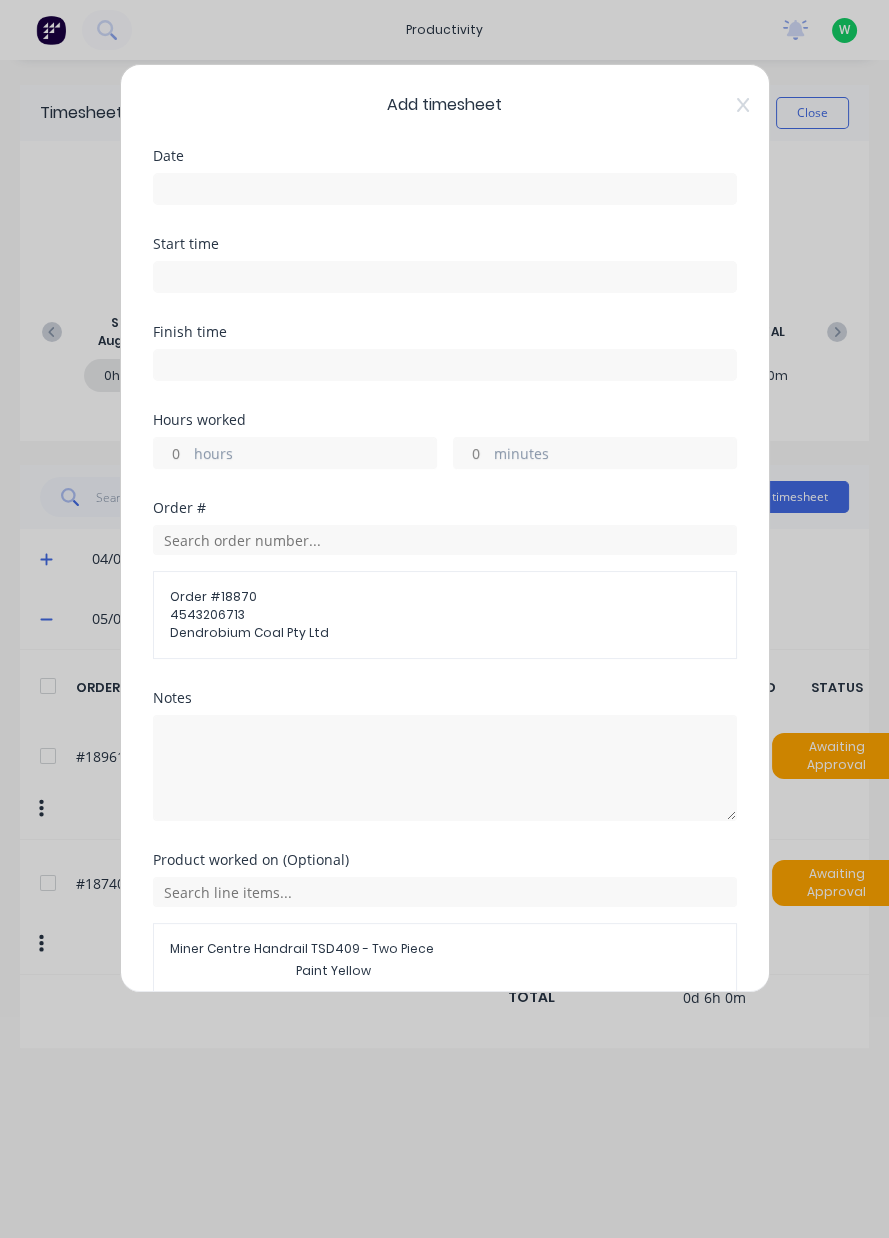 click at bounding box center (445, 189) 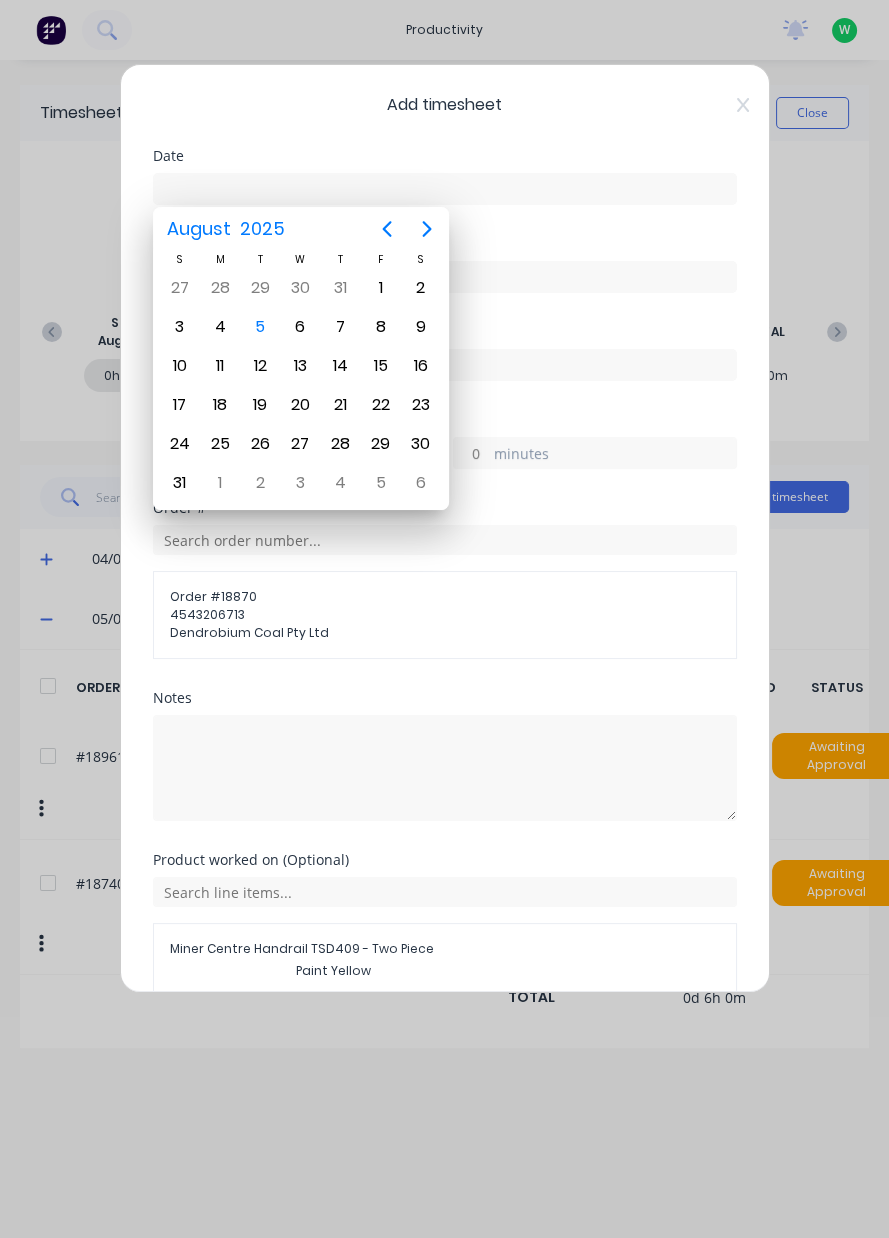 click on "5" at bounding box center [260, 327] 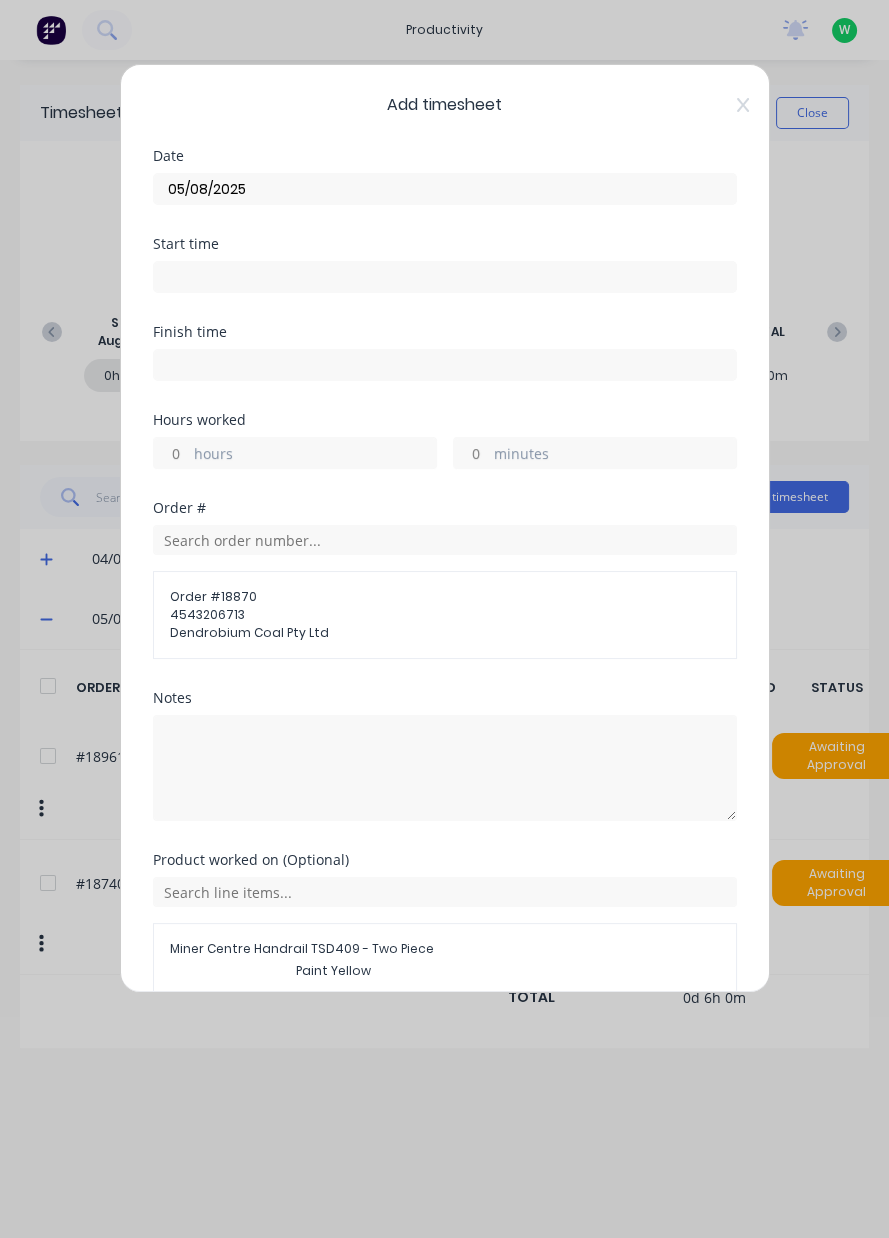 click on "hours" at bounding box center [171, 453] 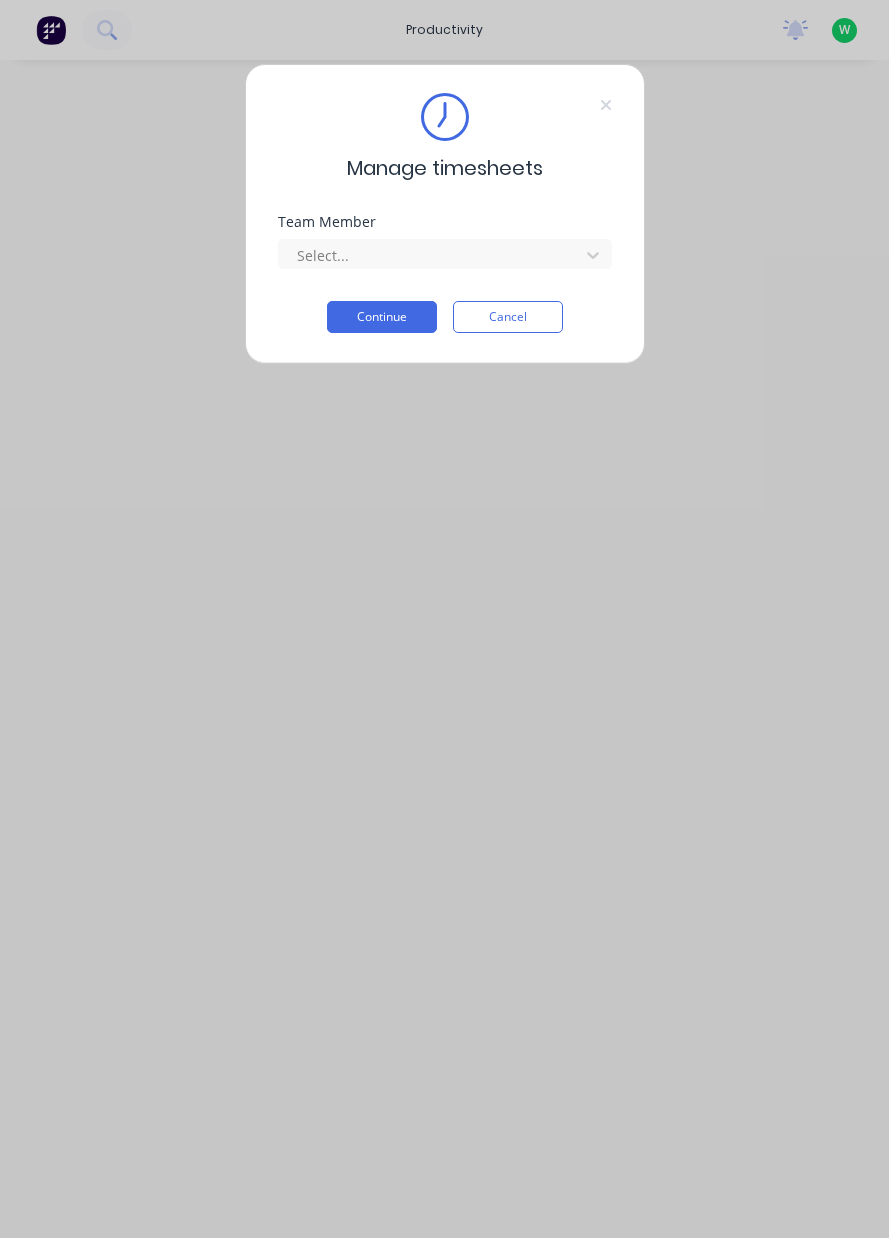 scroll, scrollTop: 0, scrollLeft: 0, axis: both 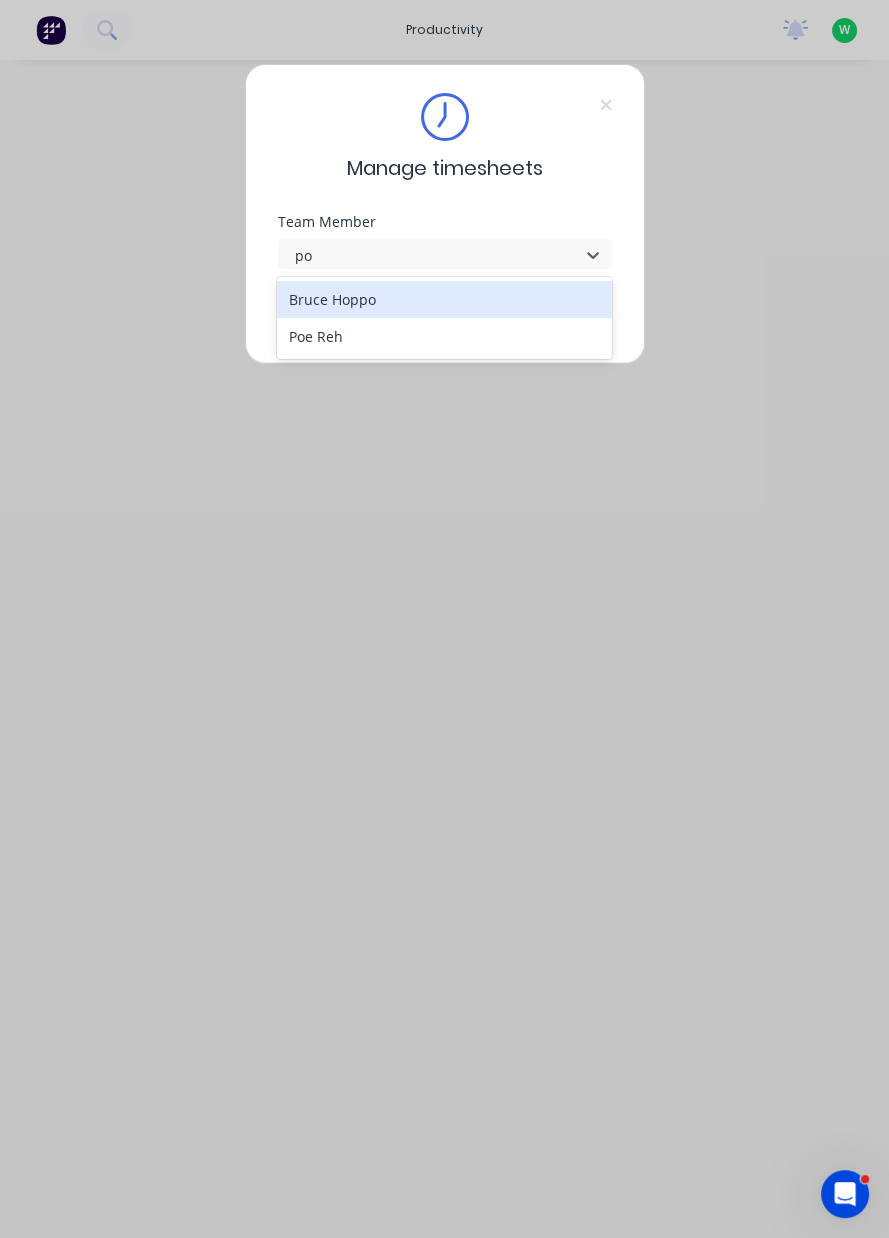 type on "po" 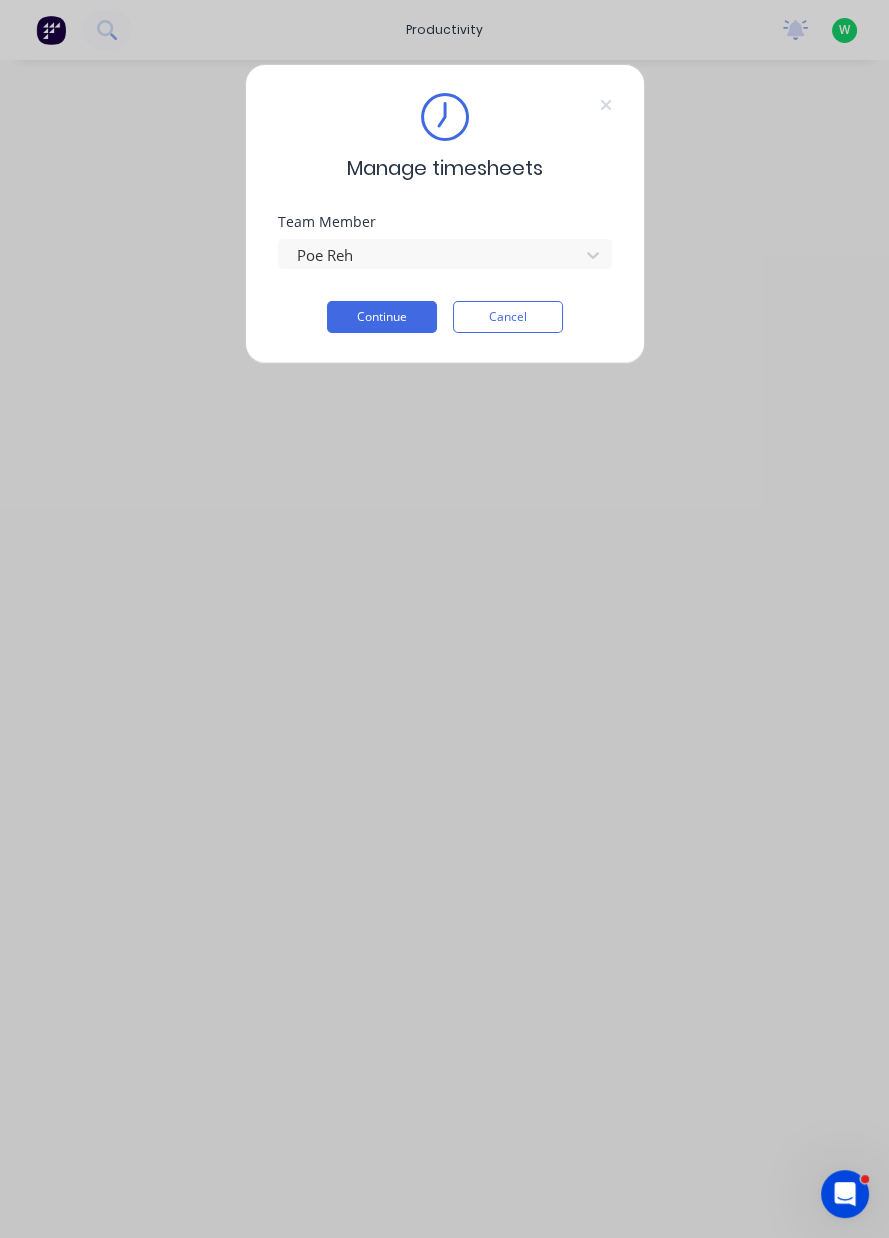 click on "Continue" at bounding box center [382, 317] 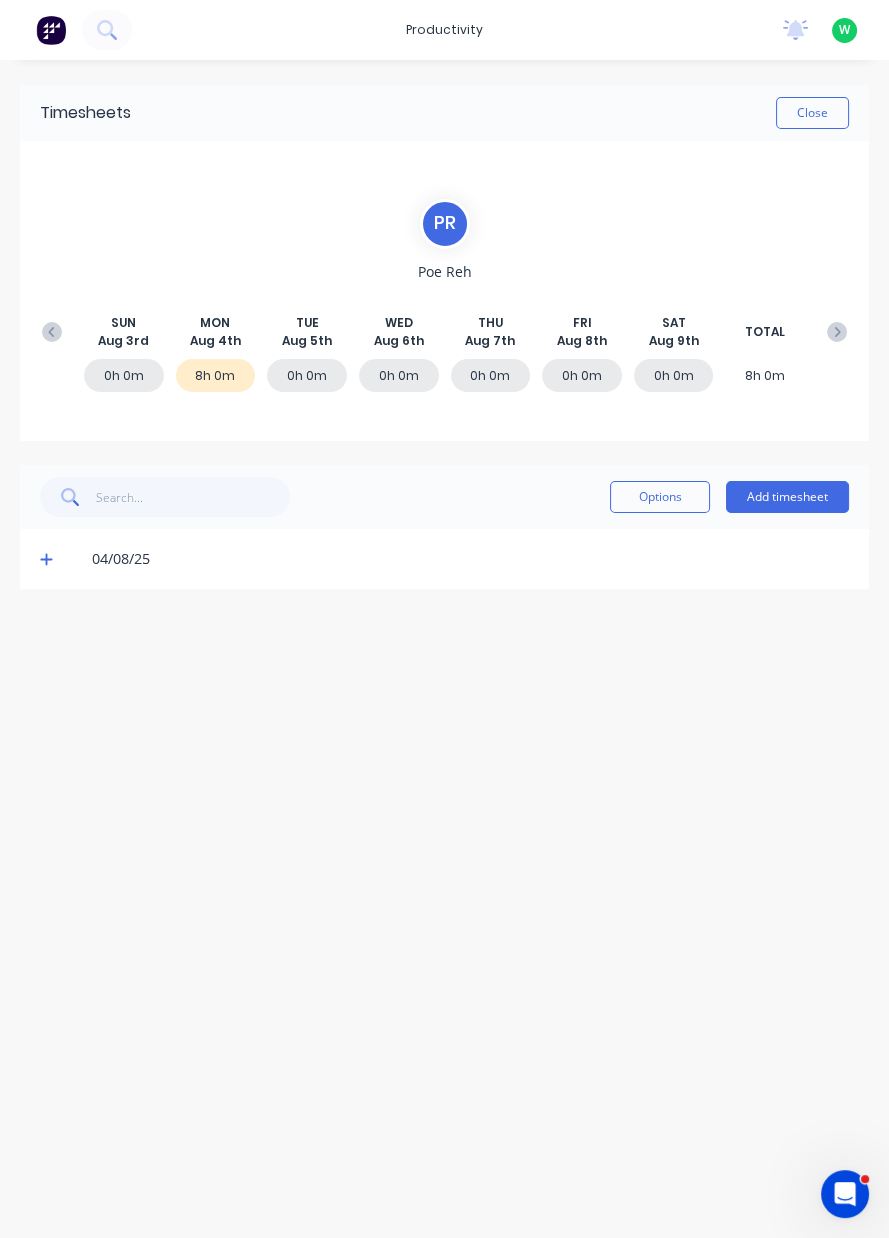 click on "Add timesheet" at bounding box center (787, 497) 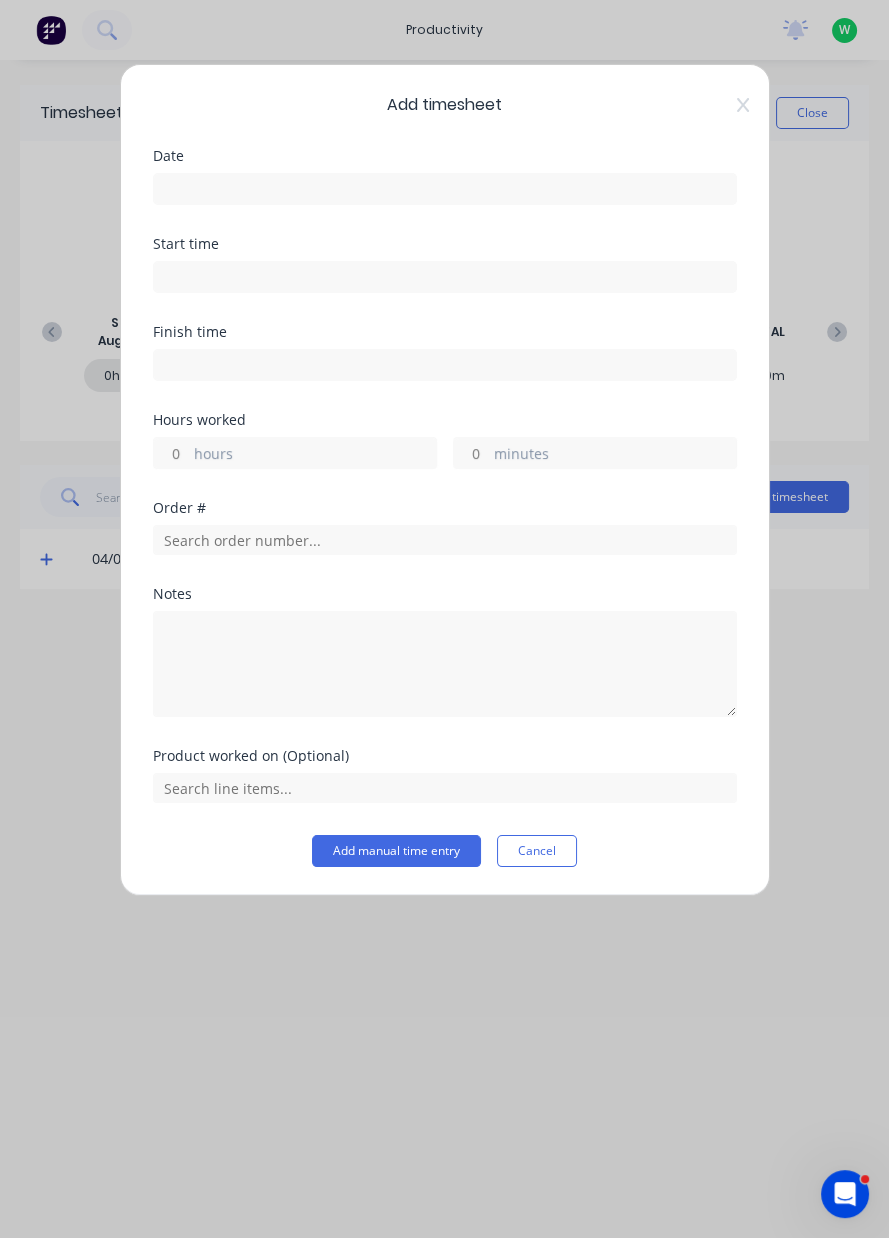 click at bounding box center [445, 189] 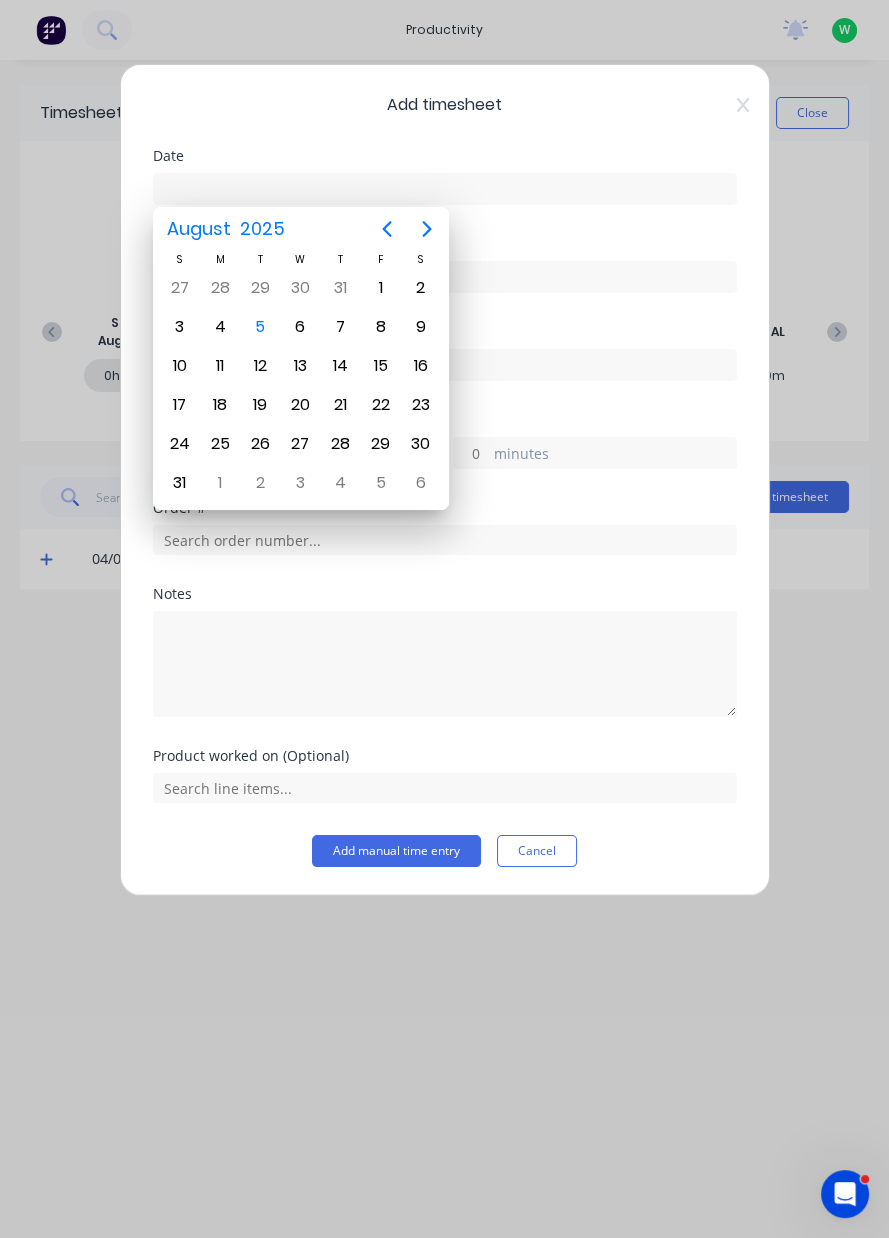 click on "5" at bounding box center [260, 327] 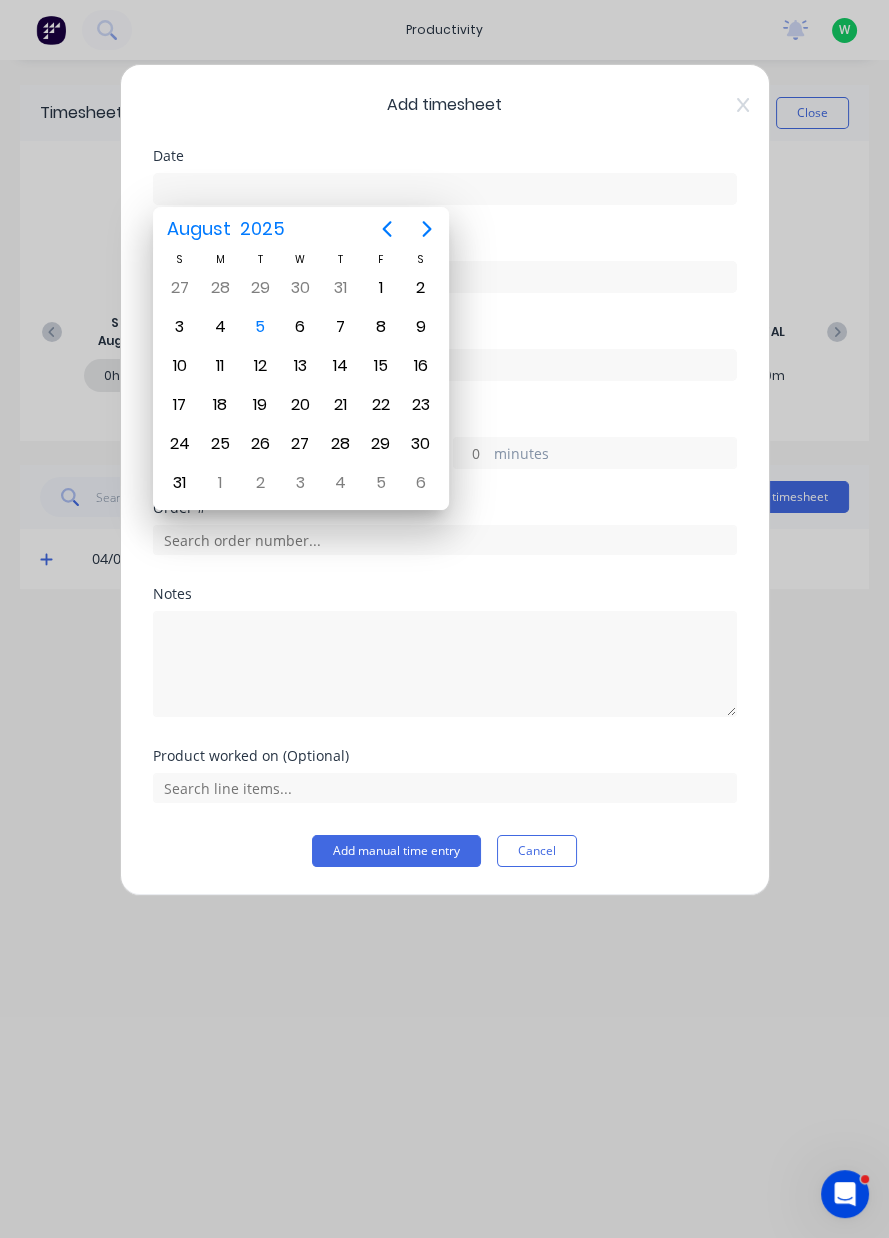 type on "05/08/2025" 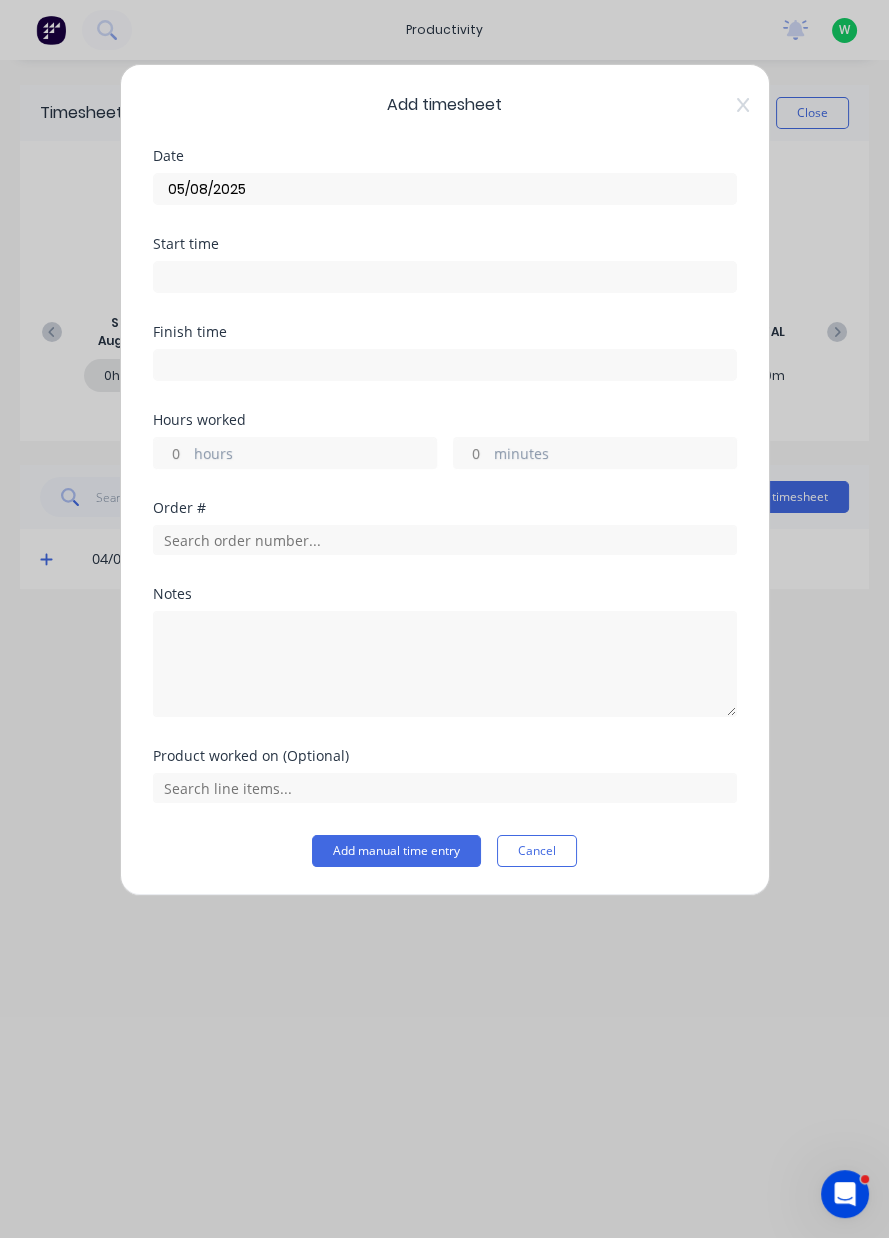click on "hours" at bounding box center [315, 455] 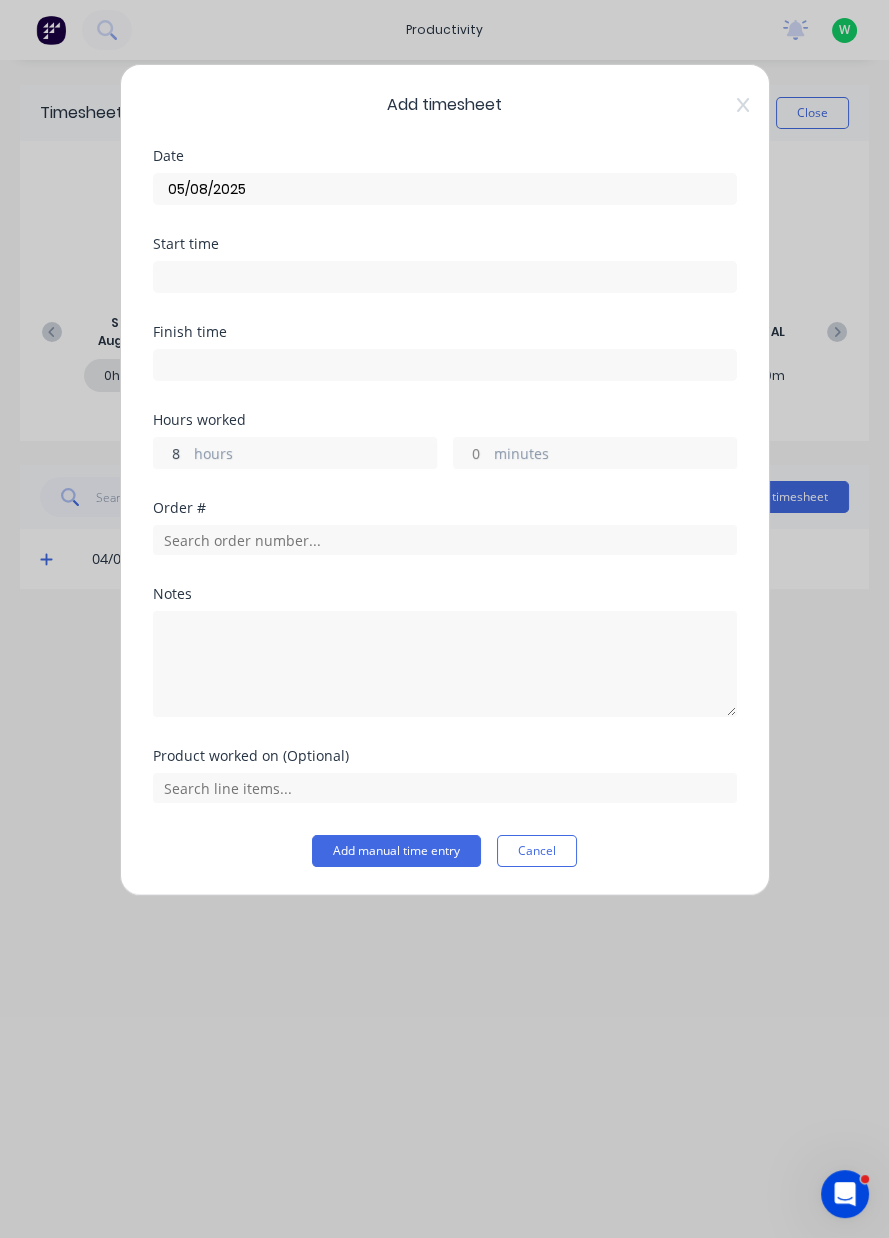 type on "8" 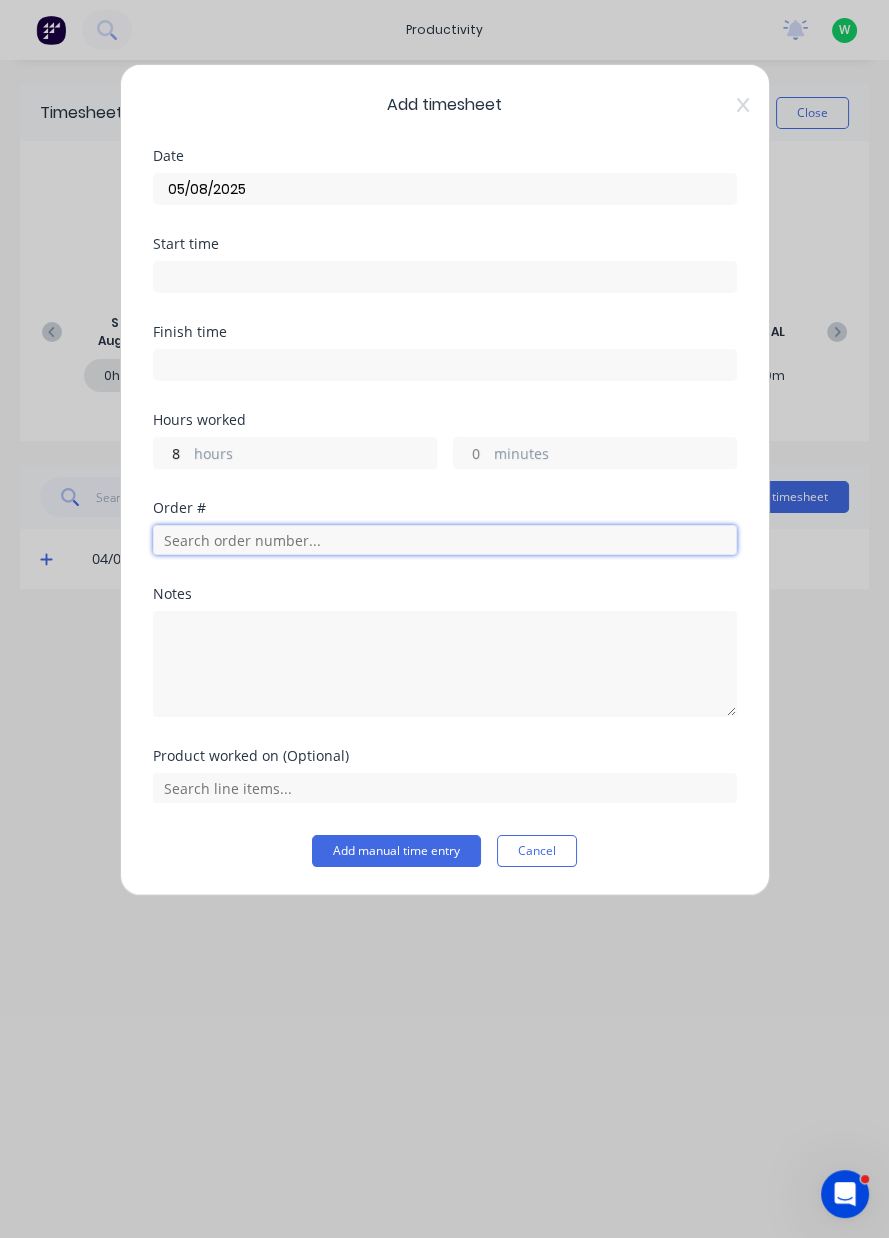 click at bounding box center [445, 540] 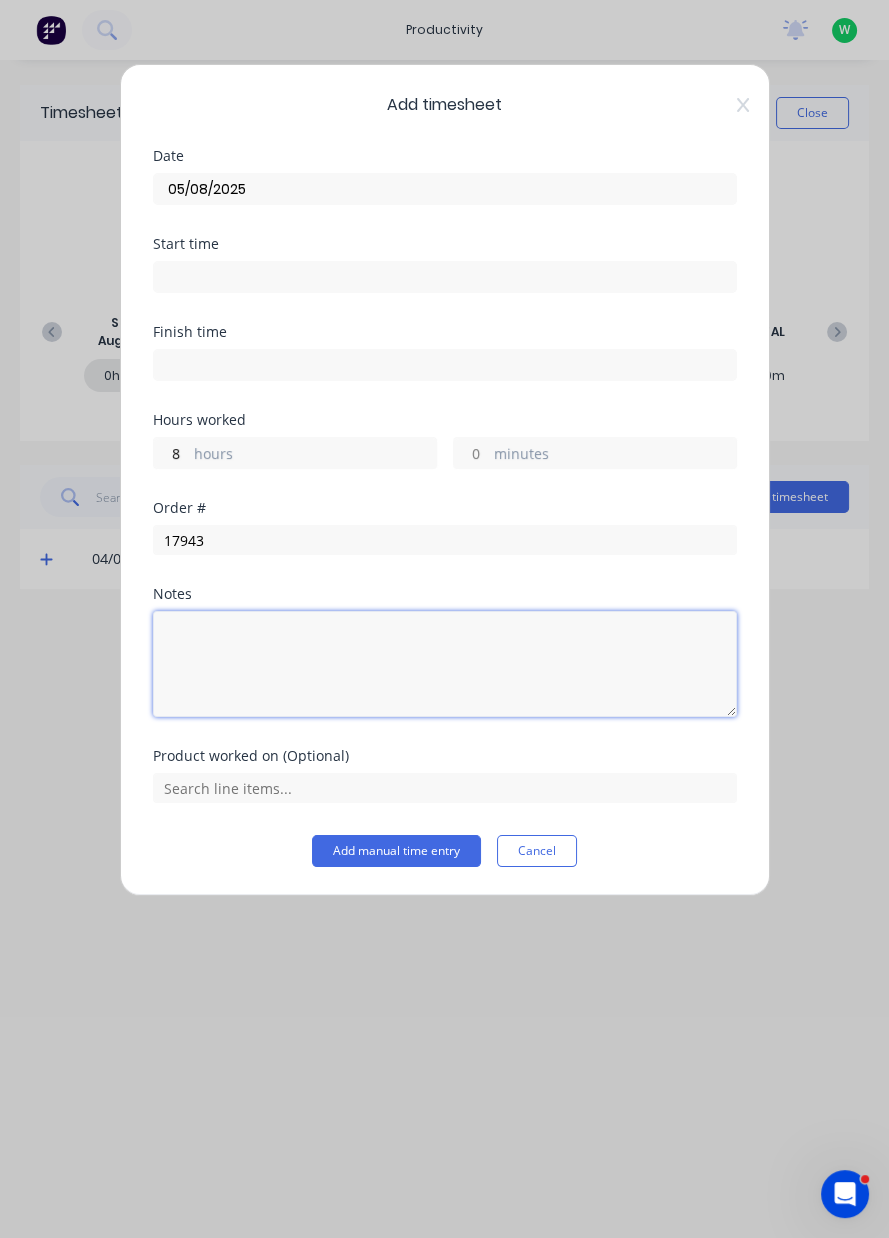 click at bounding box center (445, 664) 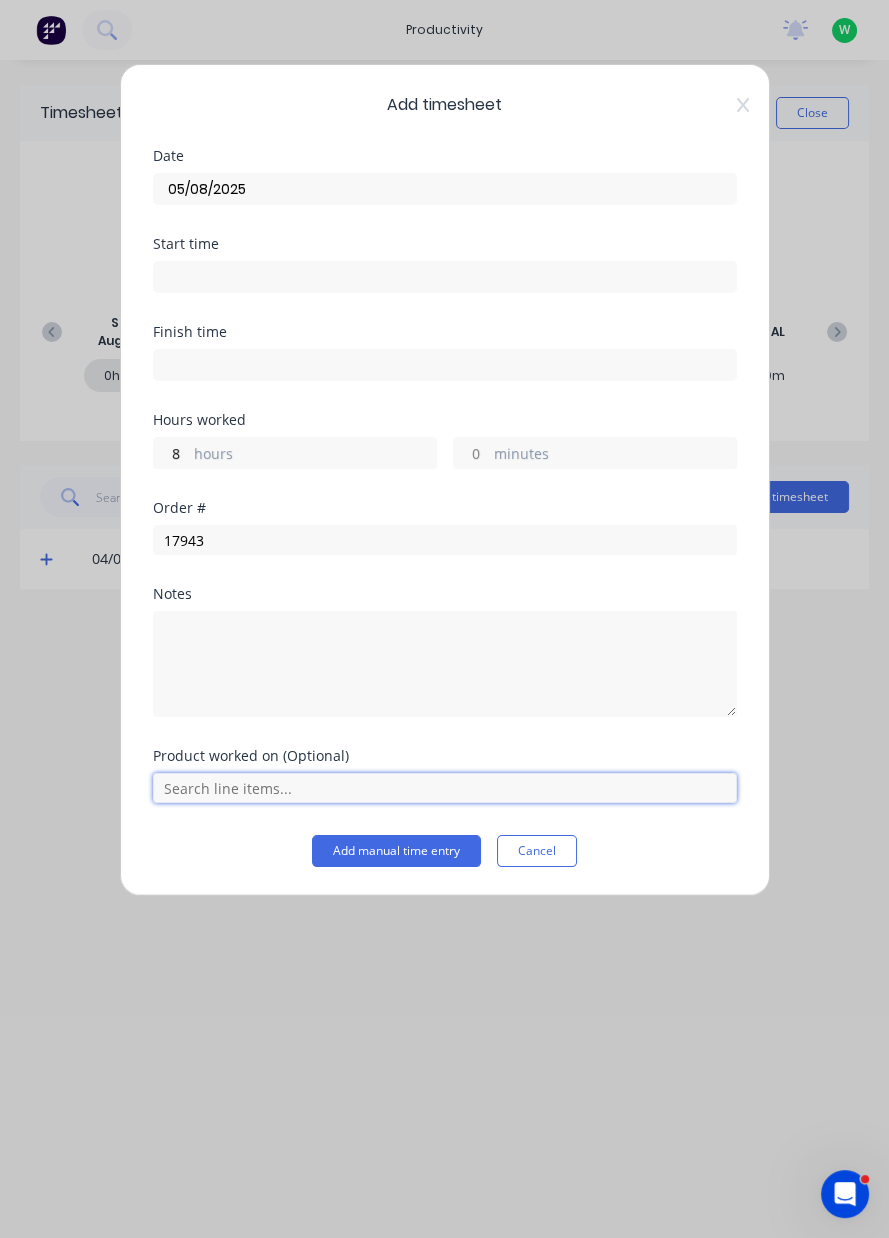 click at bounding box center (445, 788) 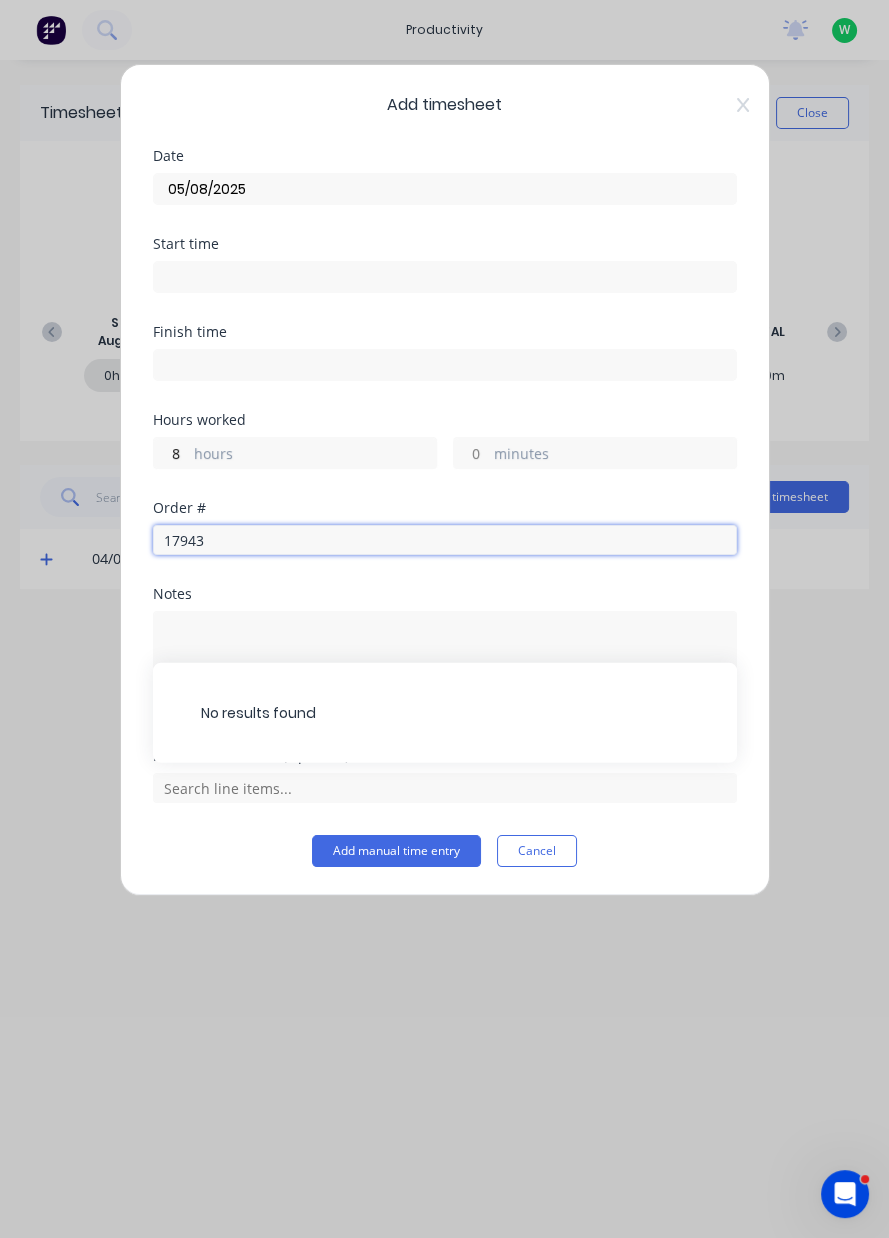 click on "17943" at bounding box center [445, 540] 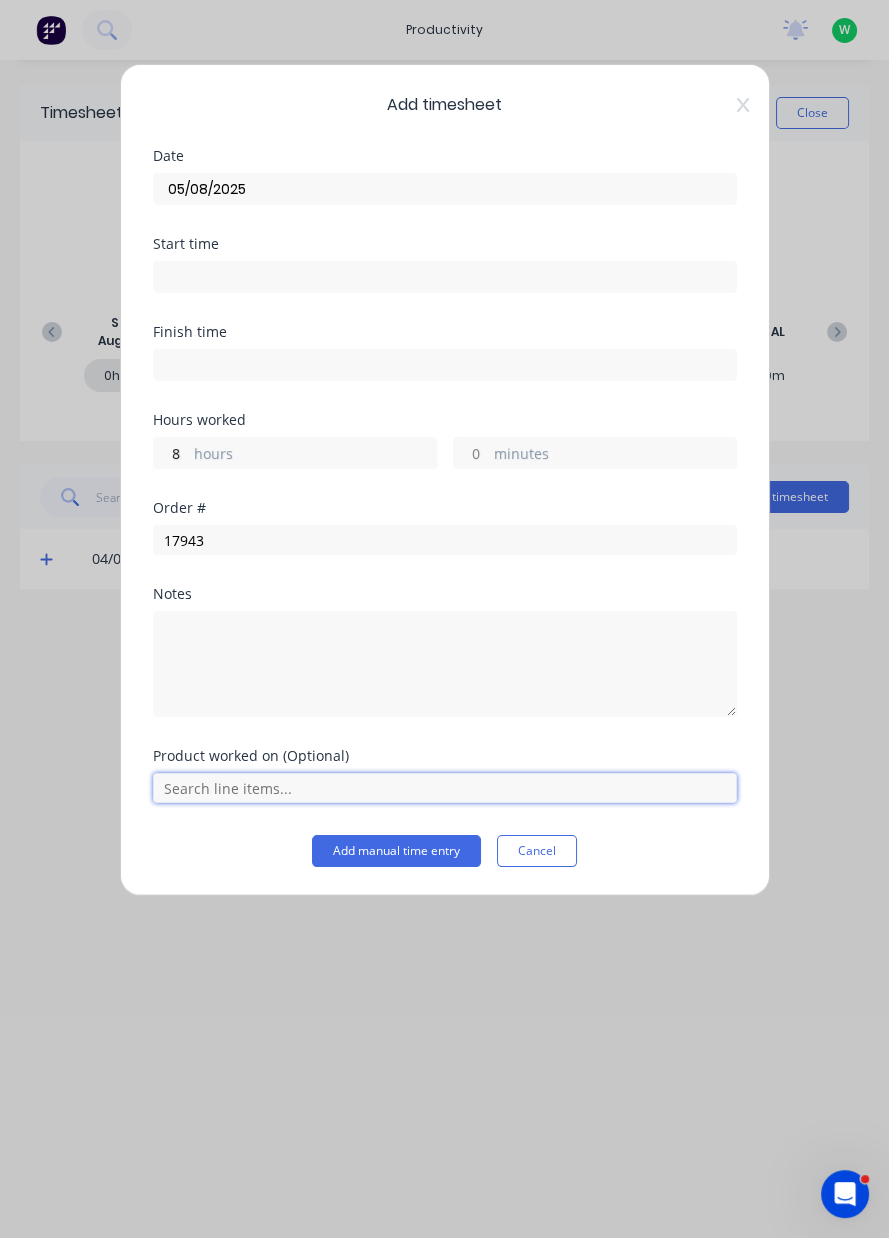 click at bounding box center (445, 788) 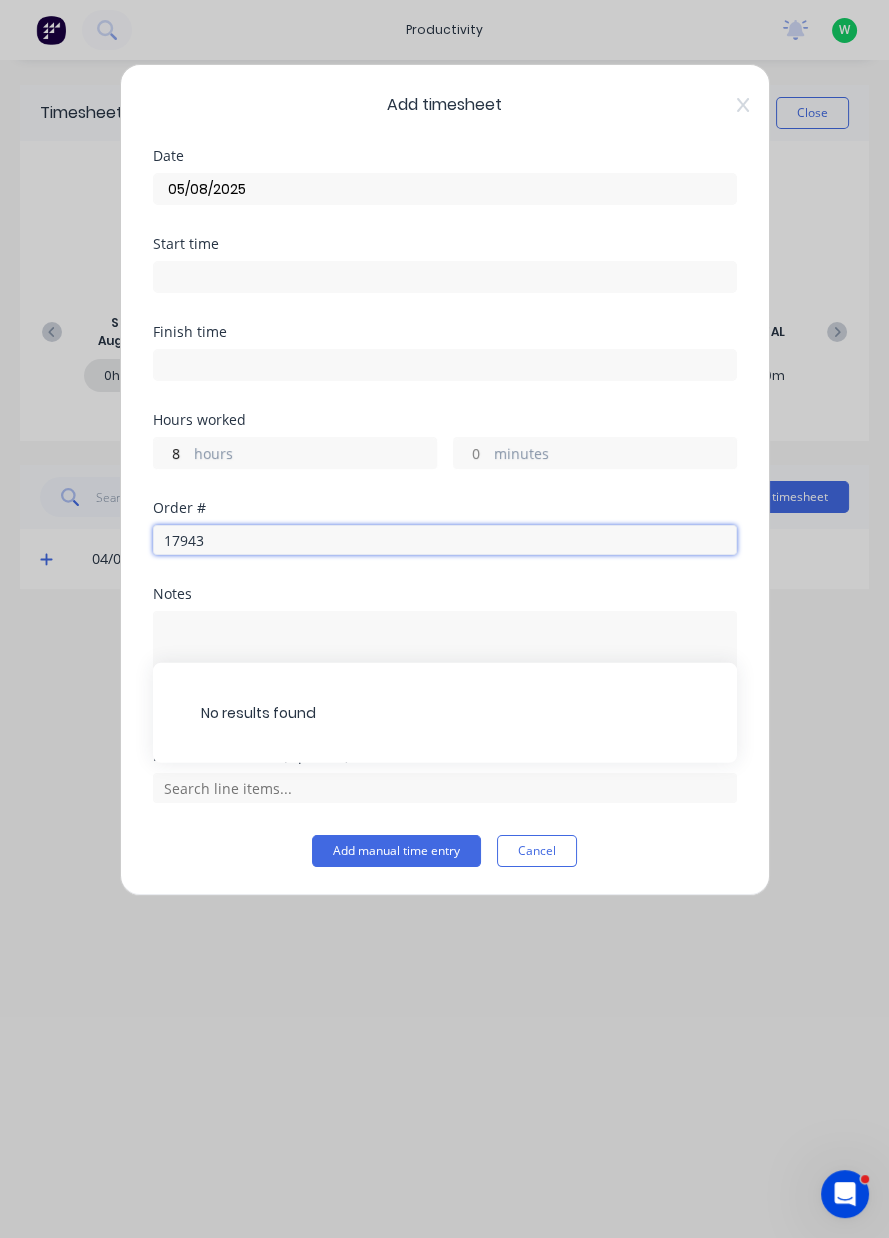 click on "17943" at bounding box center (445, 540) 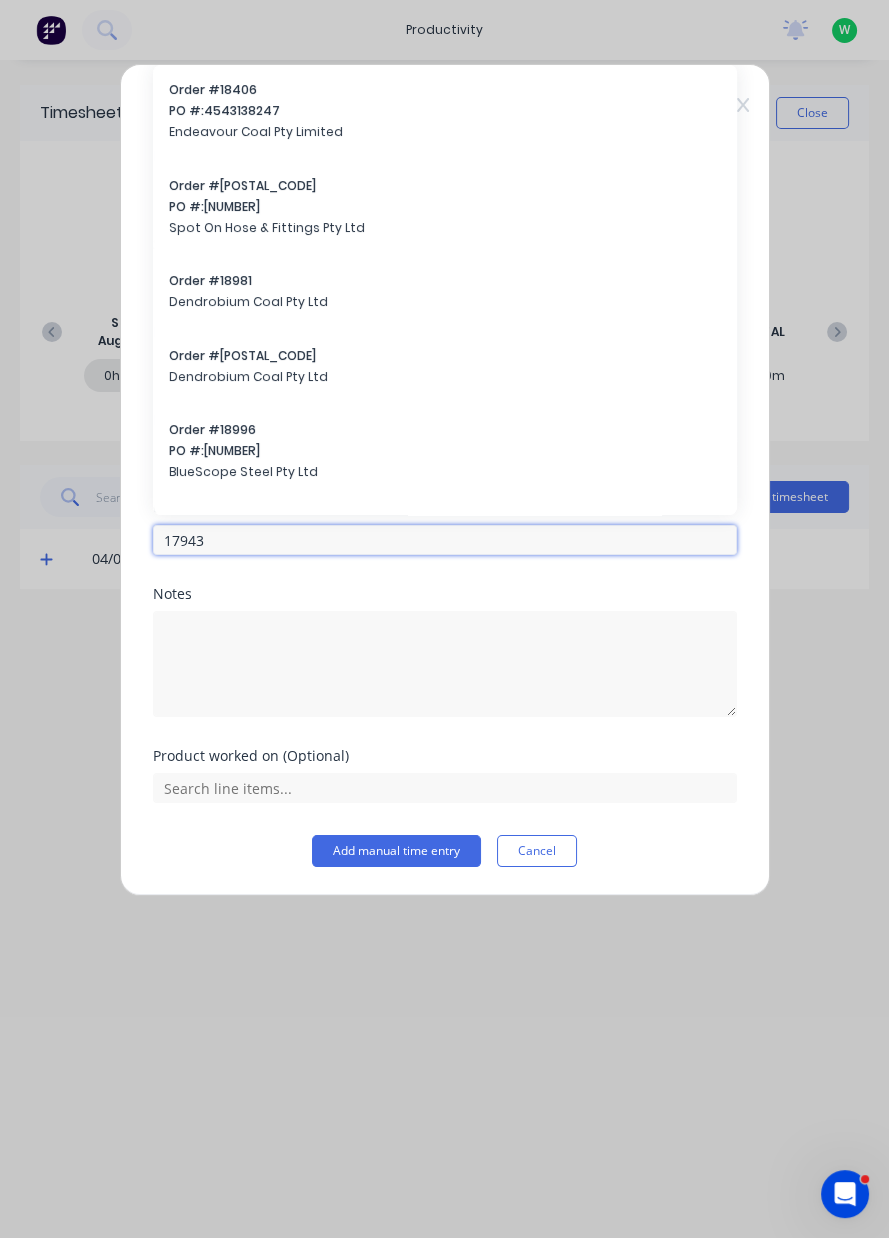 click on "17943" at bounding box center [445, 540] 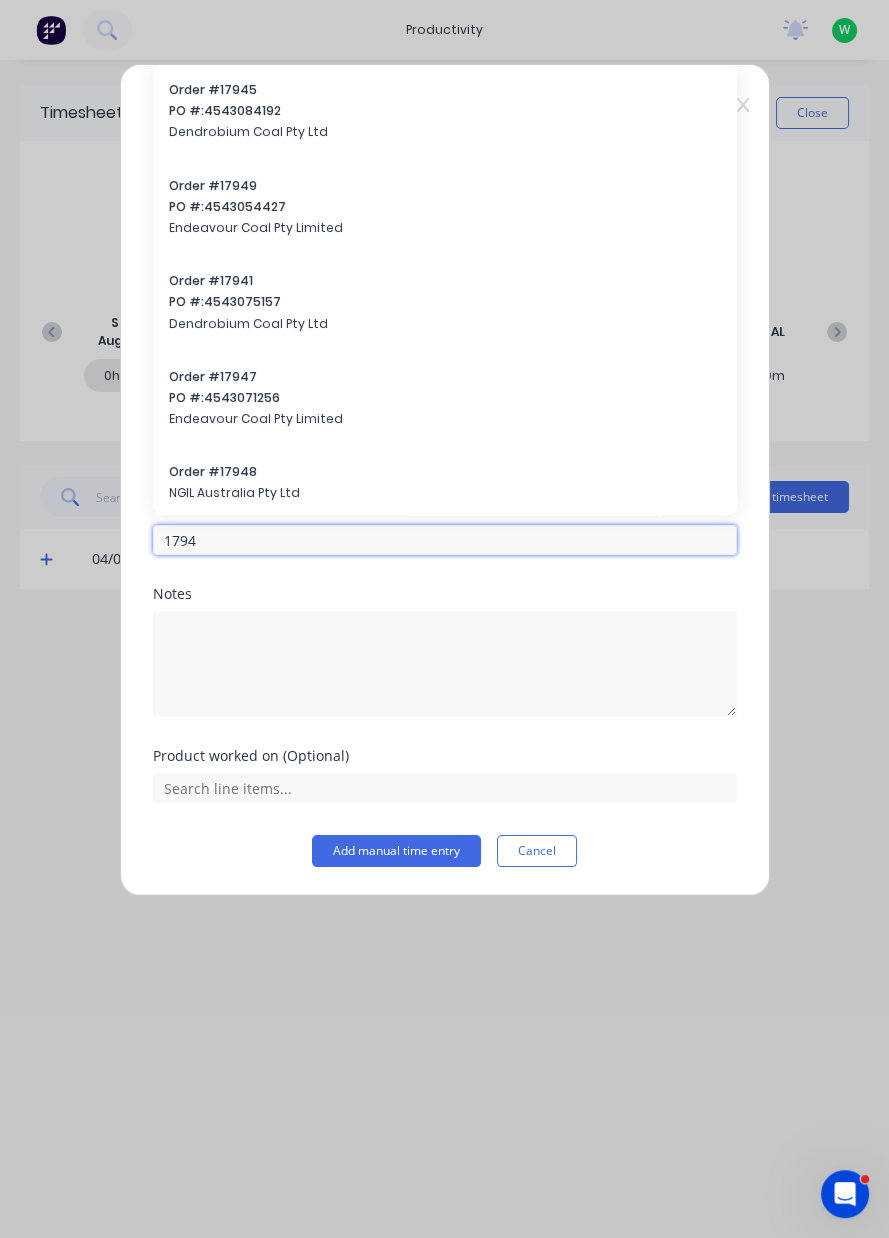 type on "17943" 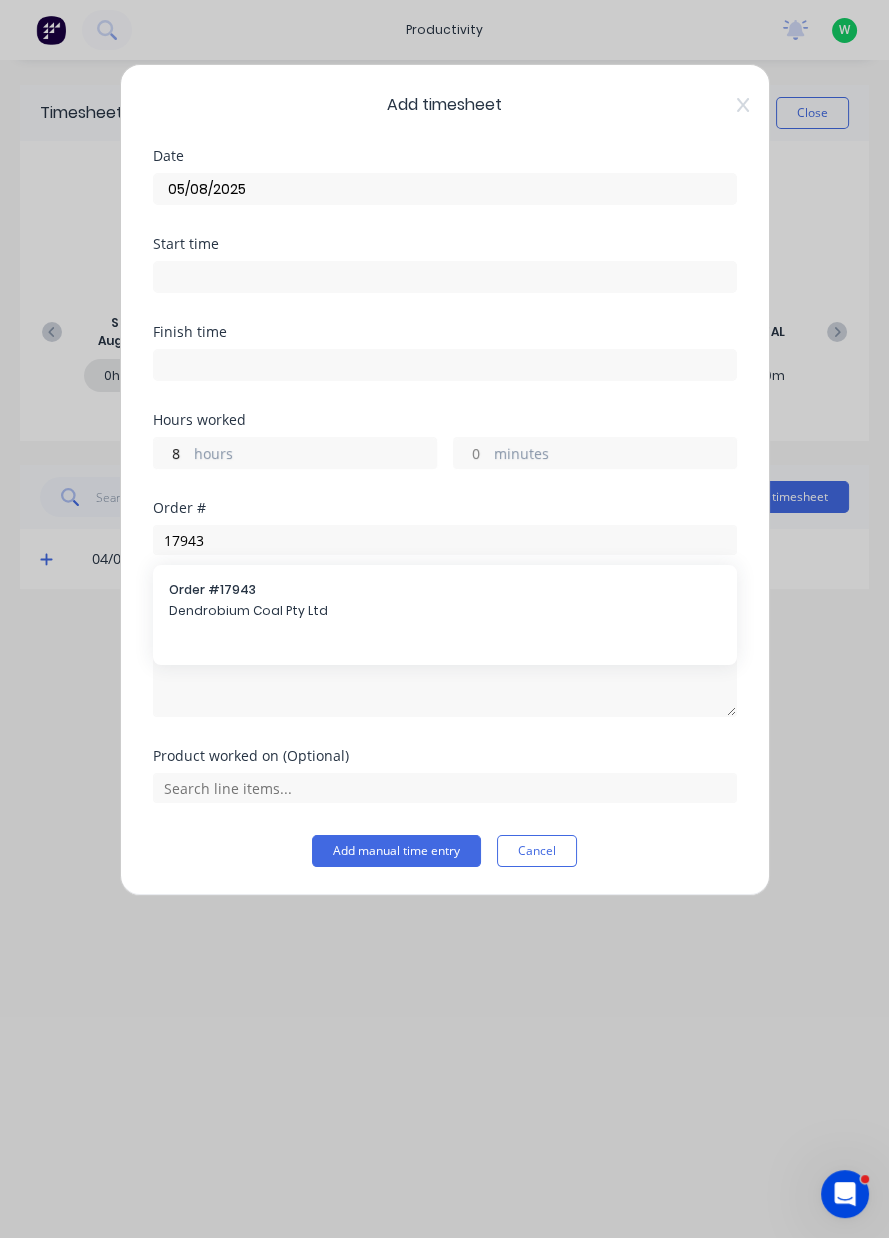 click on "Dendrobium Coal Pty Ltd" at bounding box center (445, 611) 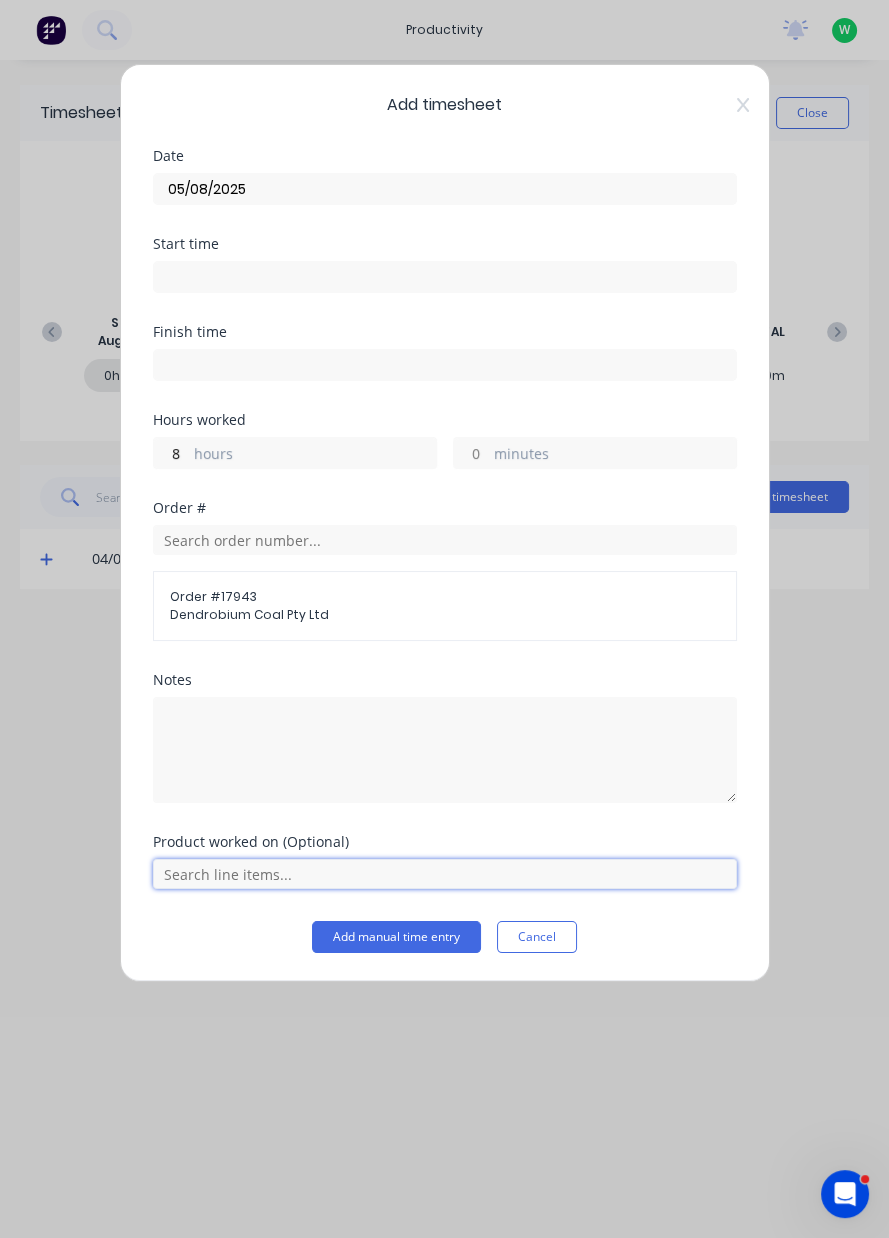 click at bounding box center (445, 874) 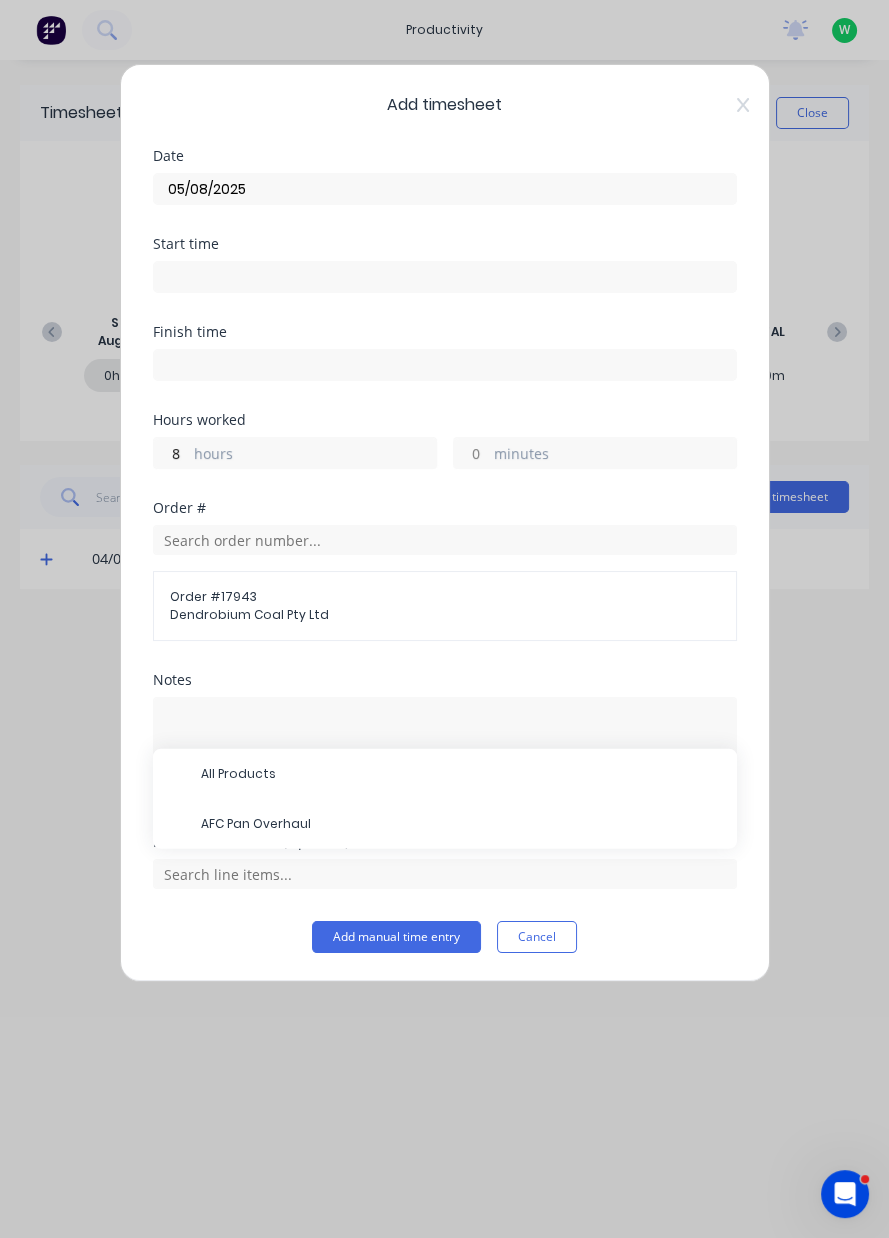 click on "AFC Pan Overhaul" at bounding box center (461, 824) 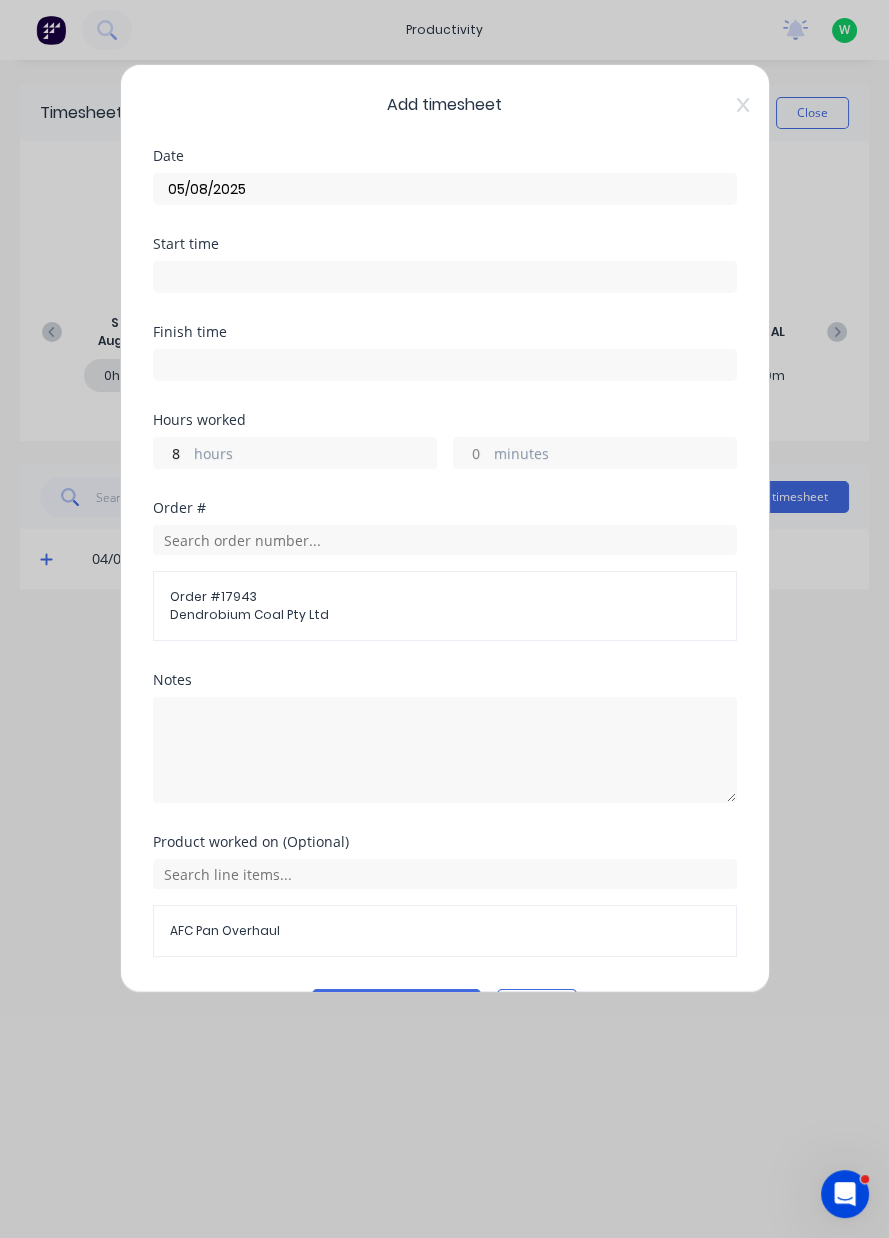 click on "Add manual time entry" at bounding box center (396, 1005) 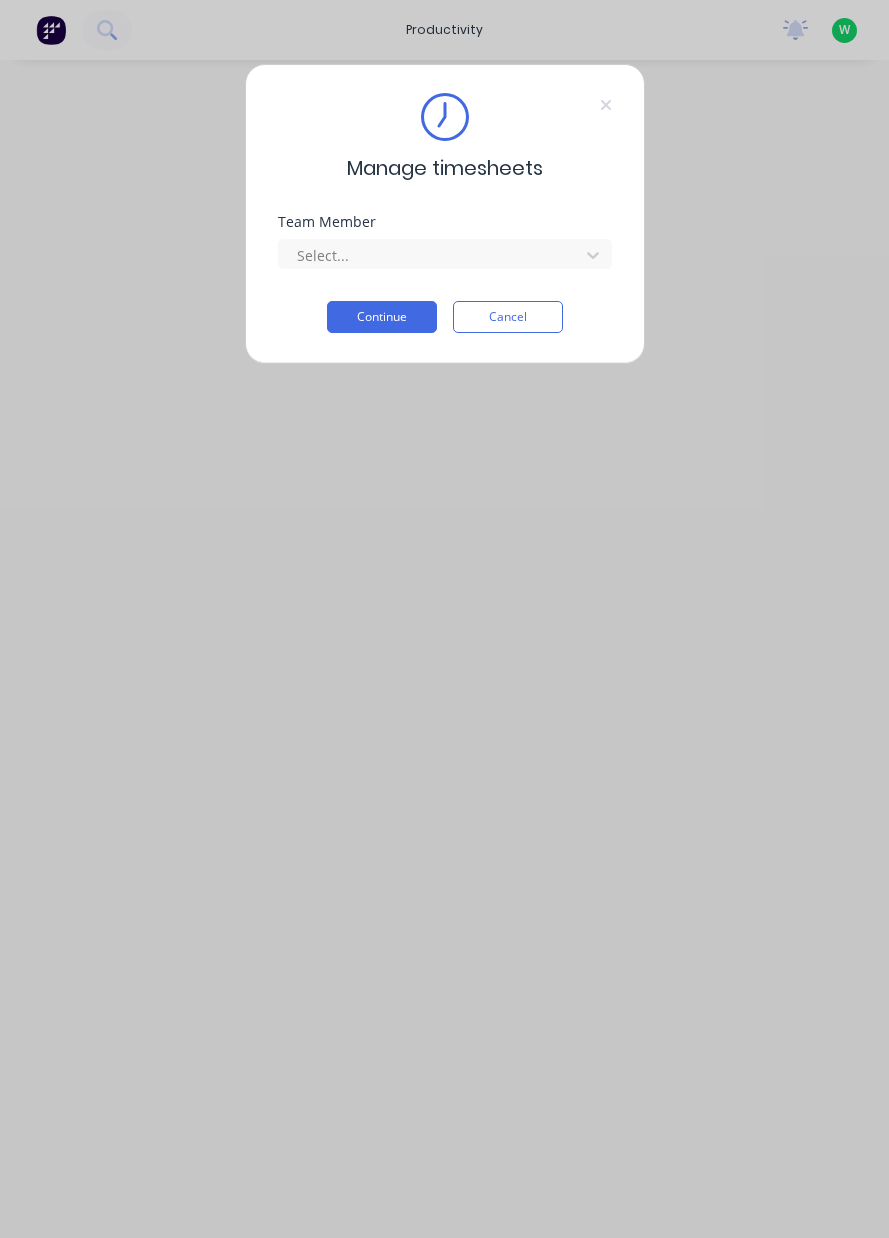scroll, scrollTop: 0, scrollLeft: 0, axis: both 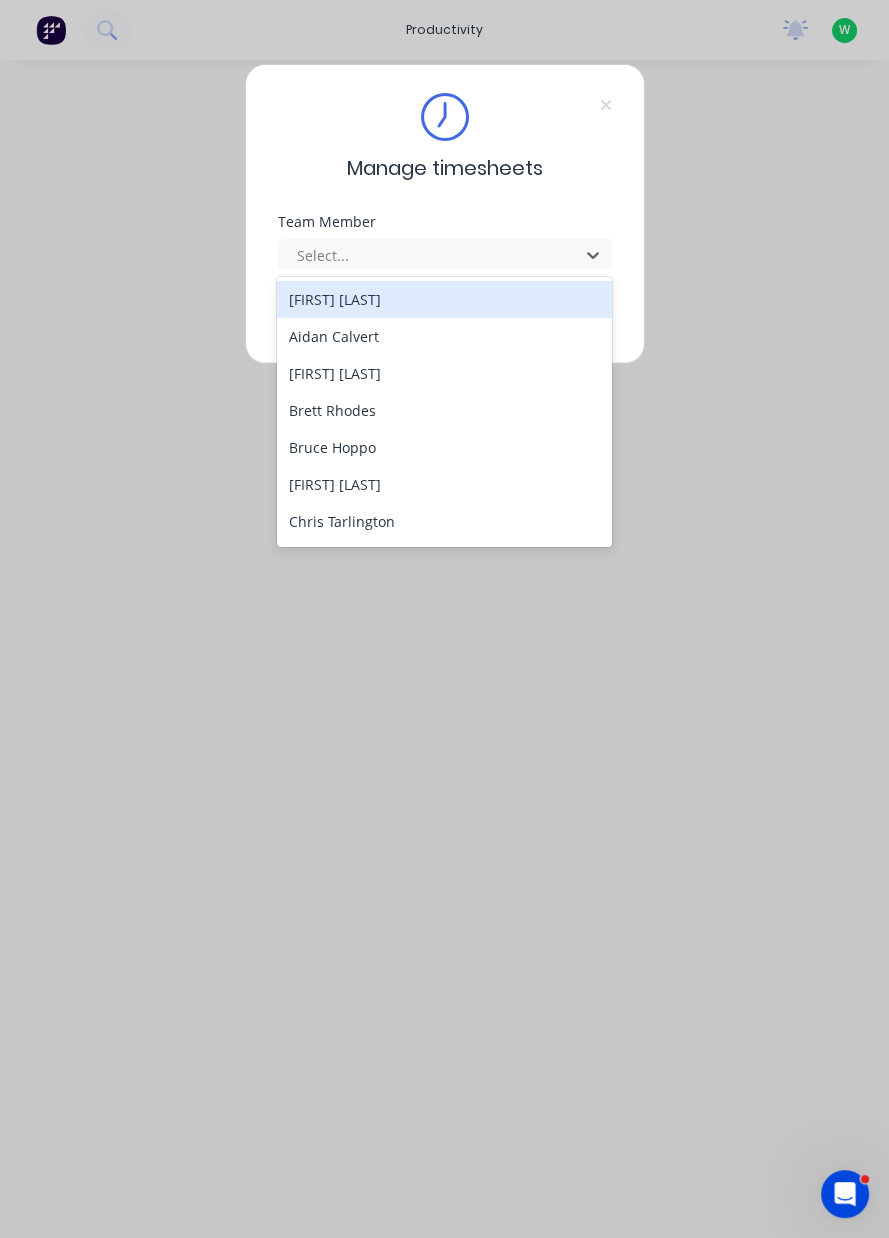 click on "Chris Tarlington" at bounding box center (444, 521) 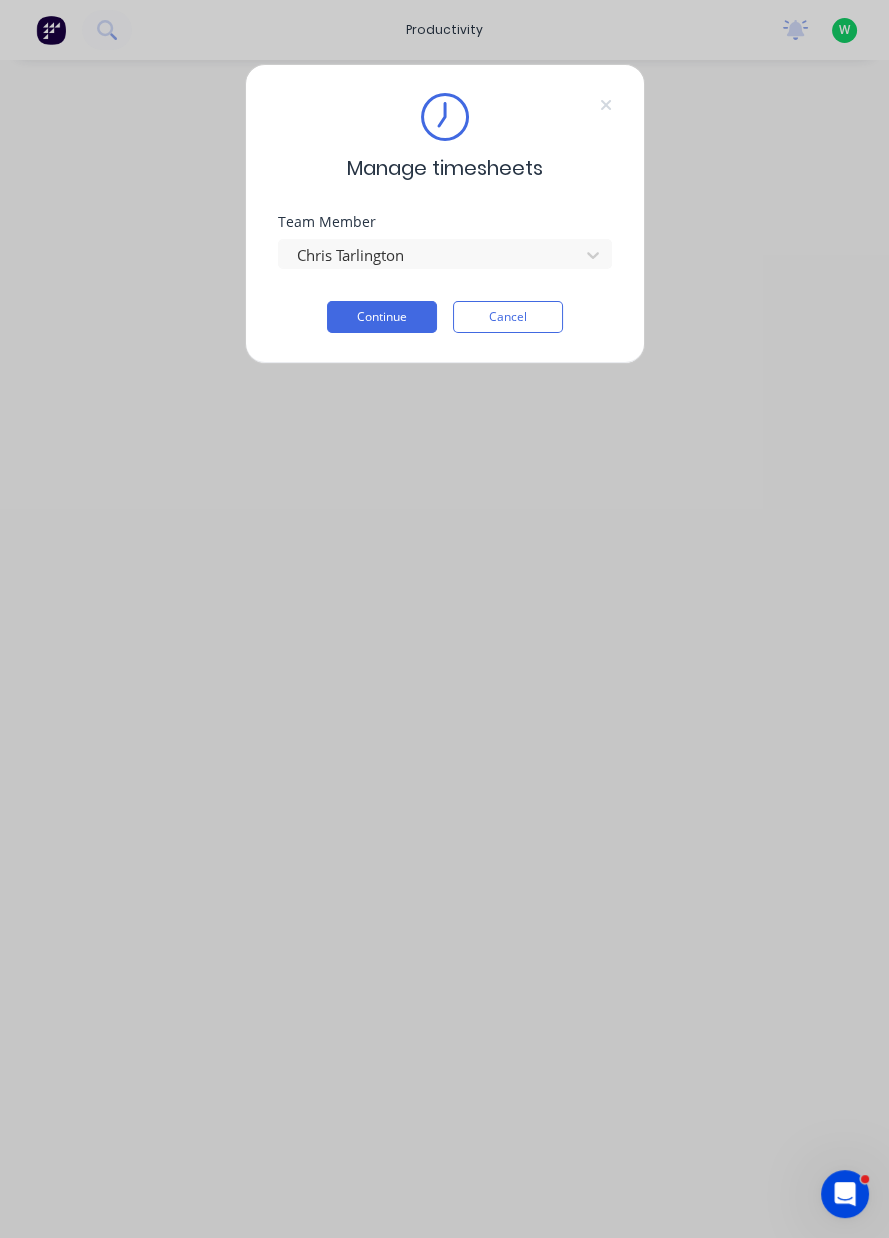 click on "Continue" at bounding box center [382, 317] 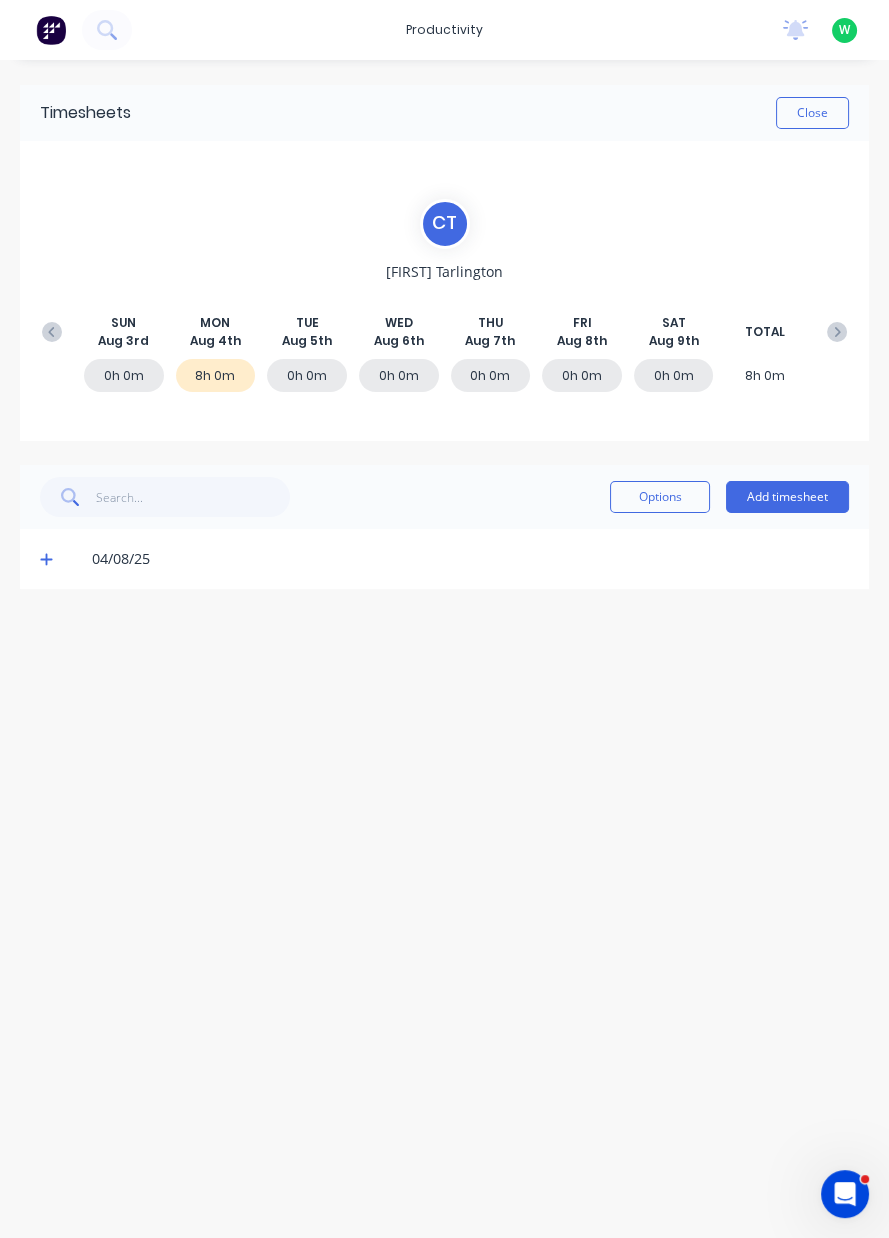 click on "Add timesheet" at bounding box center (787, 497) 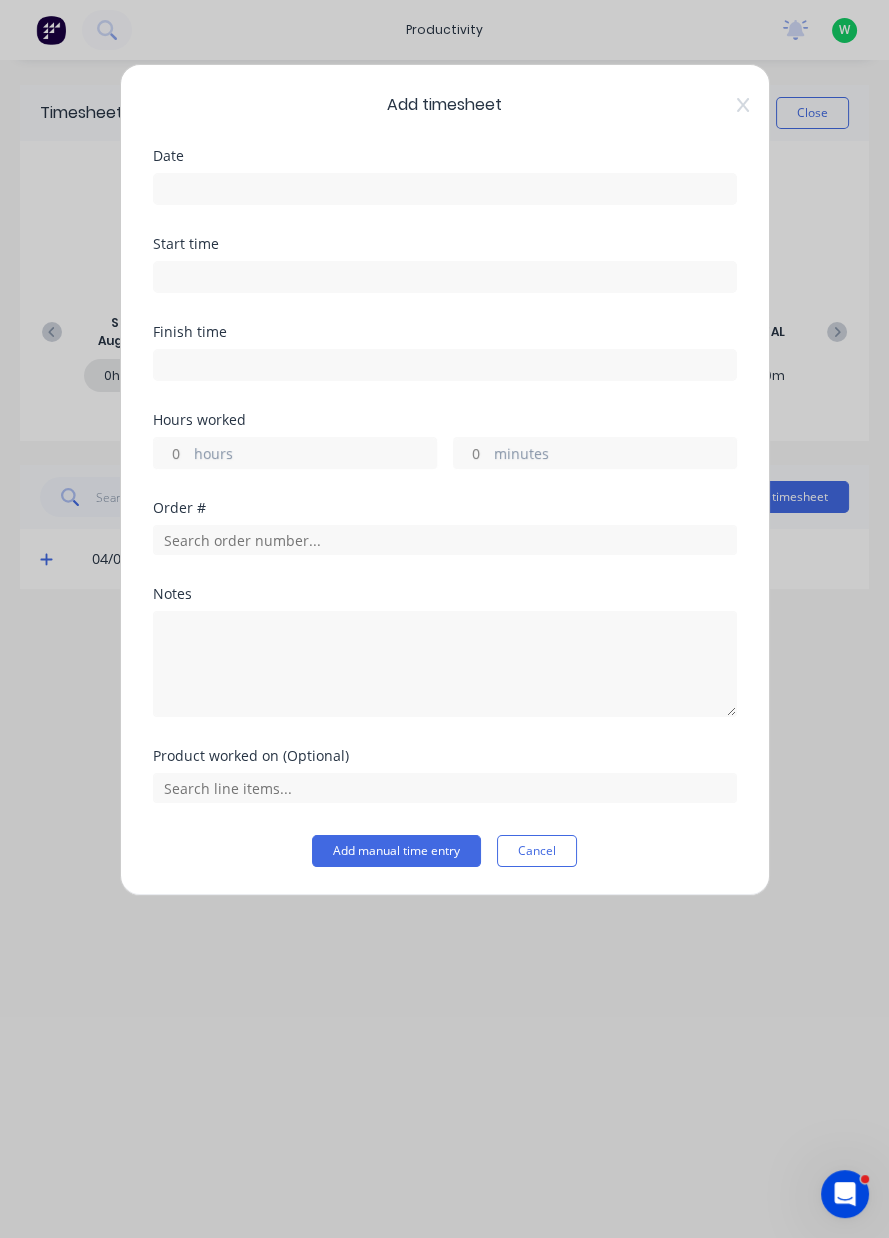 click at bounding box center [445, 189] 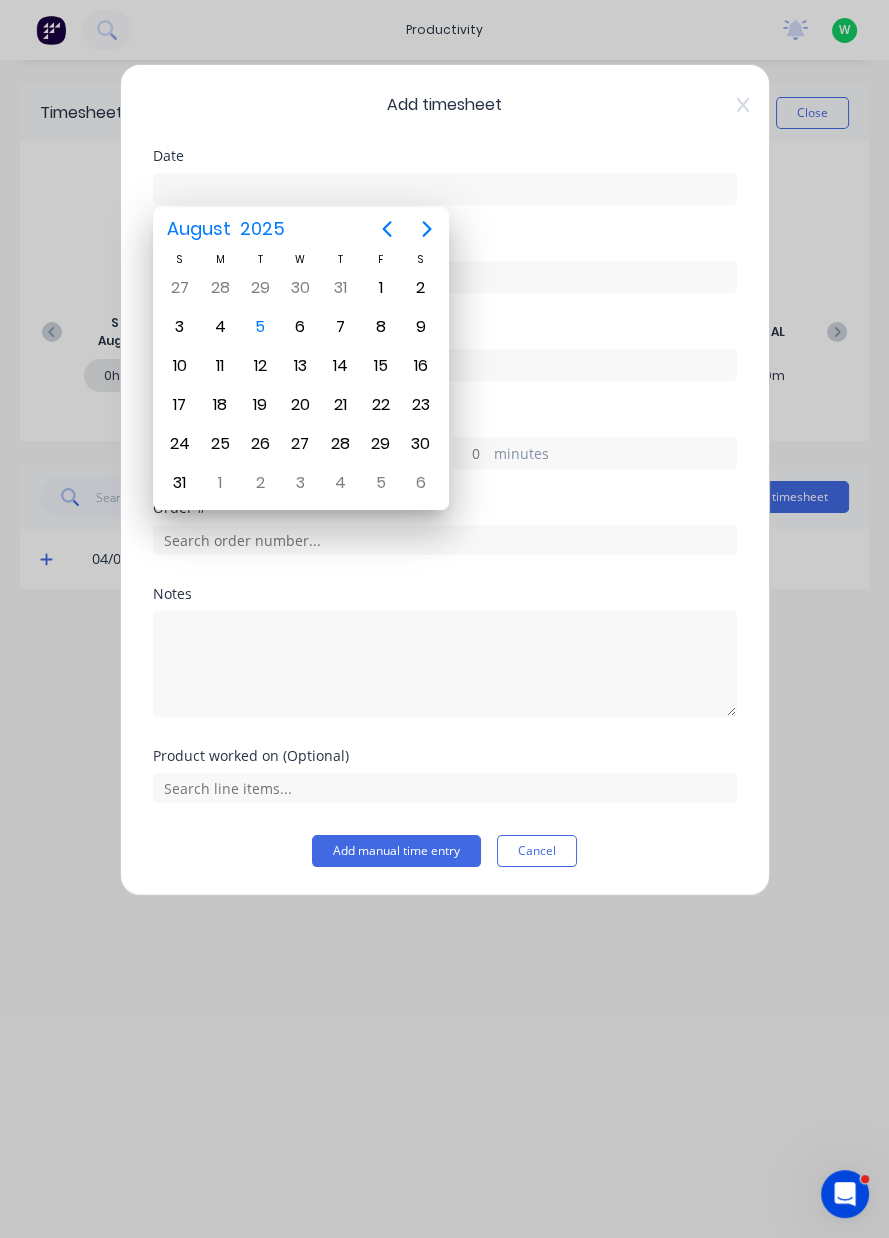 click on "5" at bounding box center [260, 327] 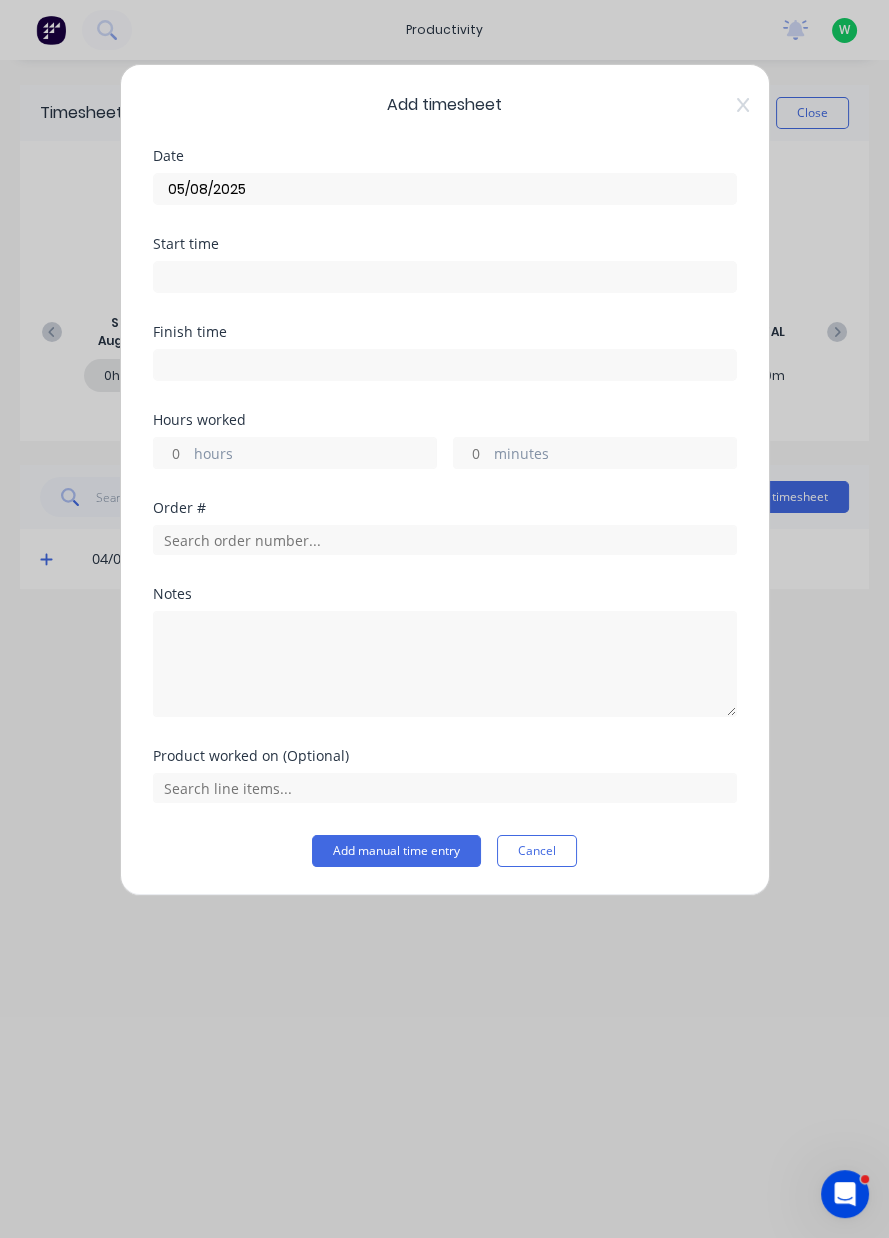 type on "05/08/2025" 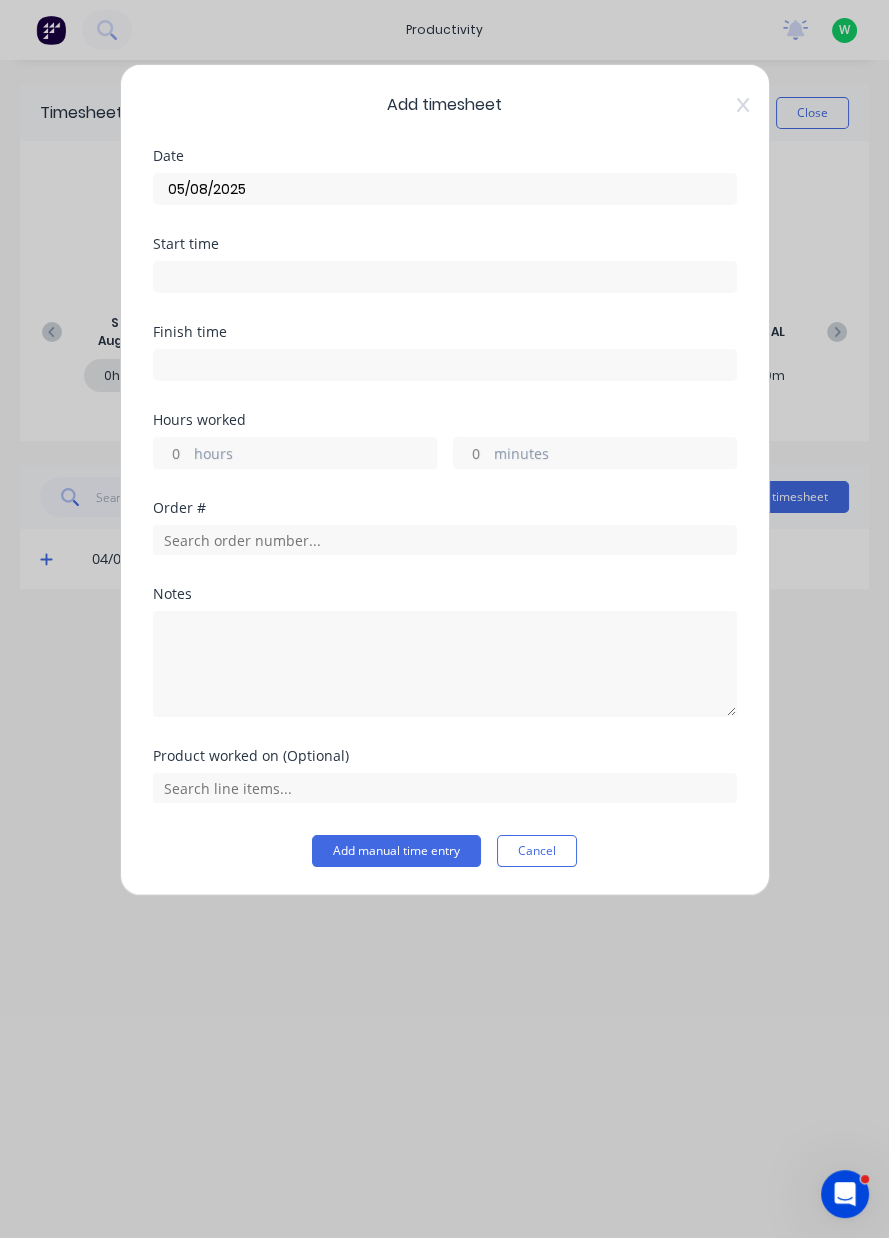 click on "hours" at bounding box center (171, 453) 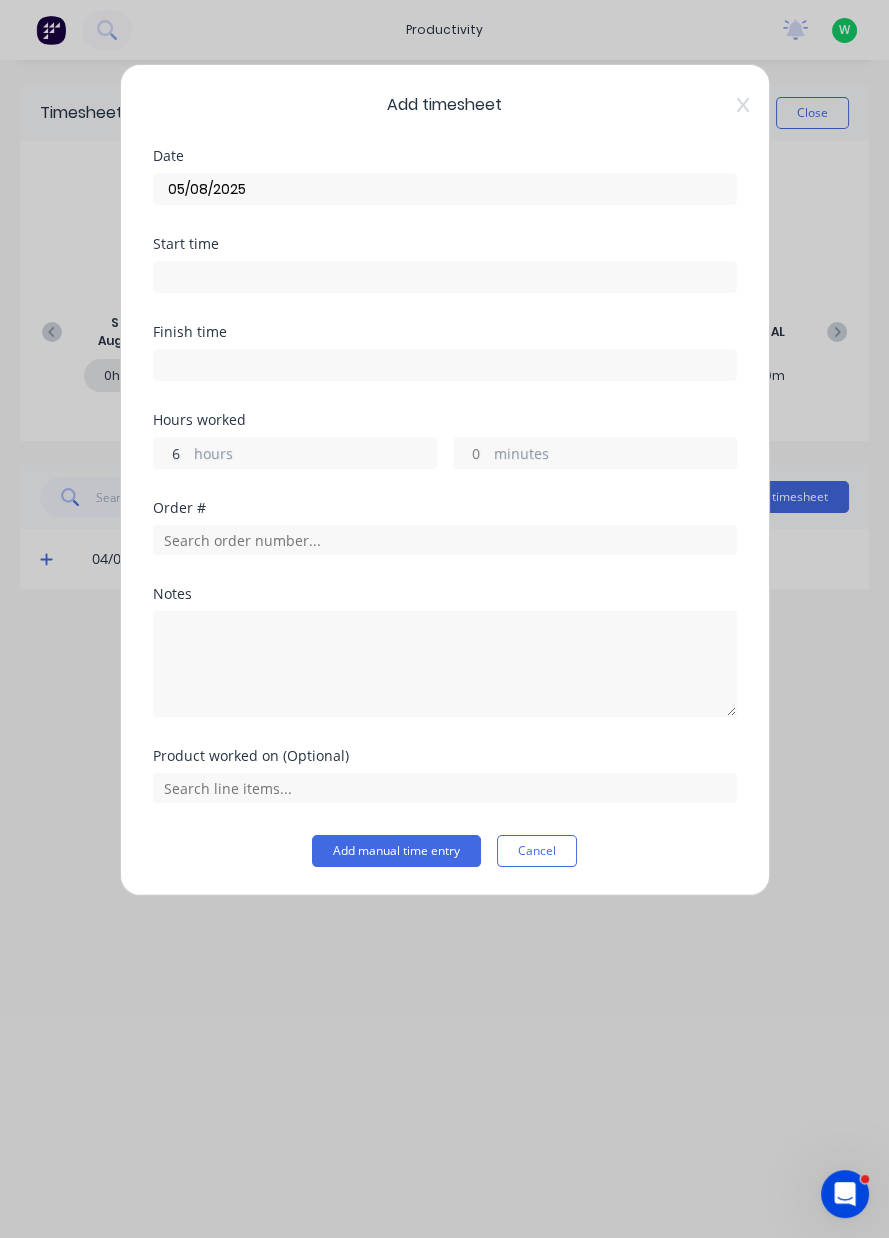 type on "6" 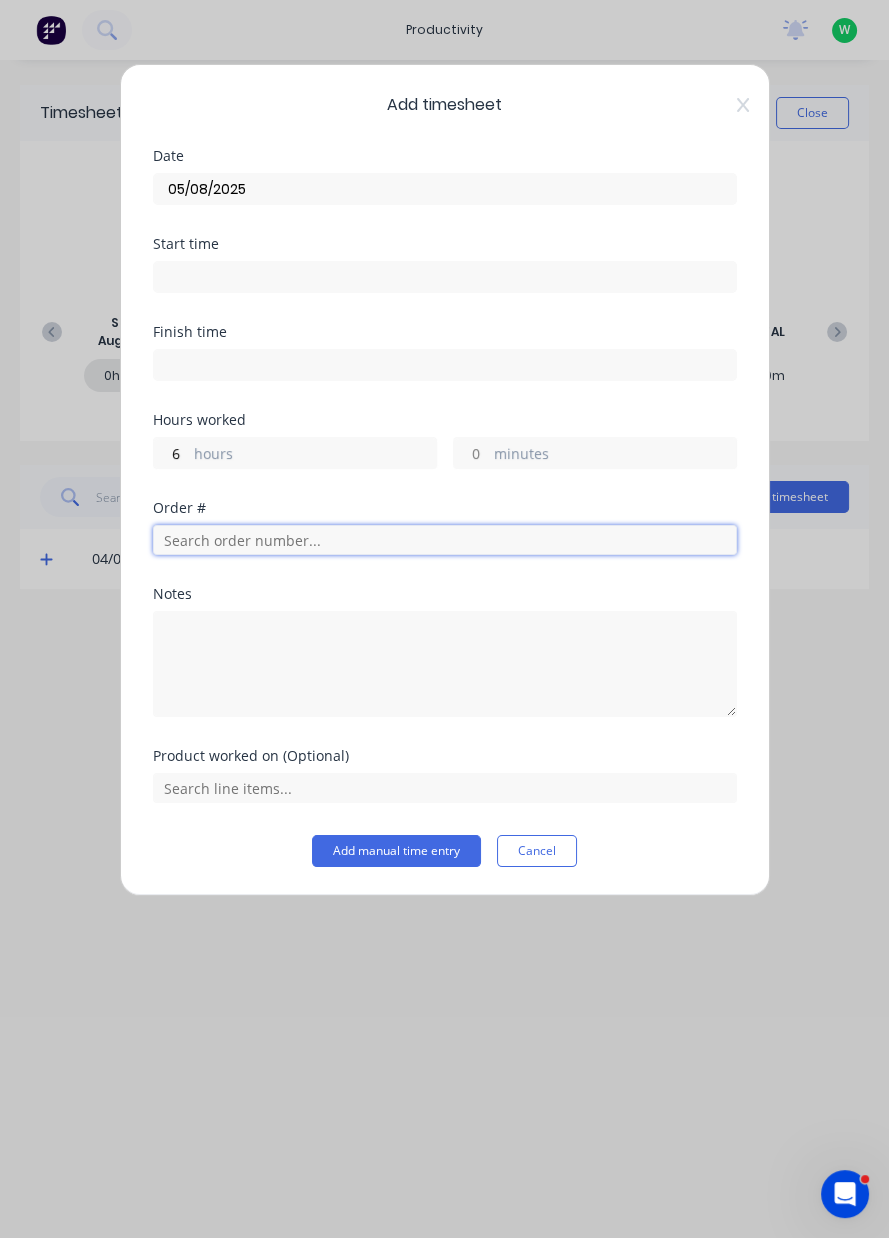 click at bounding box center (445, 540) 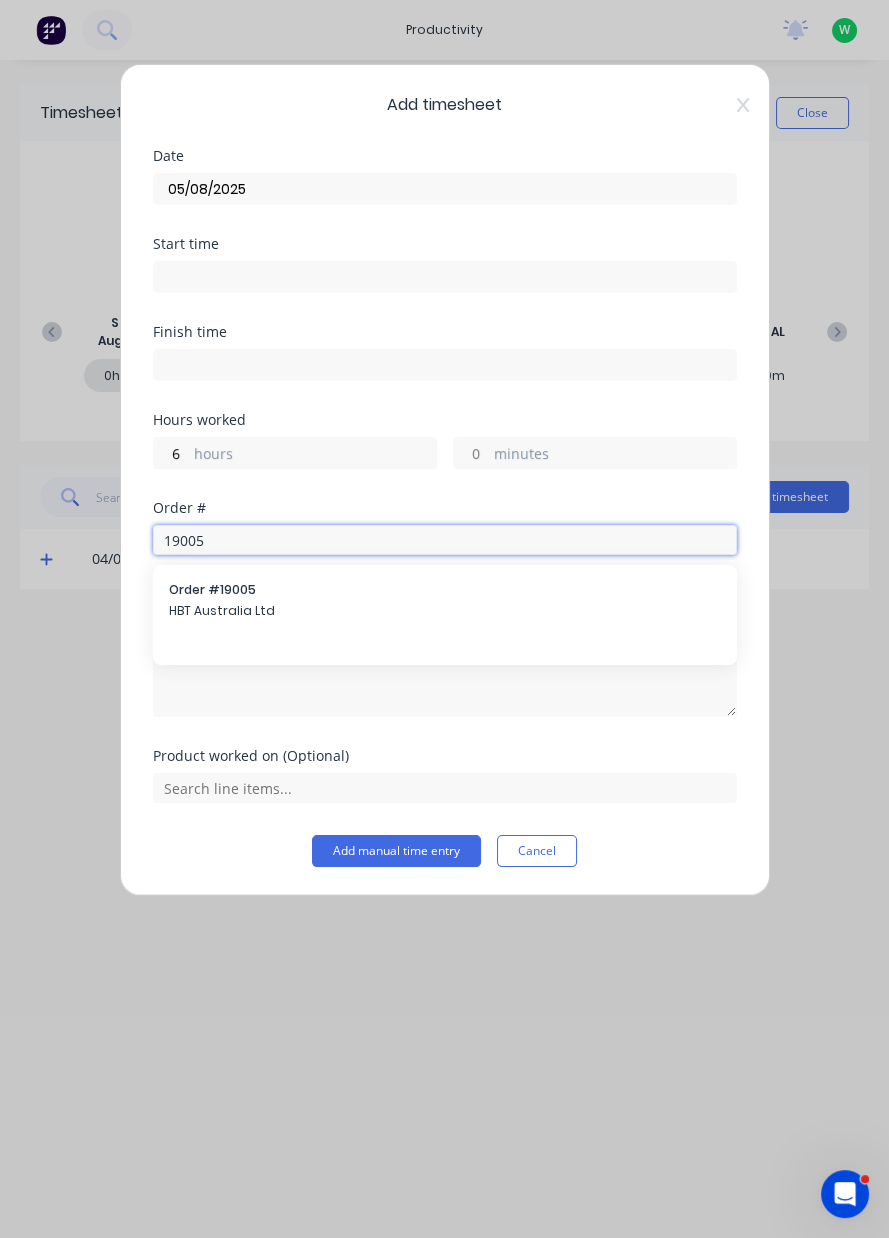 type on "19005" 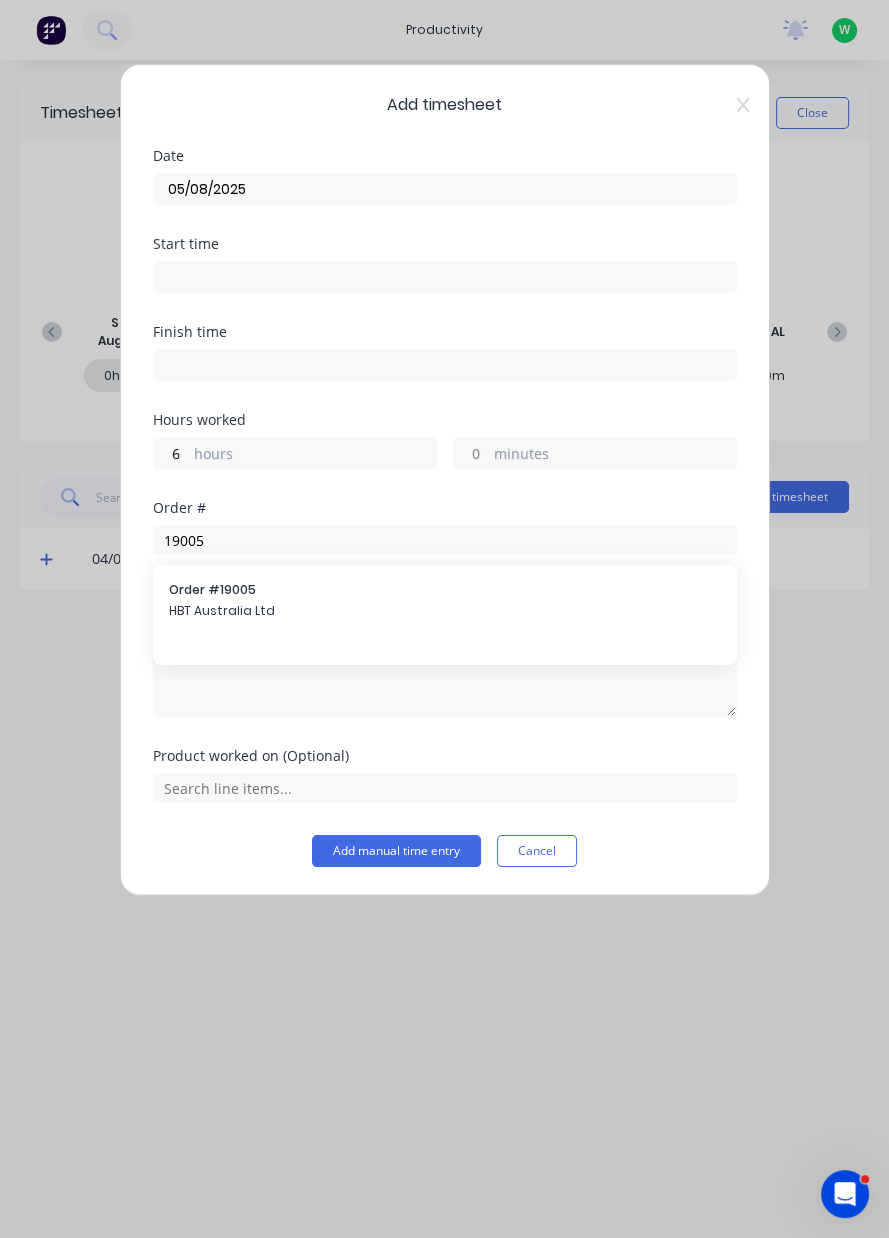 click on "HBT Australia Ltd" at bounding box center (445, 611) 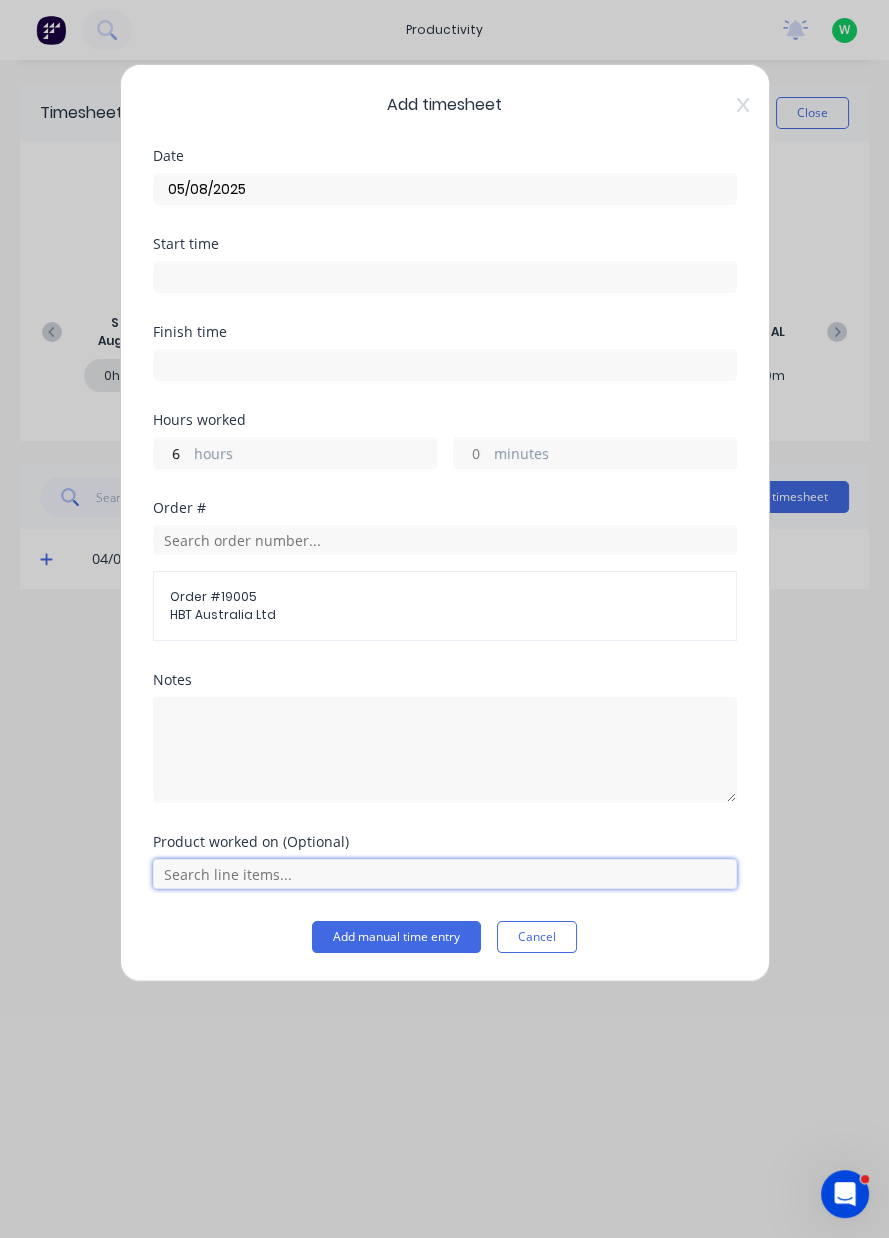 click at bounding box center [445, 874] 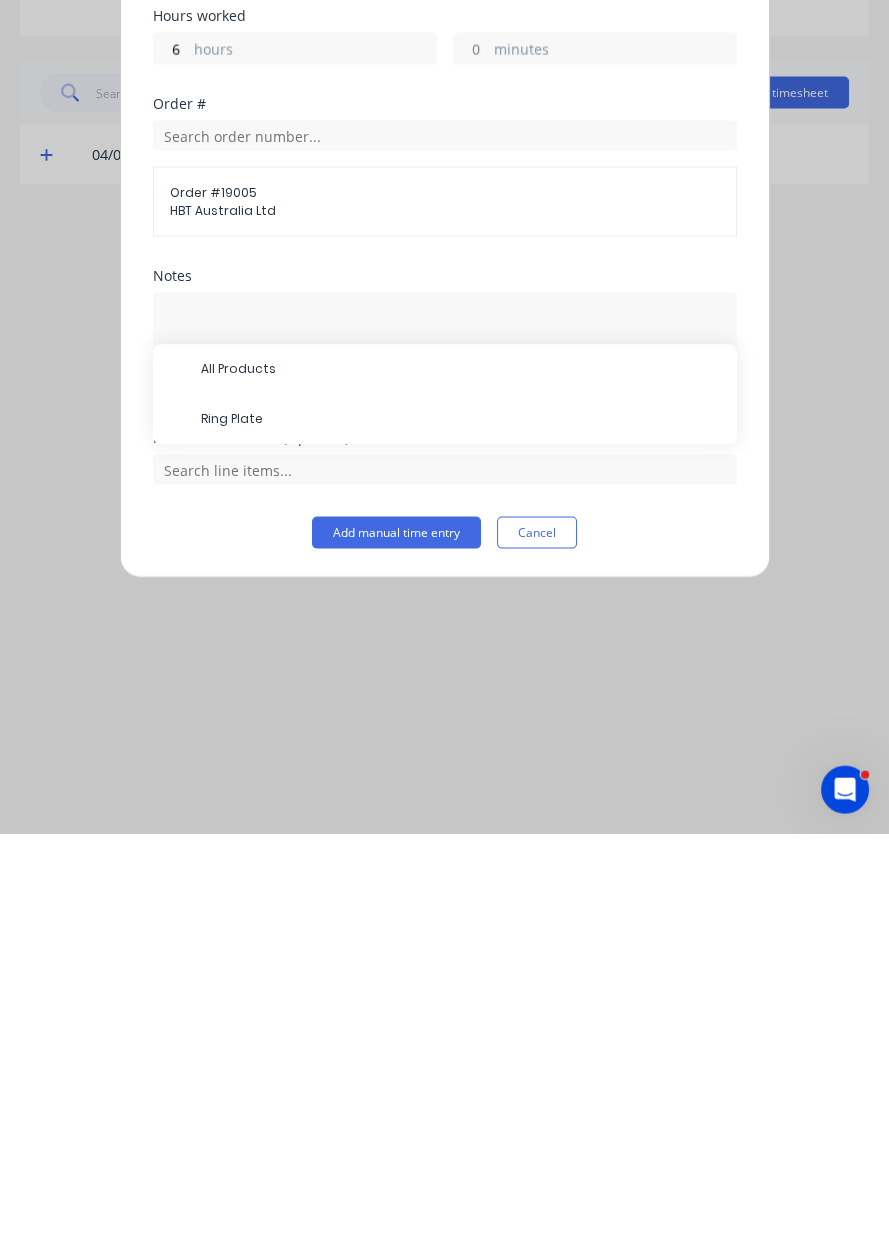click on "Ring Plate" at bounding box center (461, 824) 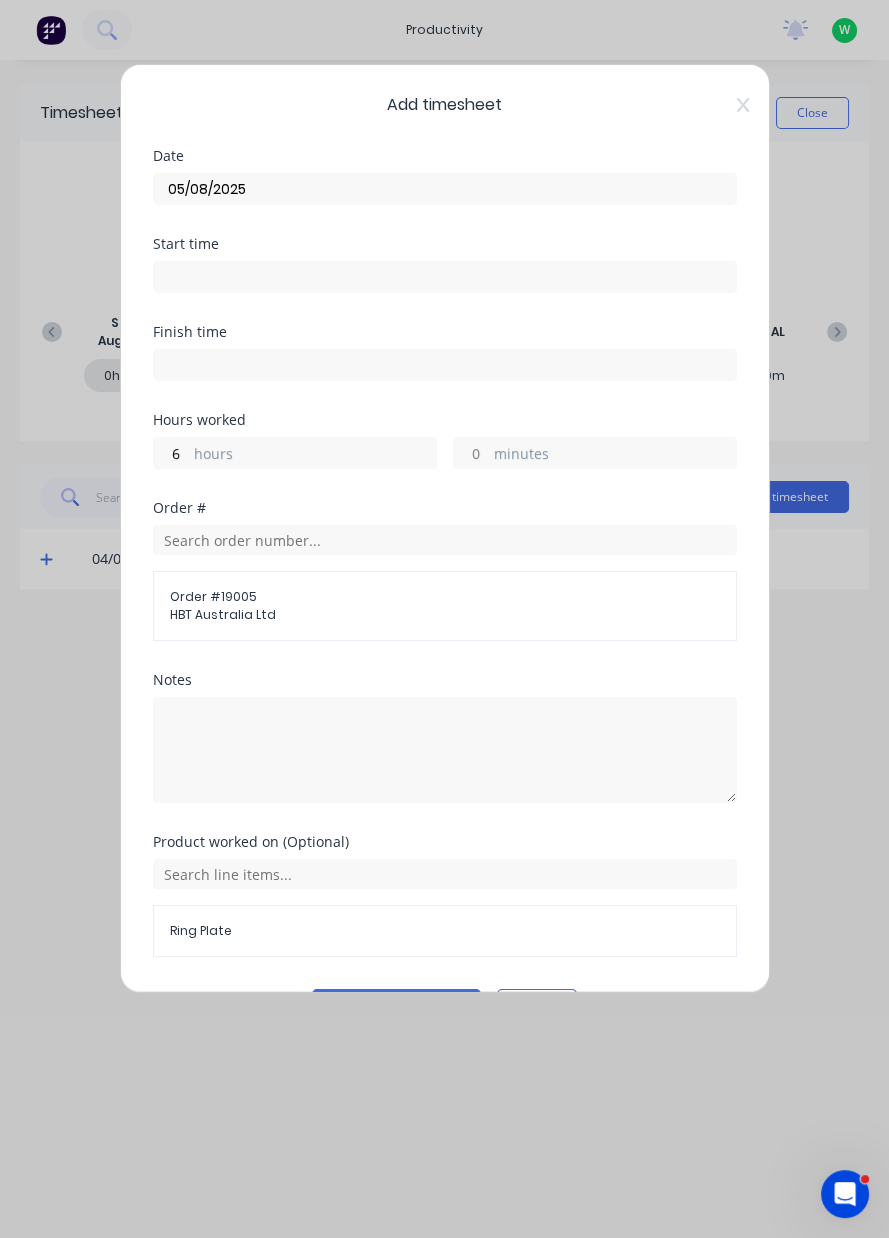 scroll, scrollTop: 53, scrollLeft: 0, axis: vertical 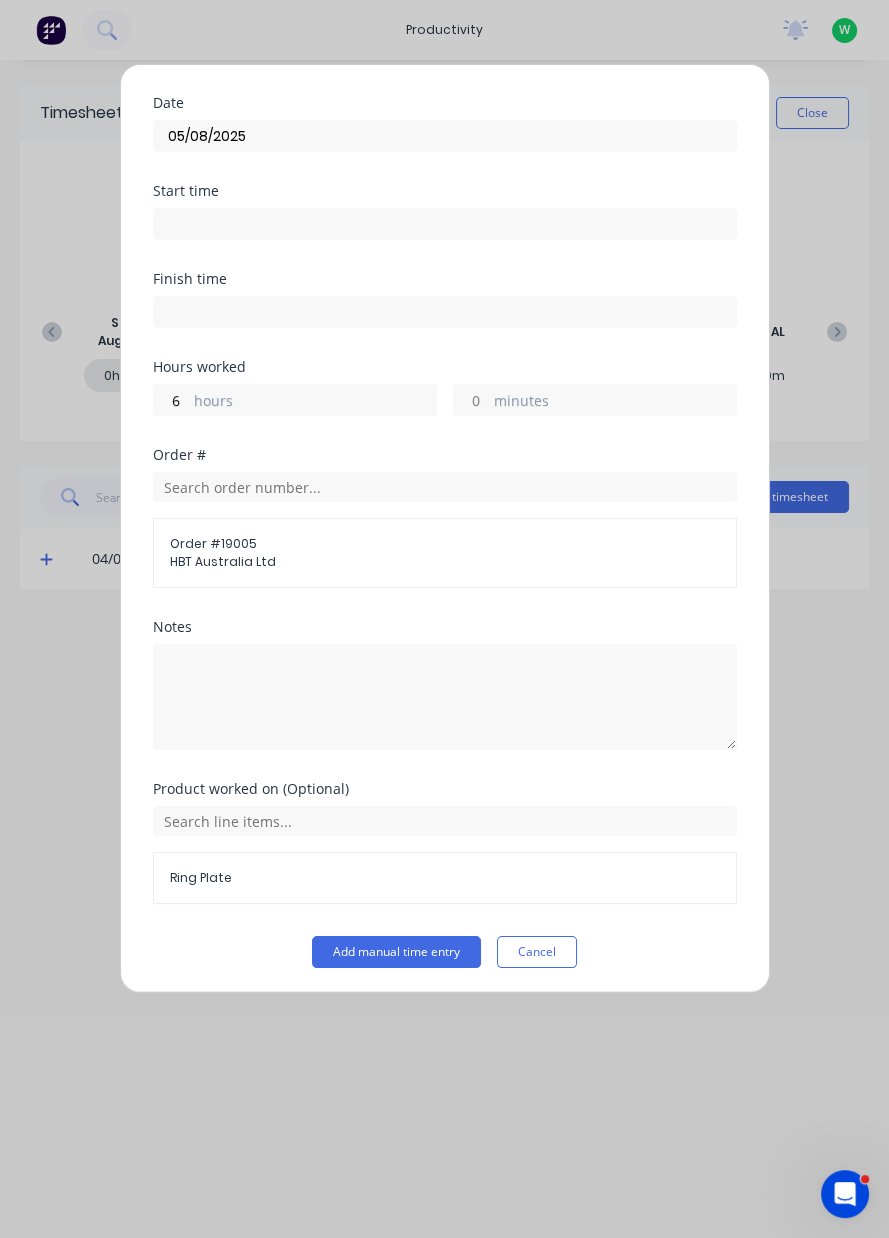 click on "Add manual time entry" at bounding box center (396, 952) 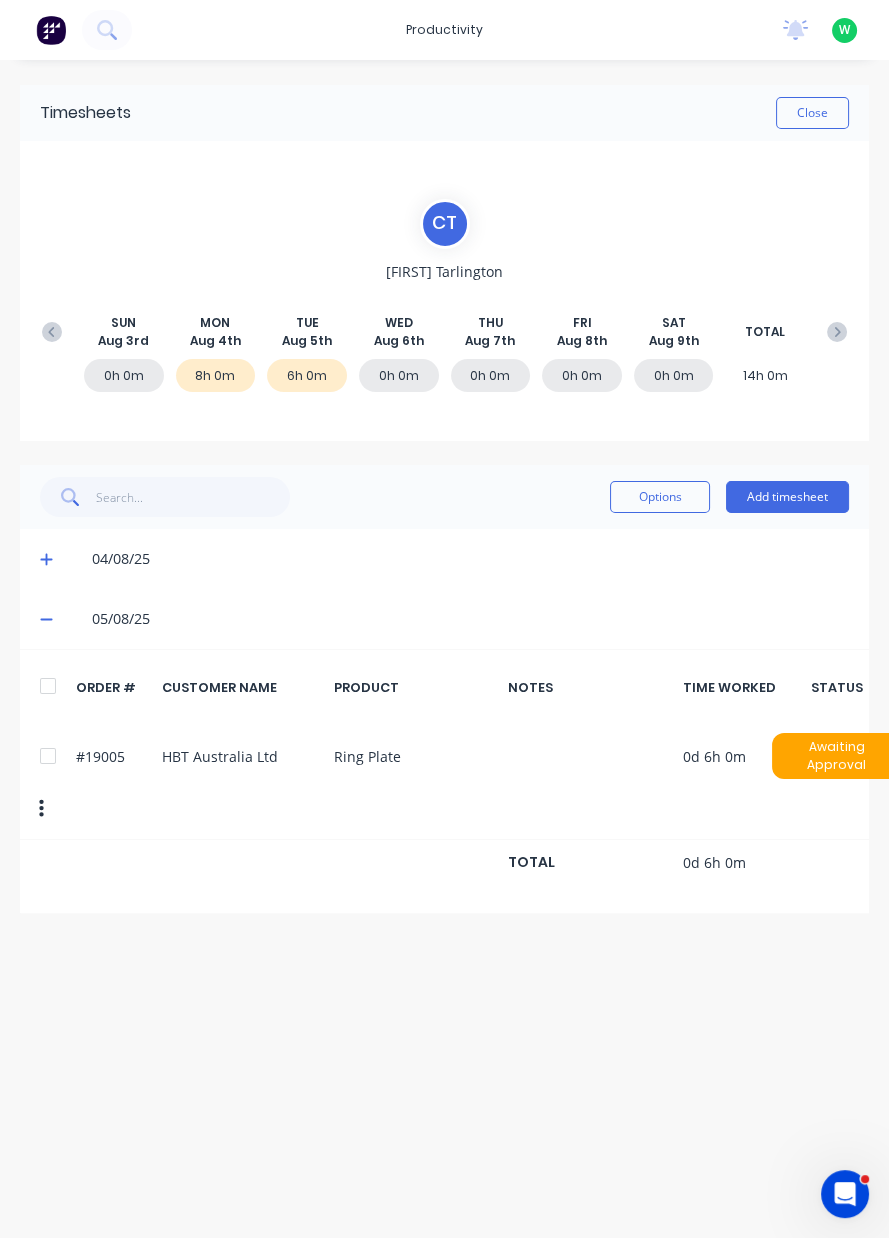 click on "Add timesheet" at bounding box center (787, 497) 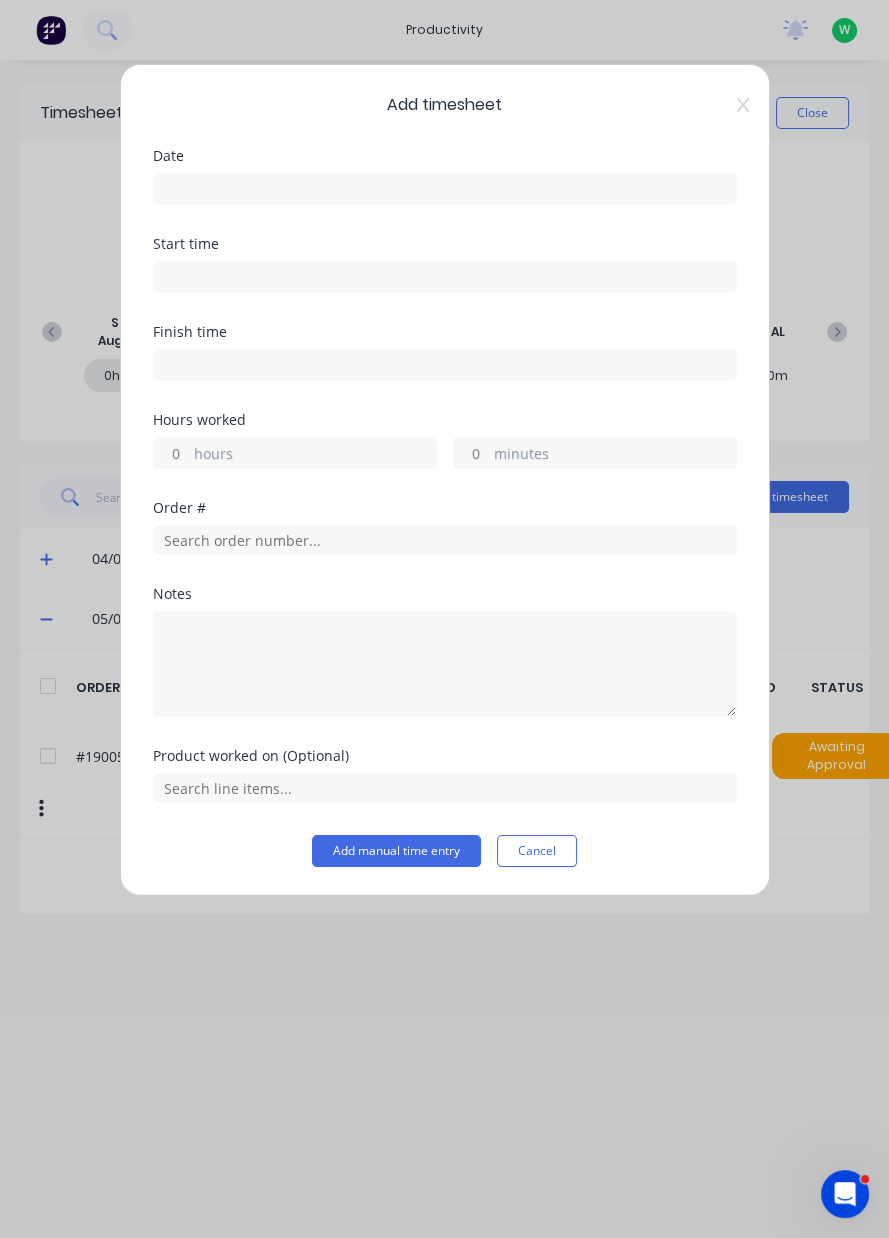 click at bounding box center (445, 189) 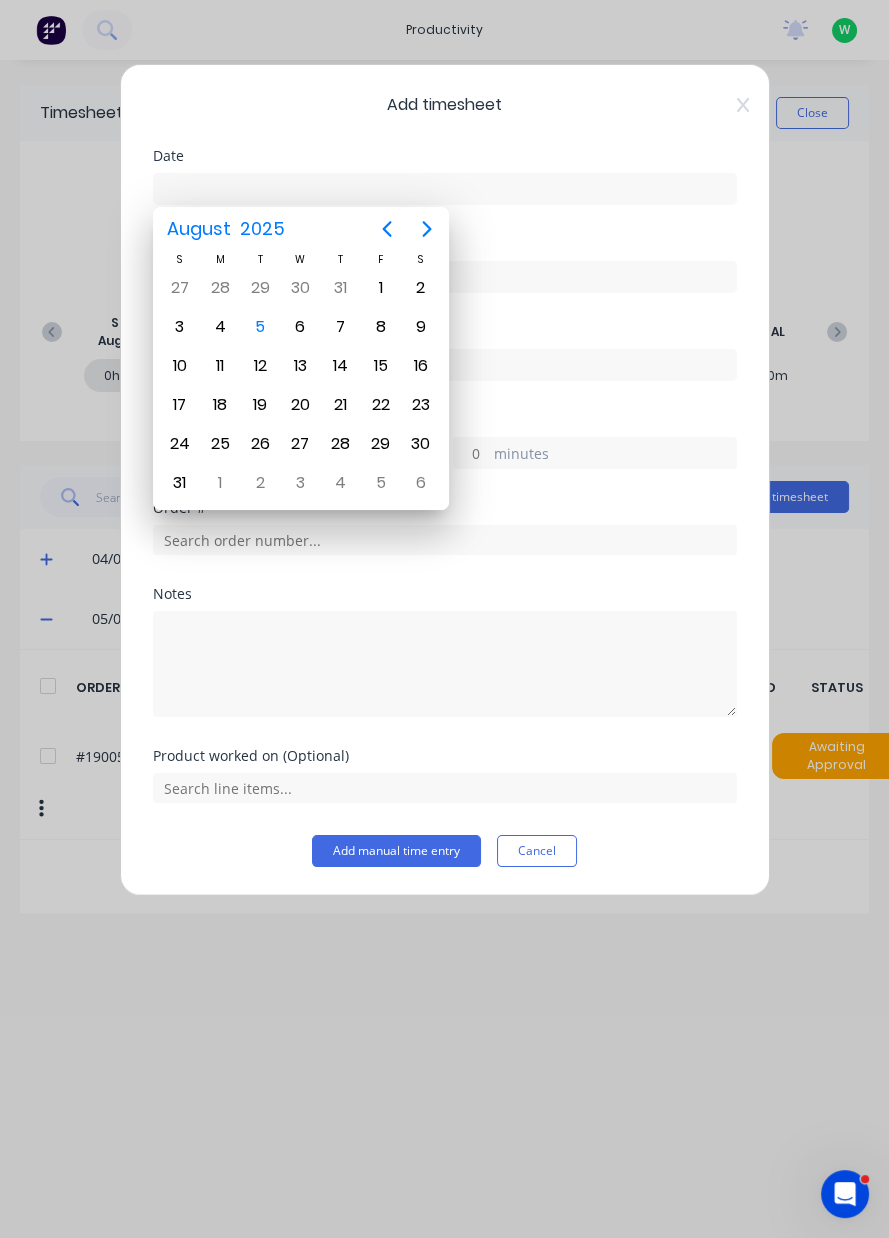 click on "5" at bounding box center (260, 327) 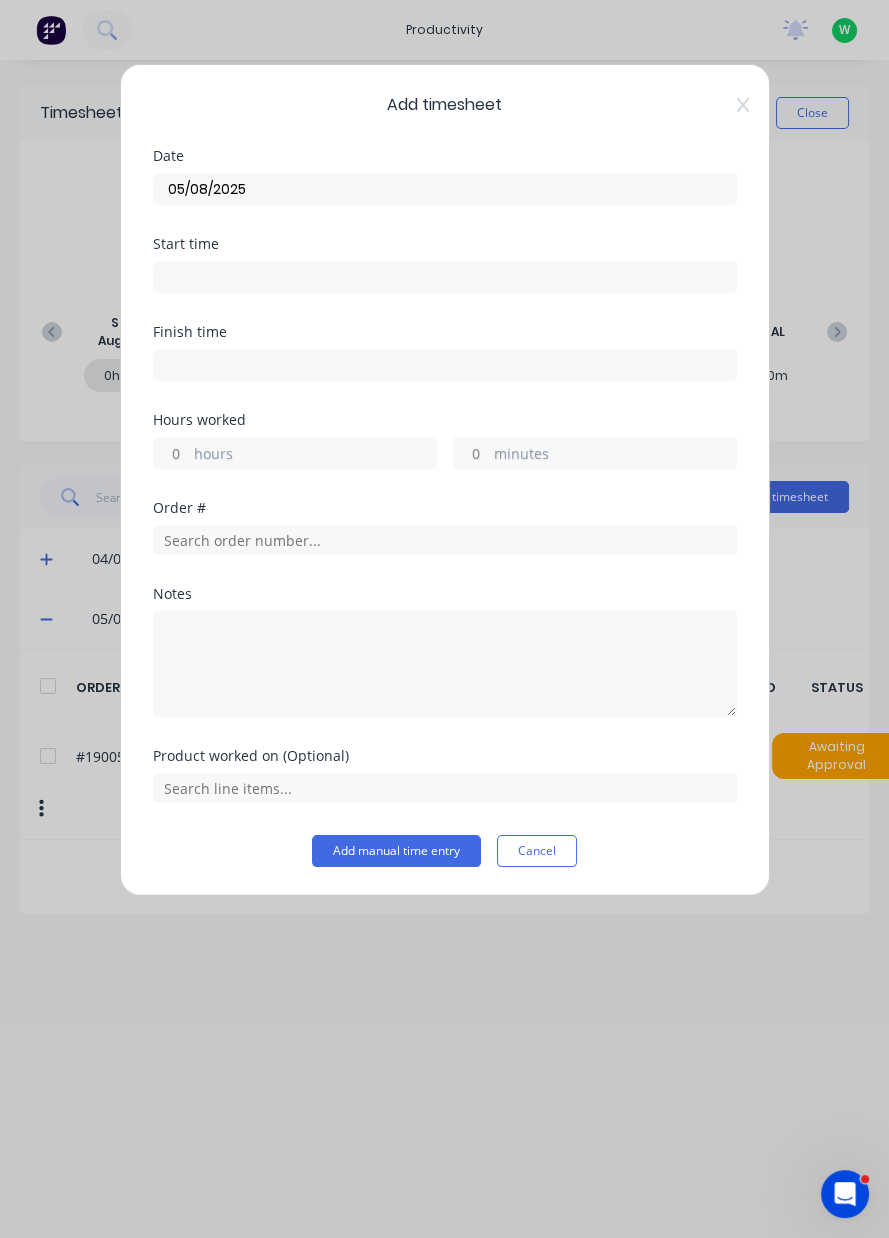 click on "hours" at bounding box center [171, 453] 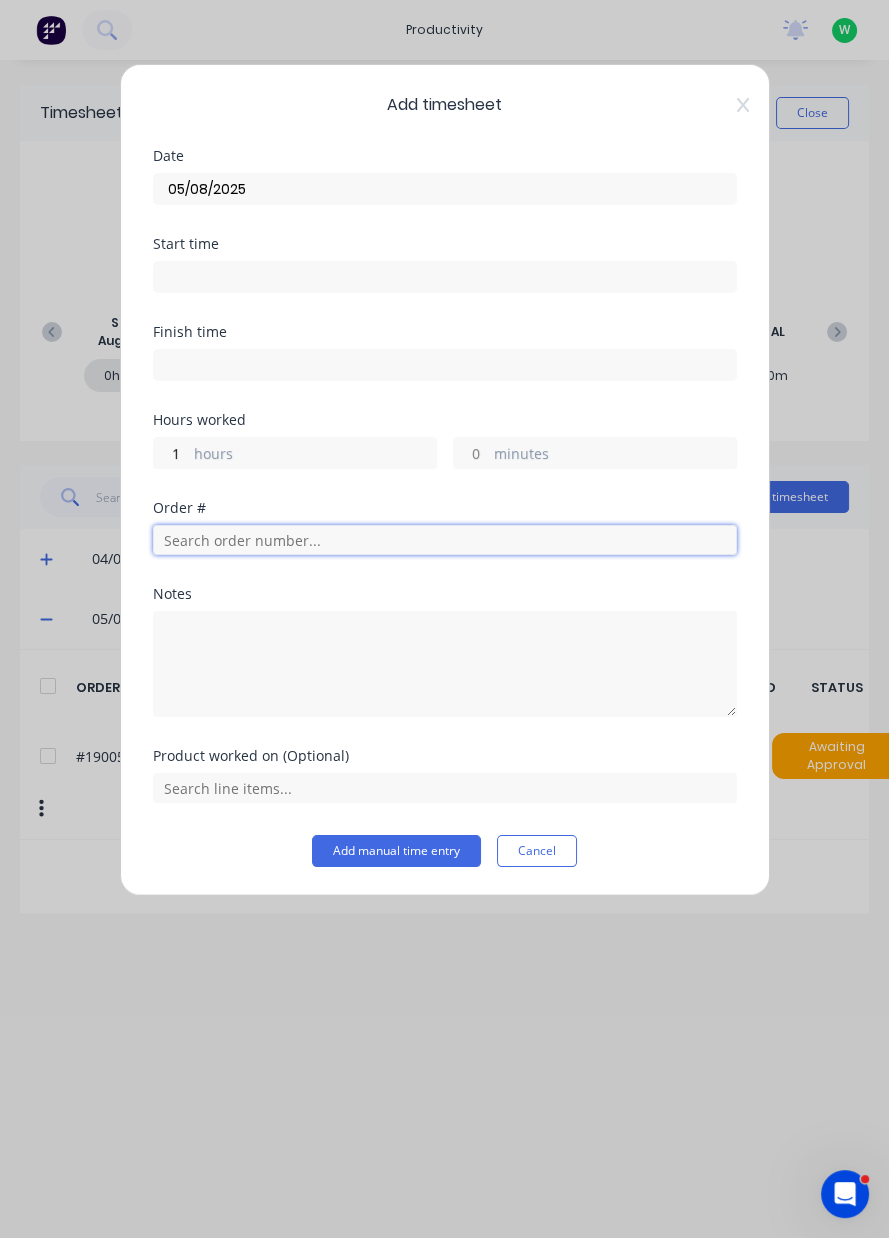 click at bounding box center [445, 540] 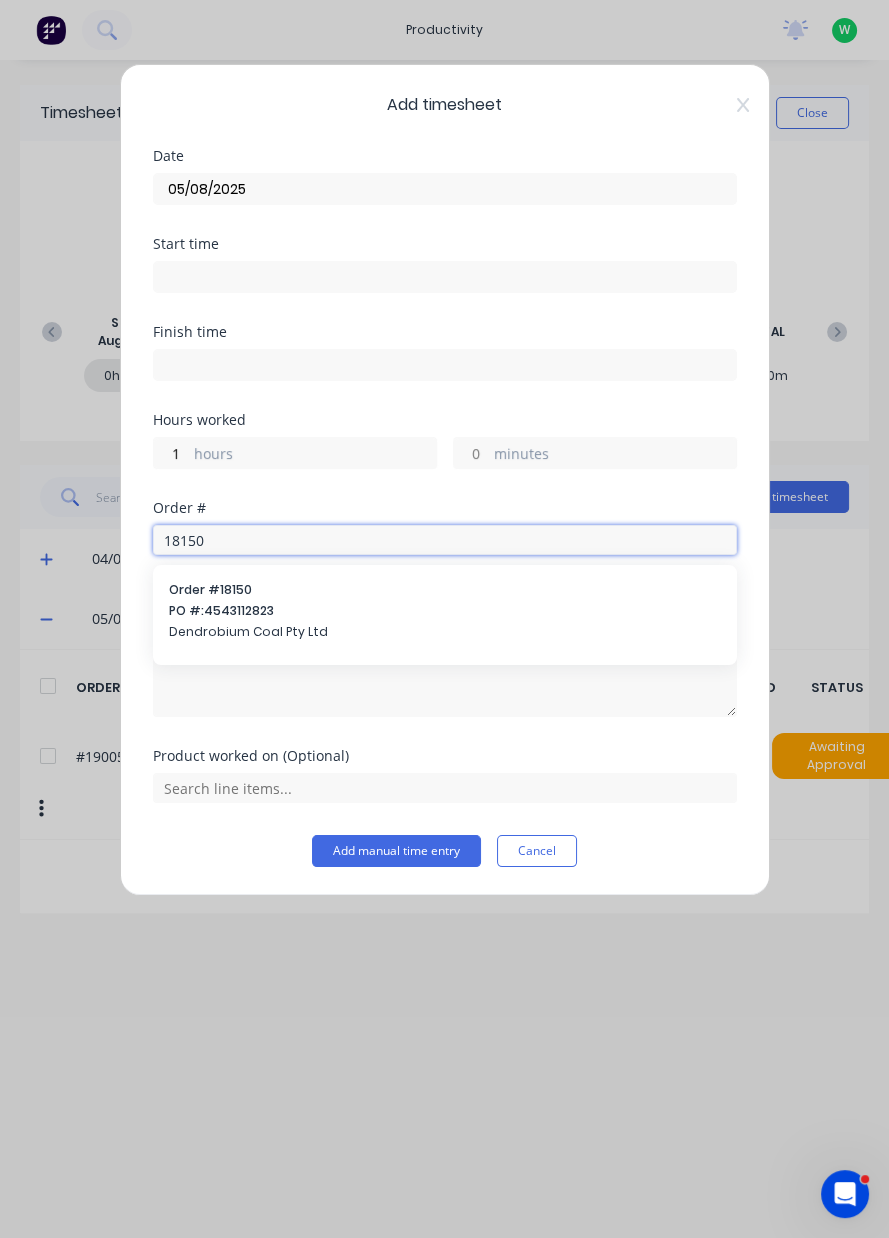 type on "18150" 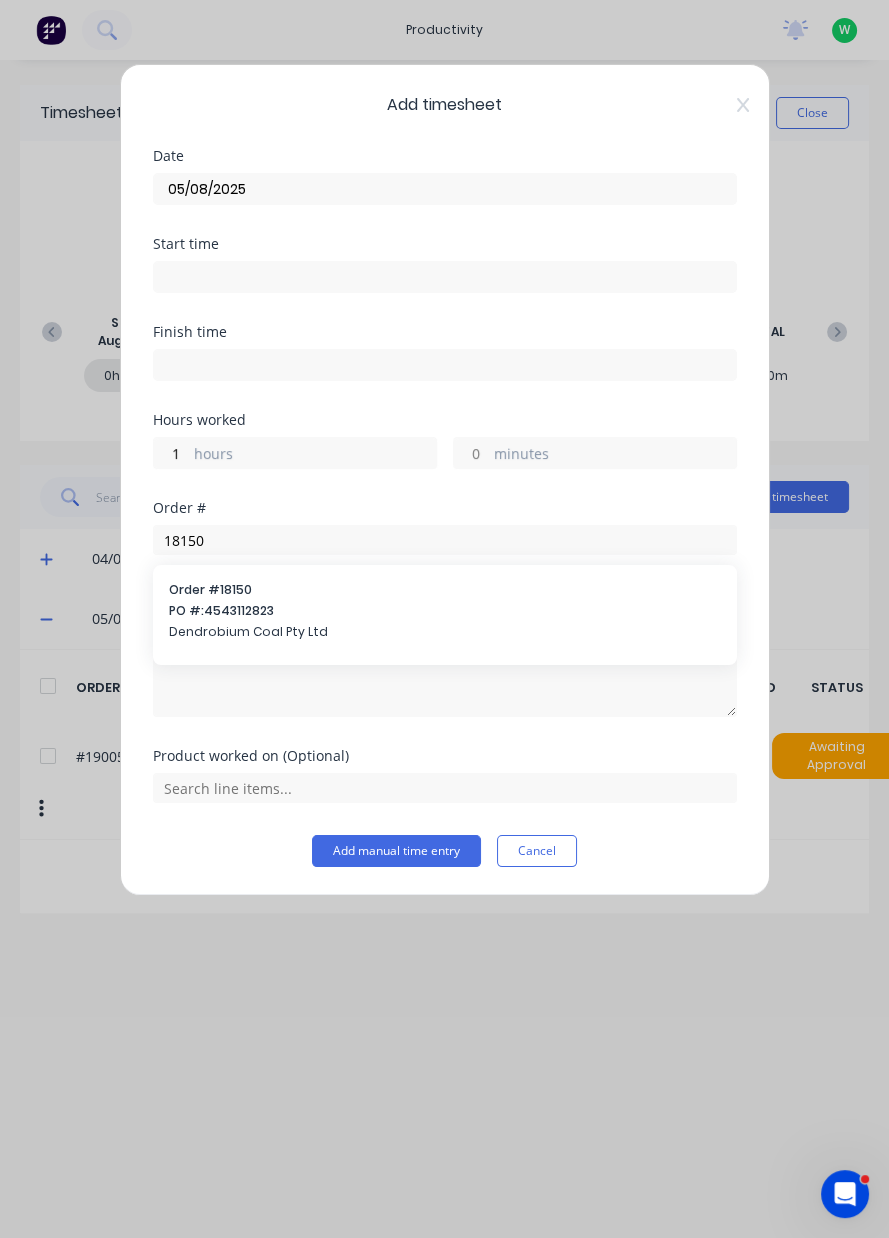 click on "PO #:  4543112823" at bounding box center (445, 611) 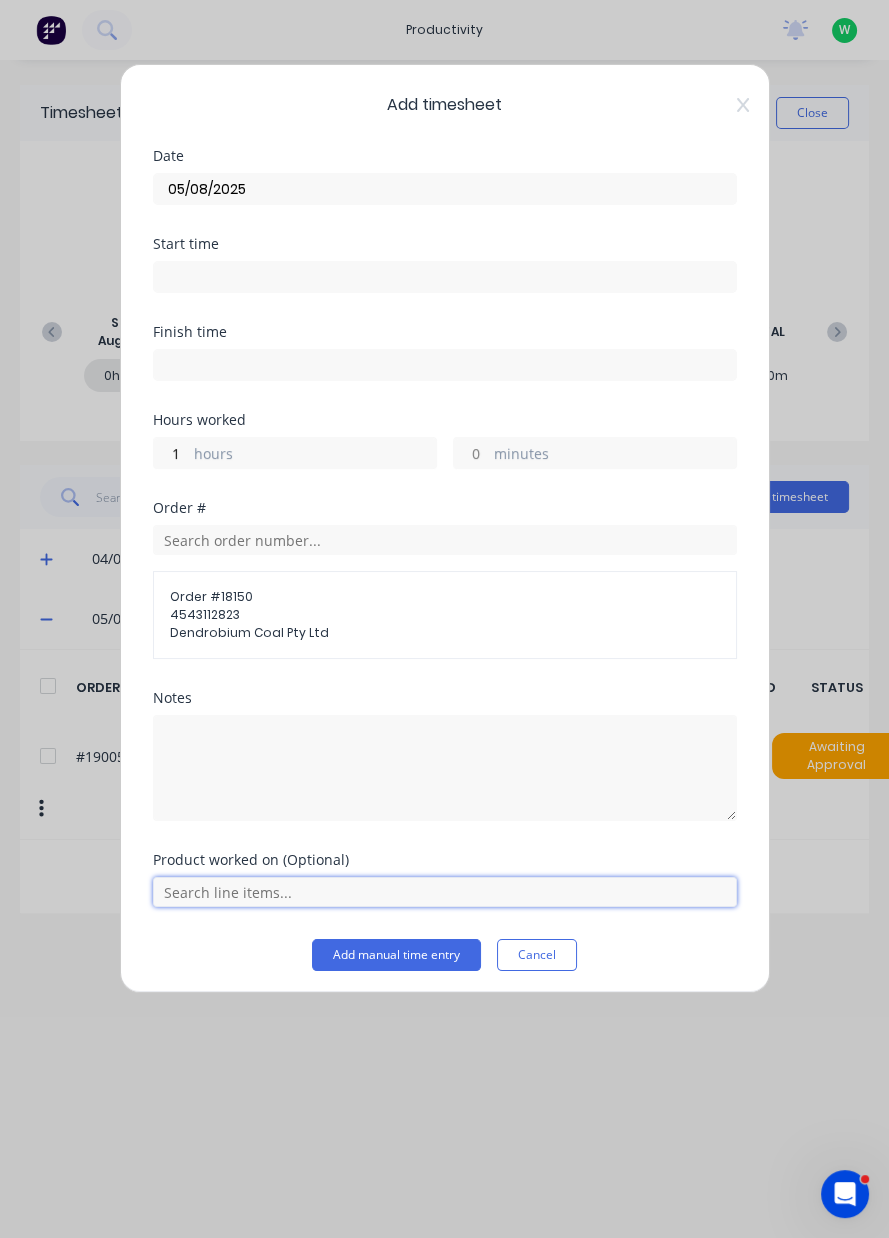 click at bounding box center [445, 892] 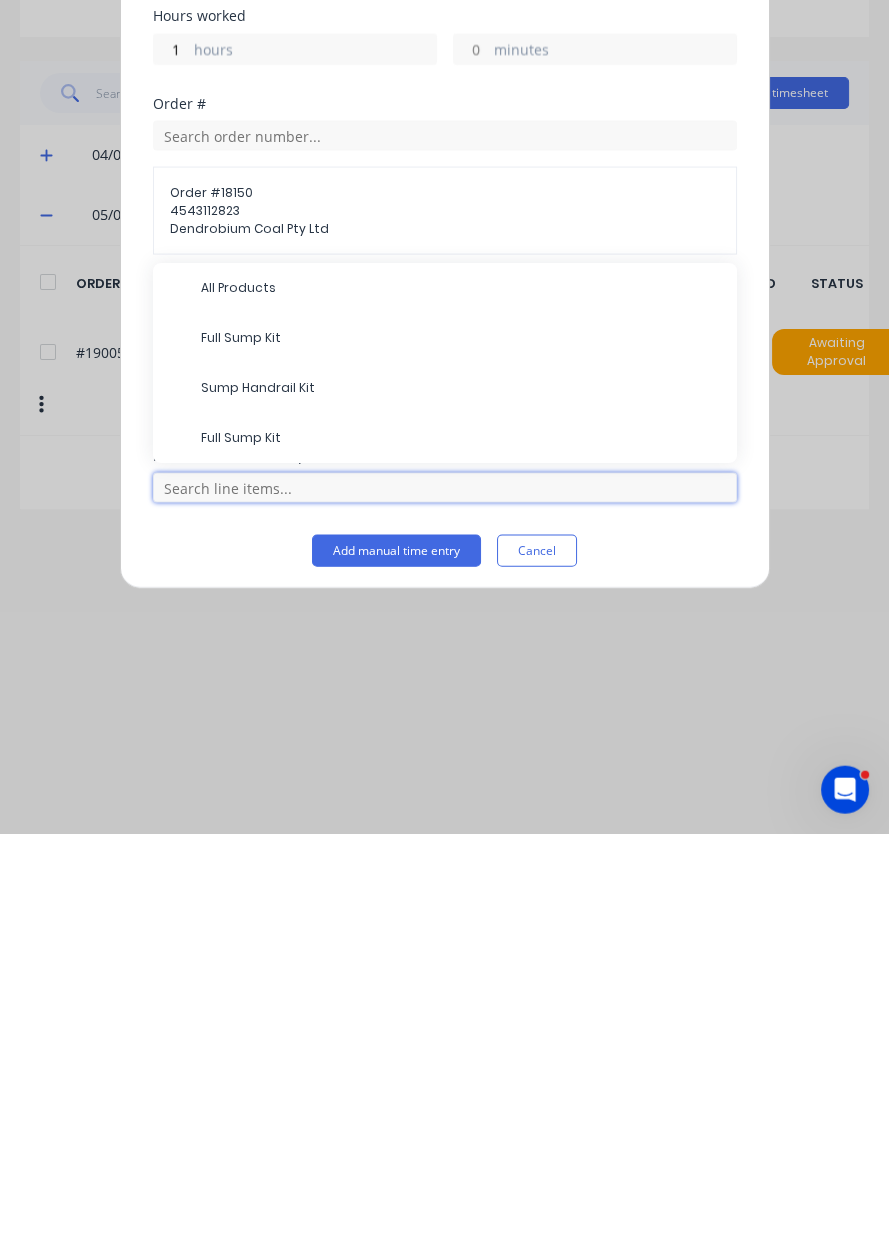 scroll, scrollTop: 68, scrollLeft: 0, axis: vertical 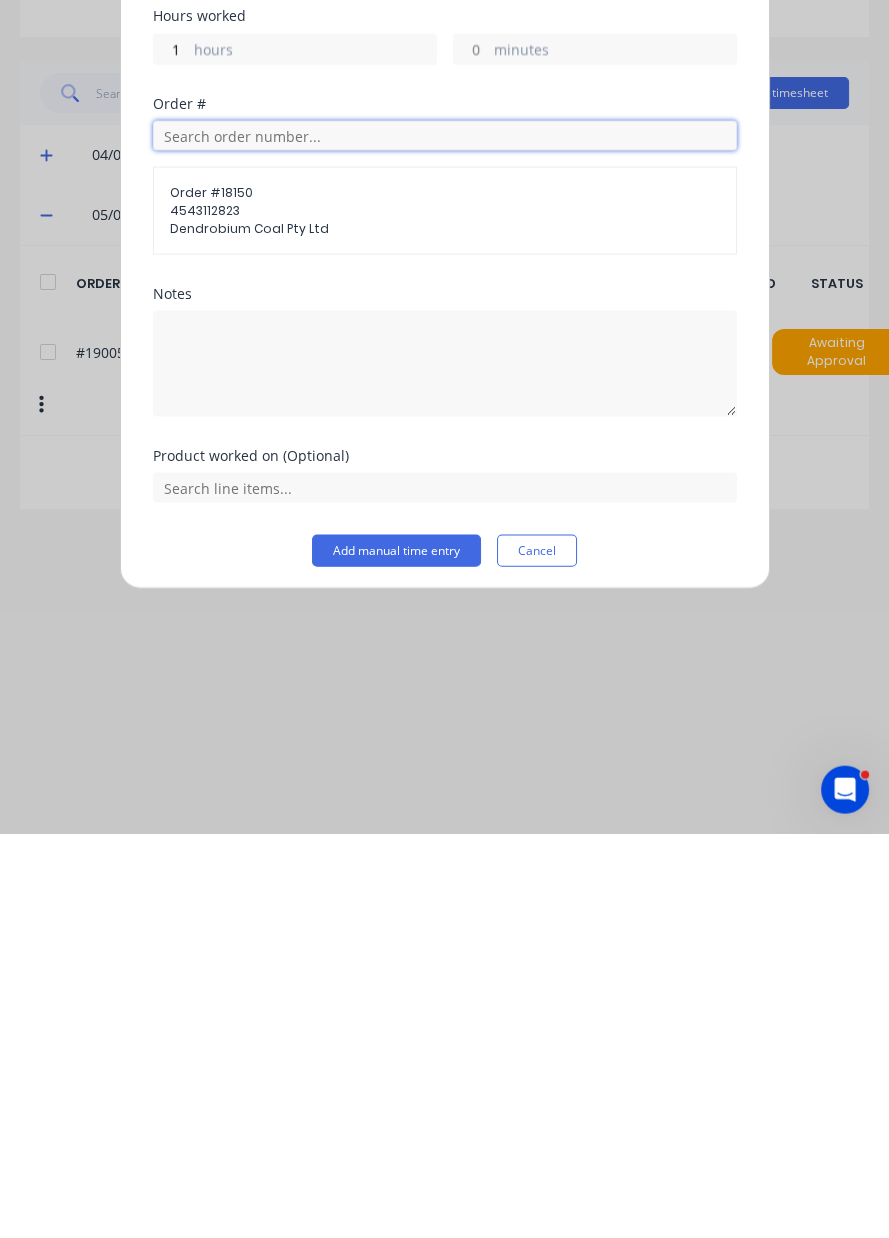 click at bounding box center [445, 540] 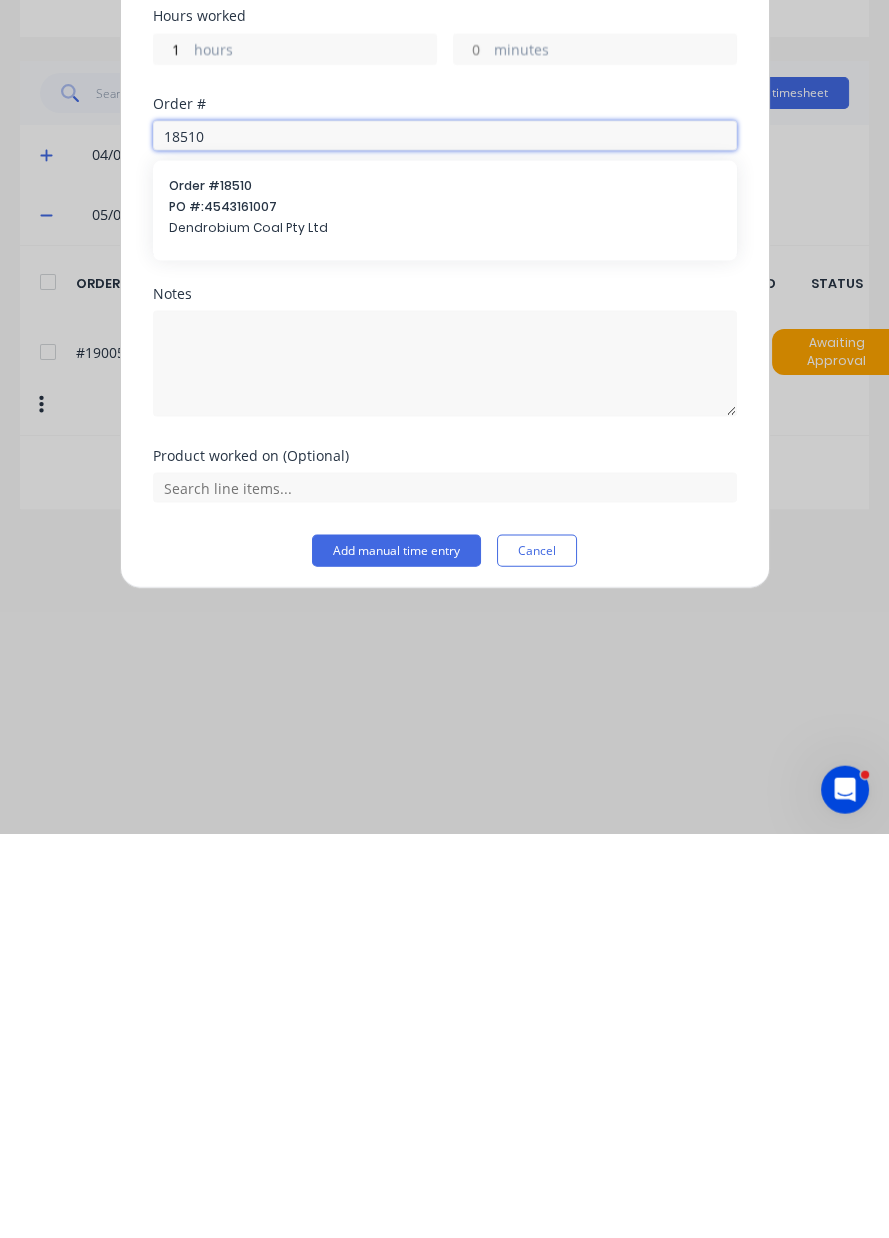 type on "18510" 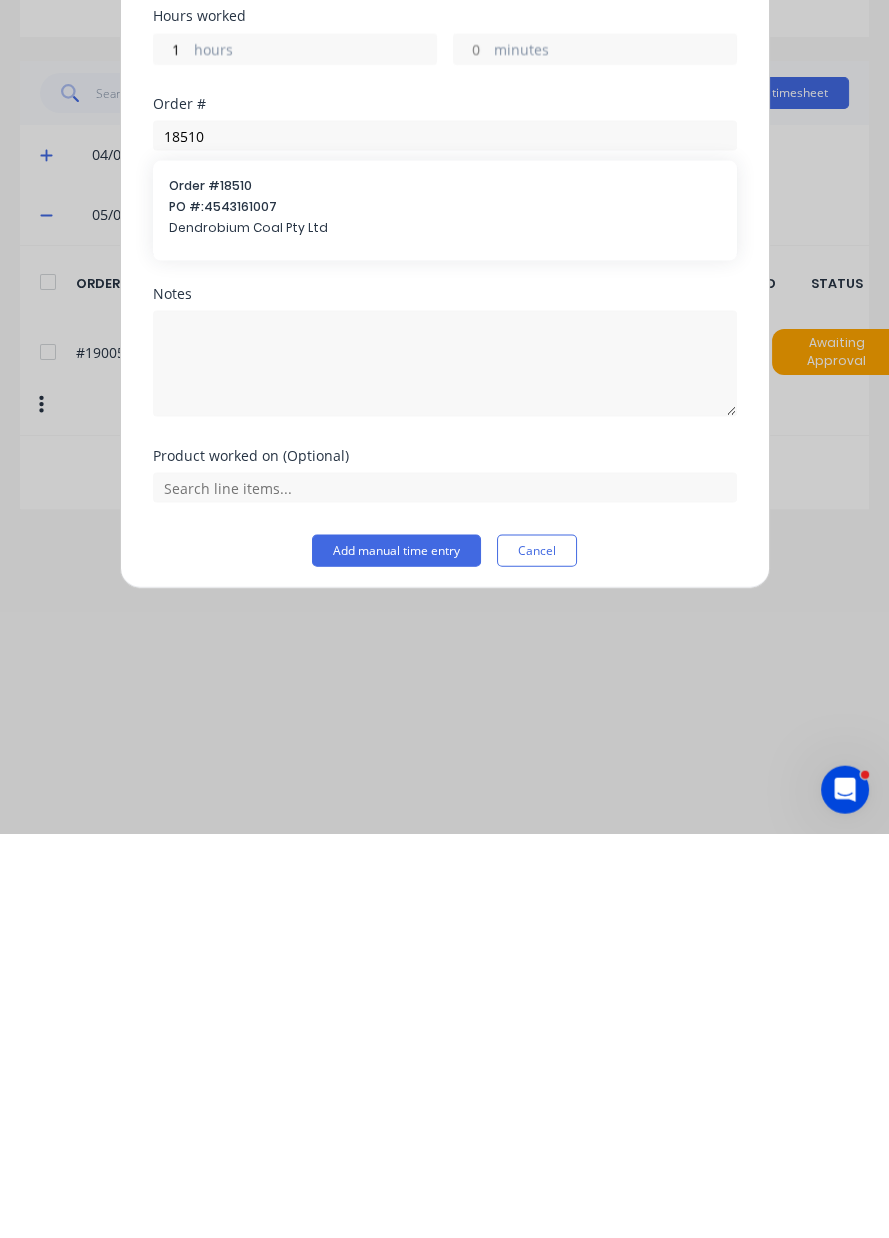 click on "PO #:  4543161007" at bounding box center [445, 611] 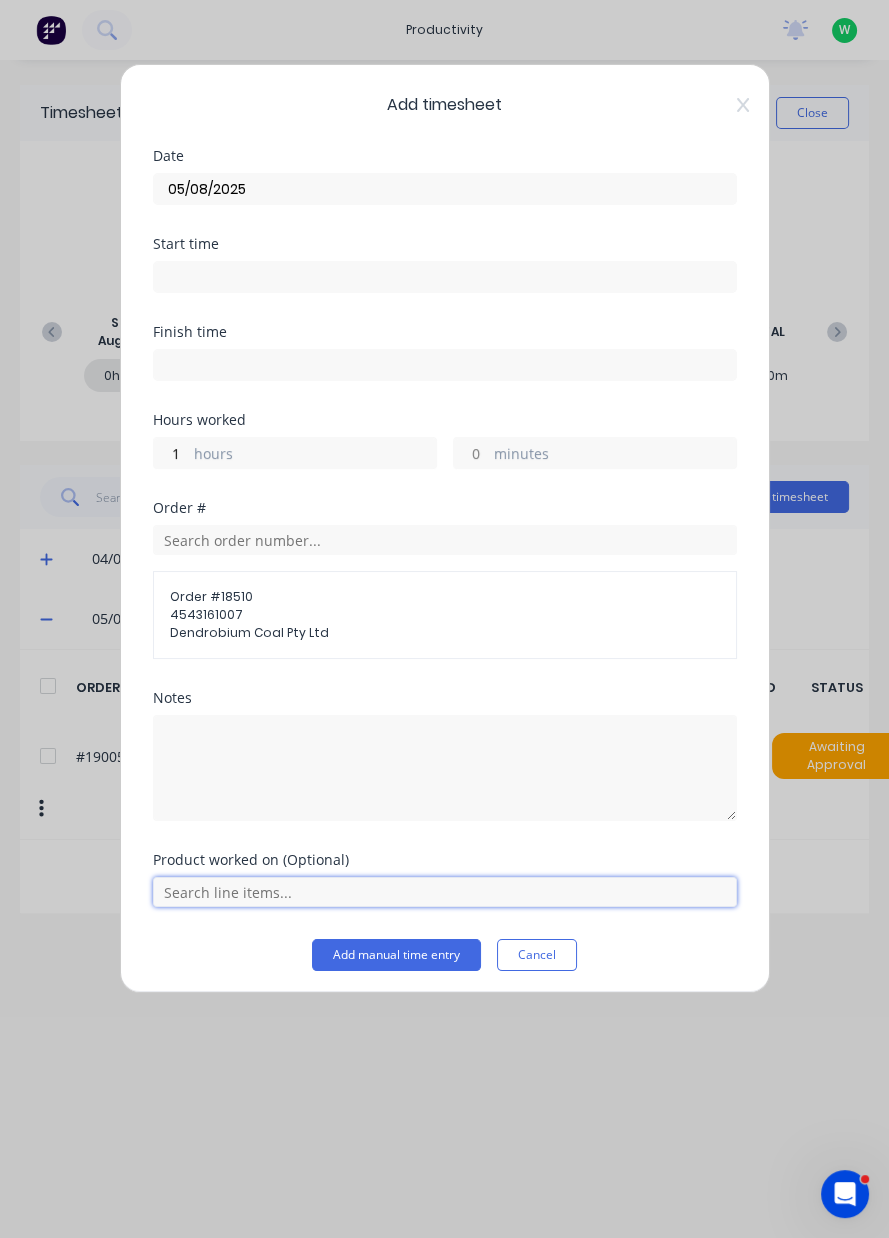click at bounding box center (445, 892) 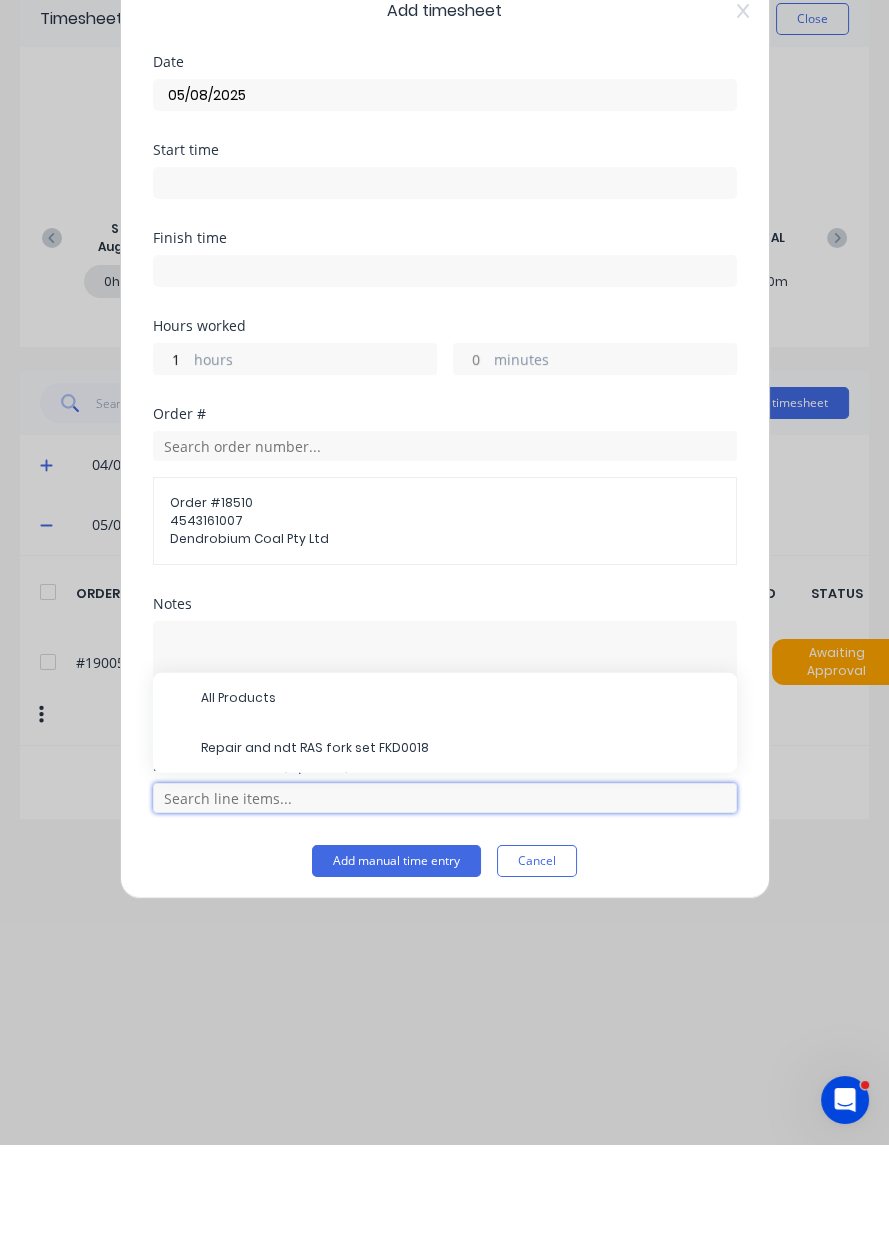 scroll, scrollTop: 104, scrollLeft: 0, axis: vertical 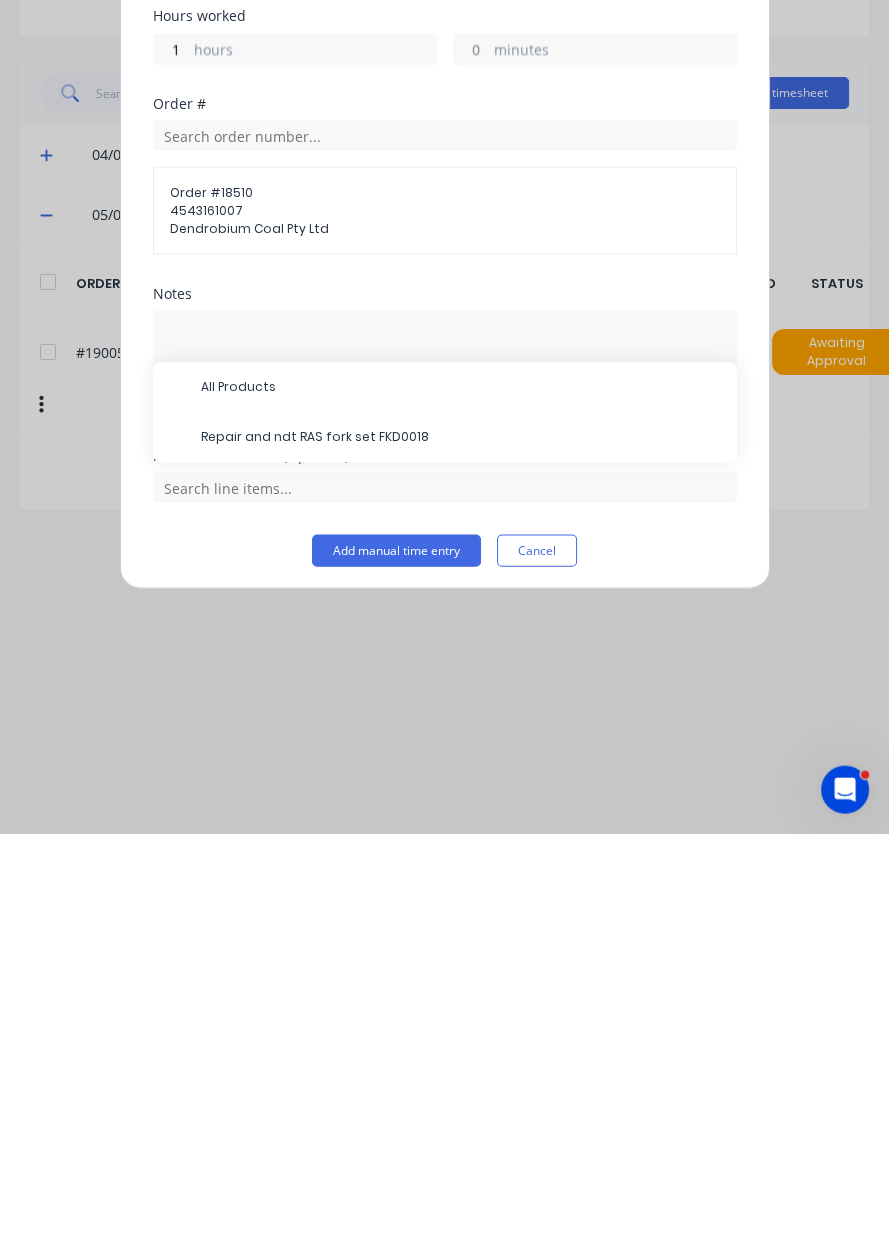 click on "Repair and ndt RAS fork set FKD0018" at bounding box center [461, 842] 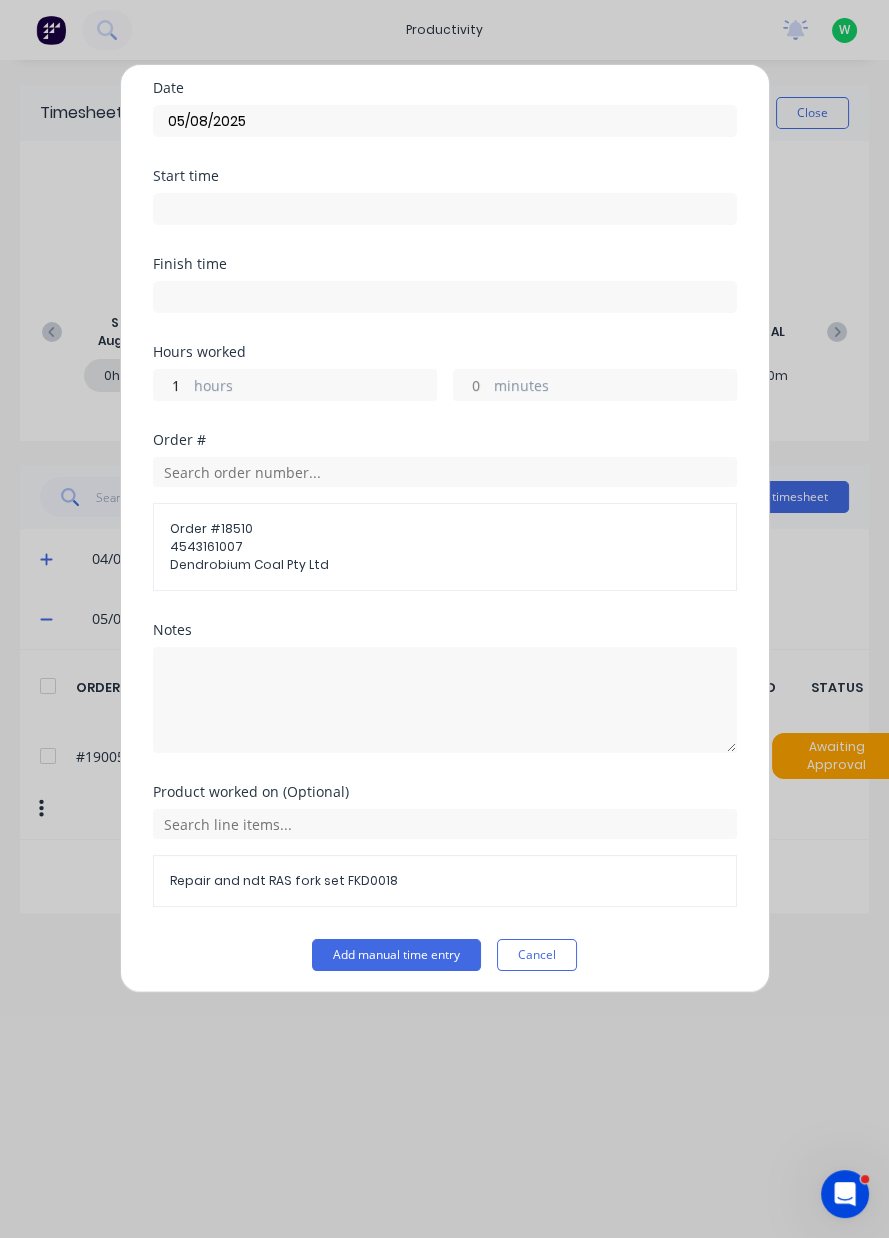 scroll, scrollTop: 71, scrollLeft: 0, axis: vertical 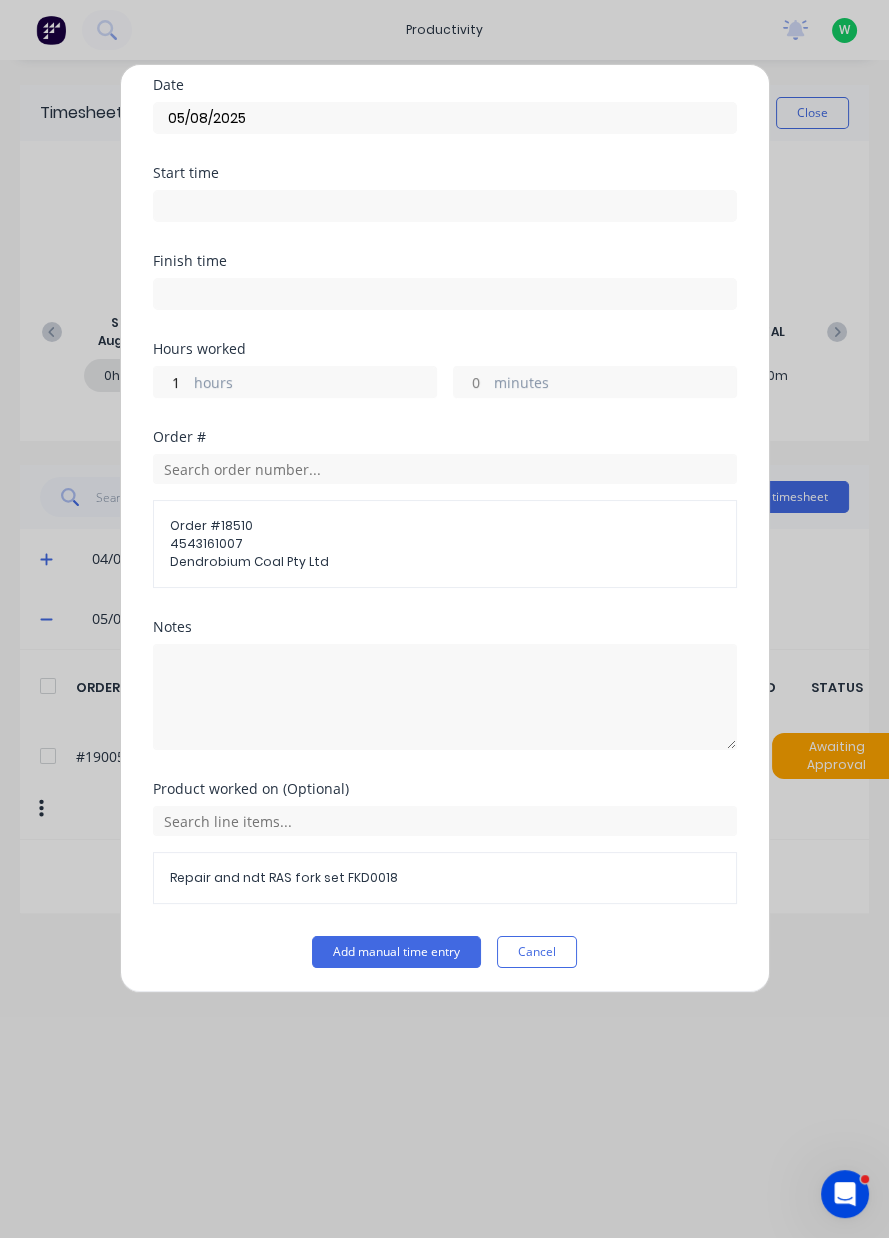 click on "Add manual time entry" at bounding box center (396, 952) 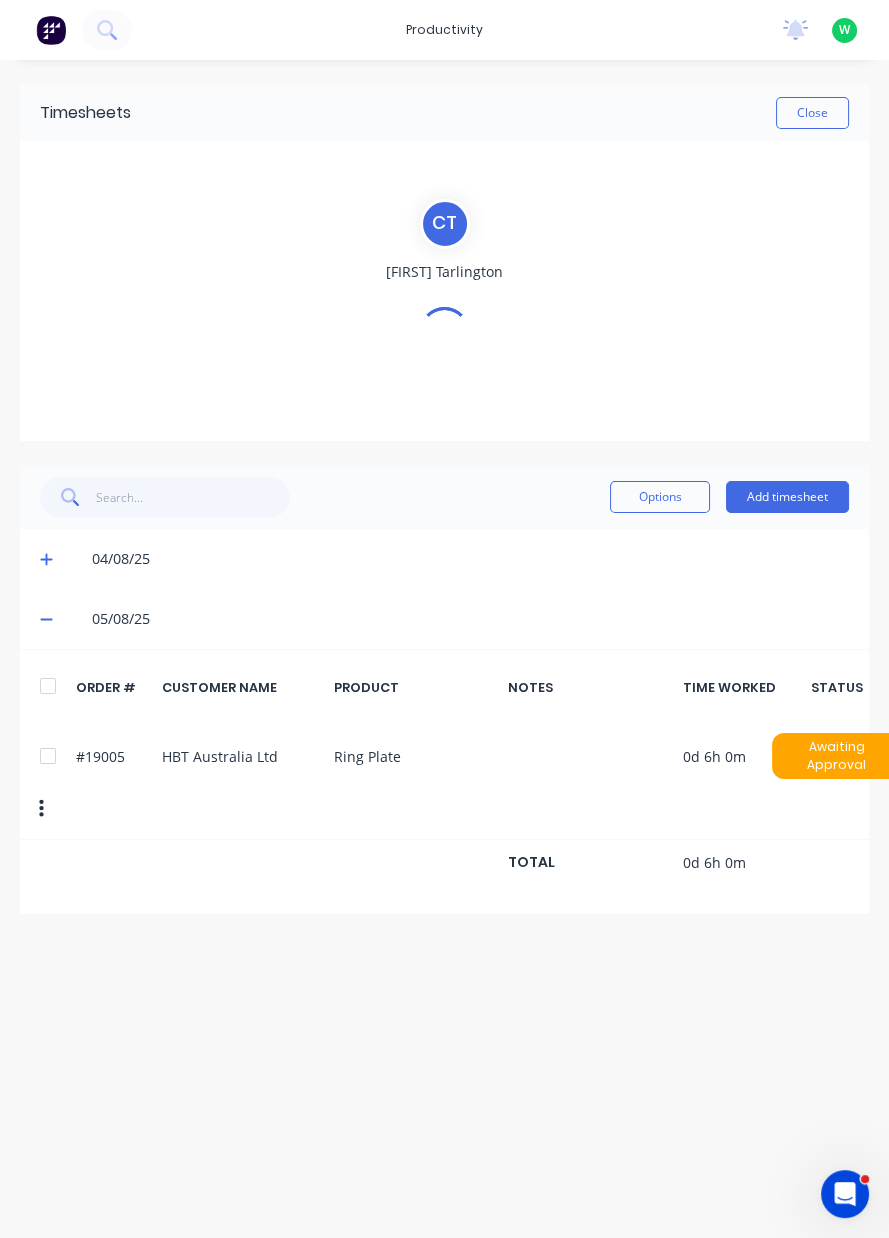 scroll, scrollTop: 0, scrollLeft: 0, axis: both 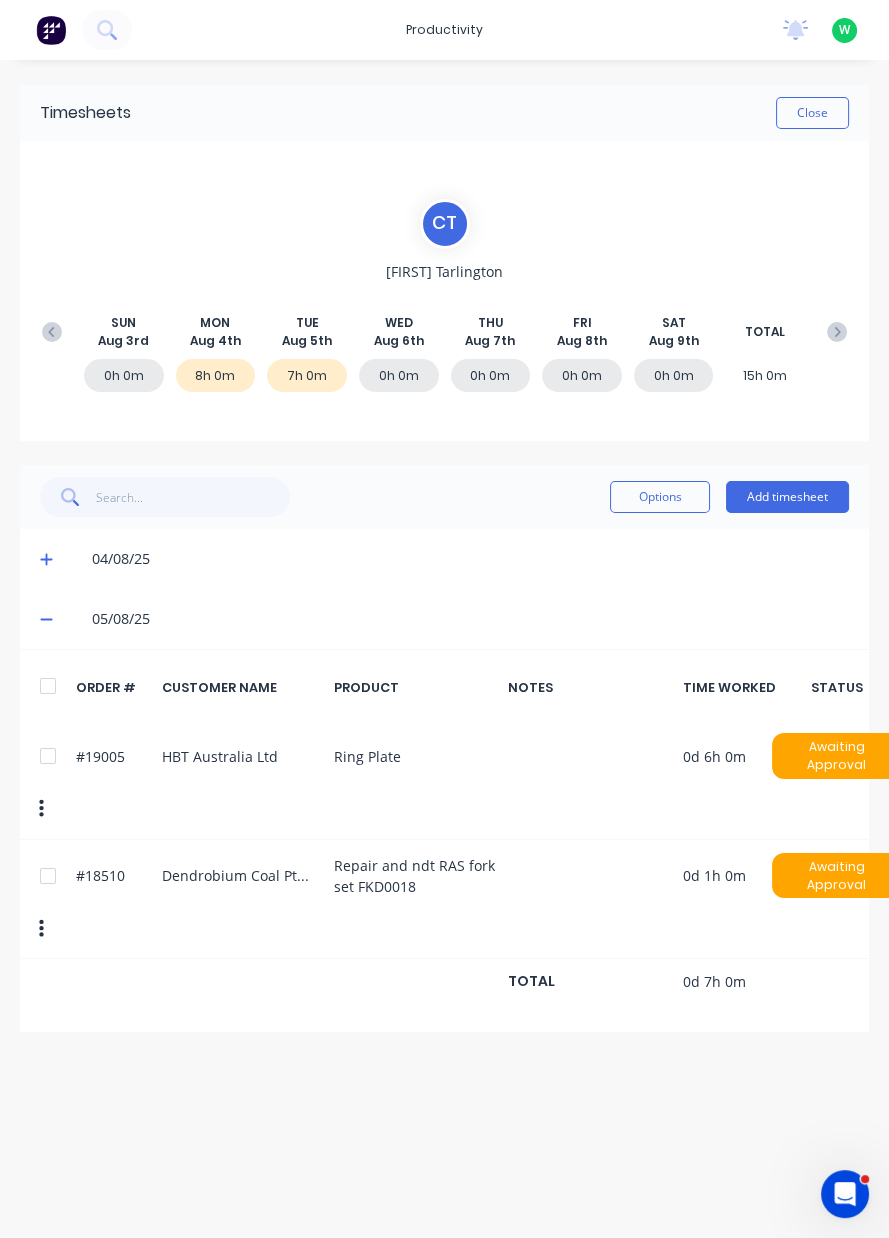 click on "Add timesheet" at bounding box center [787, 497] 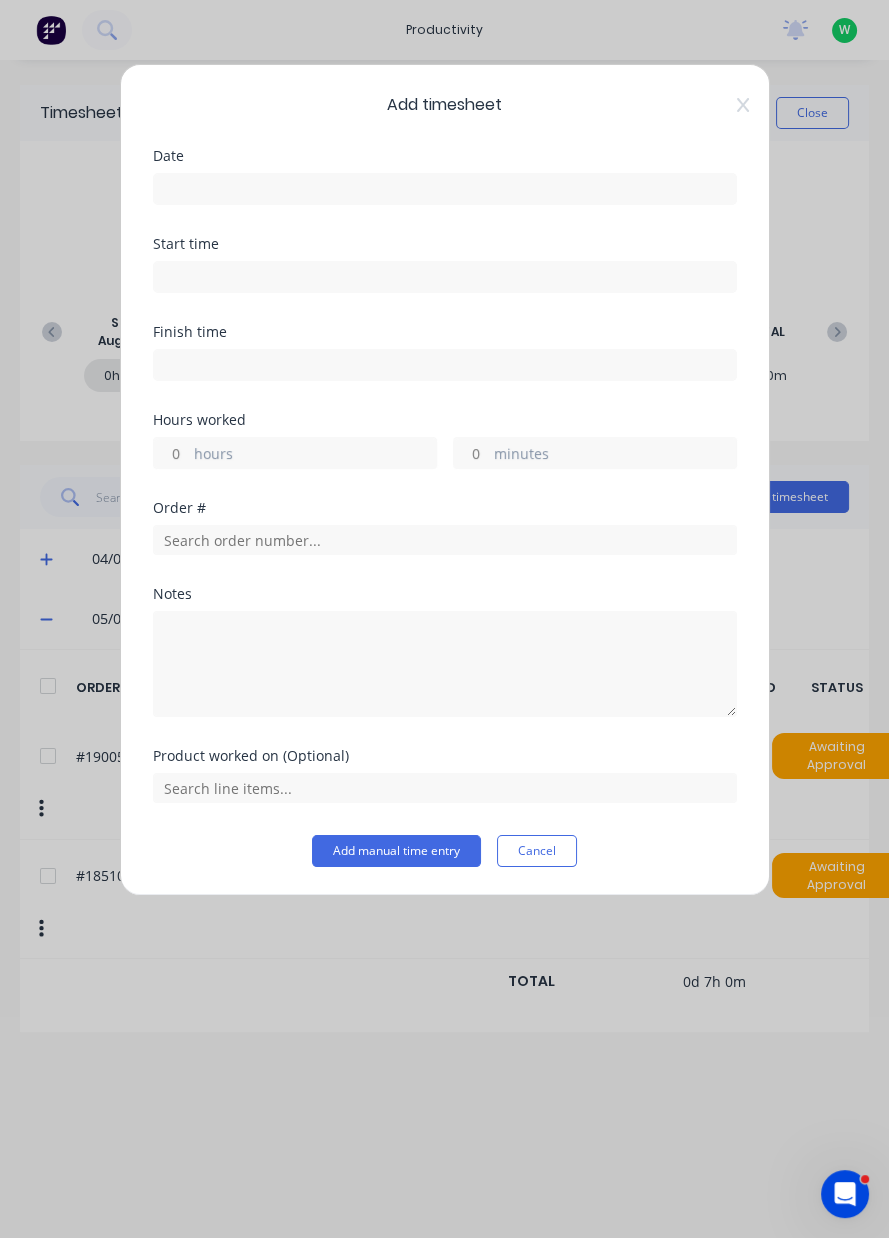 click at bounding box center (445, 189) 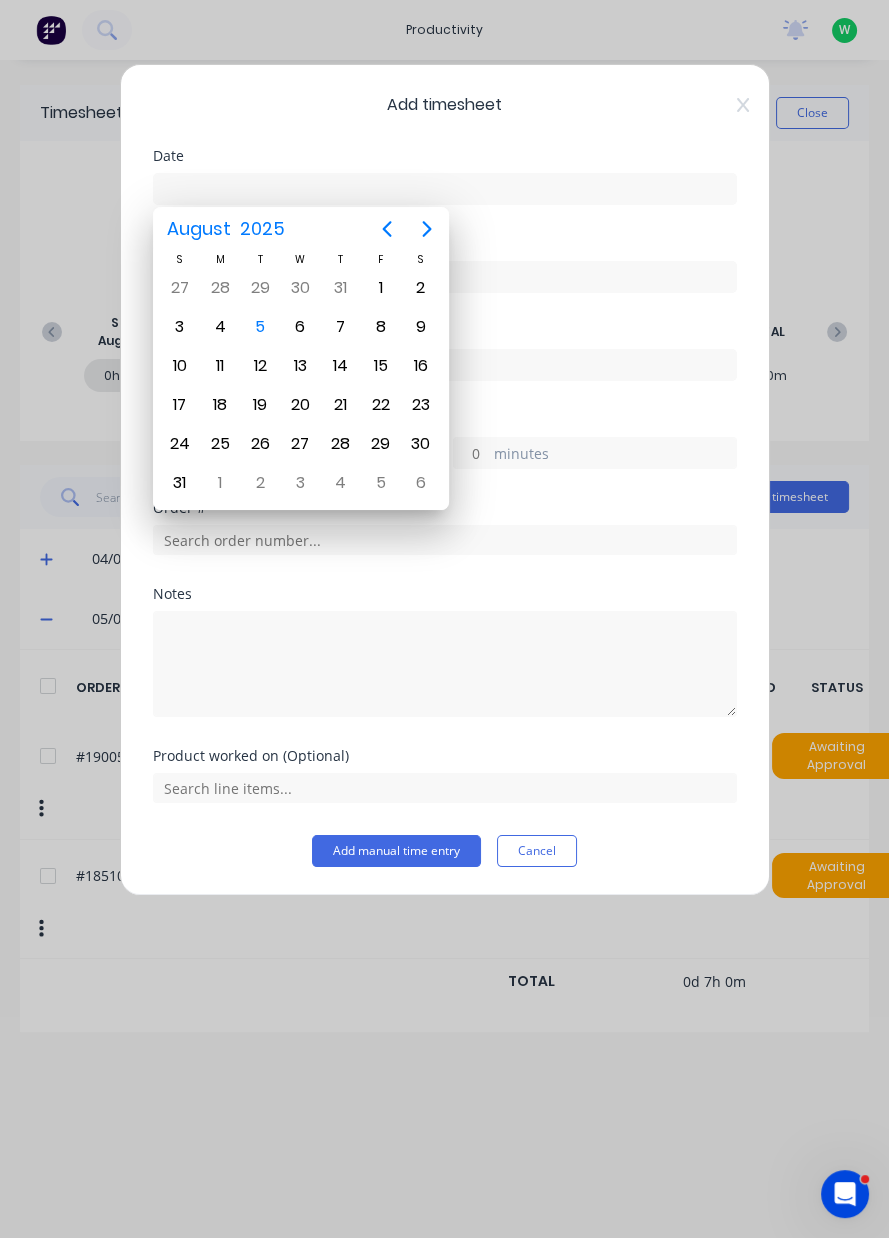 click on "5" at bounding box center (260, 327) 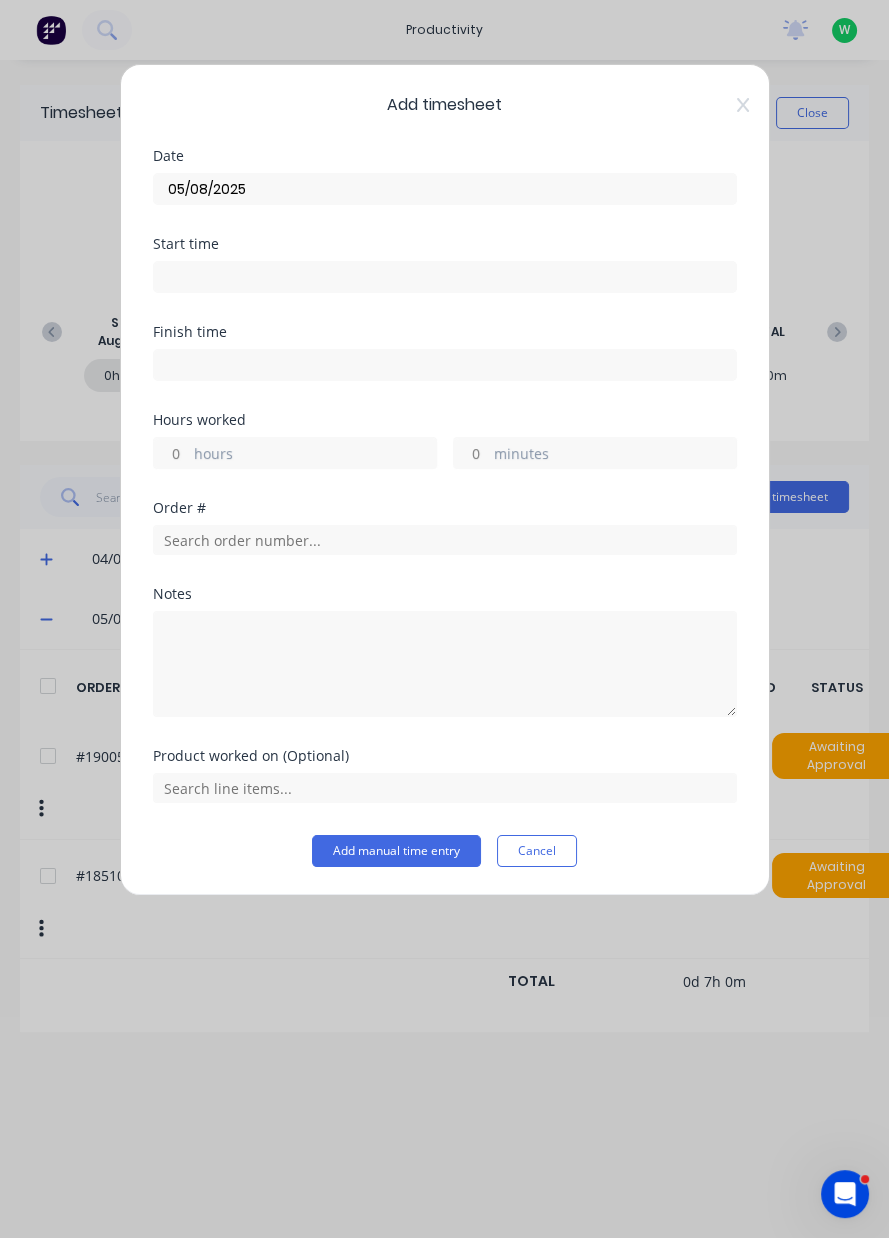 click on "hours" at bounding box center [171, 453] 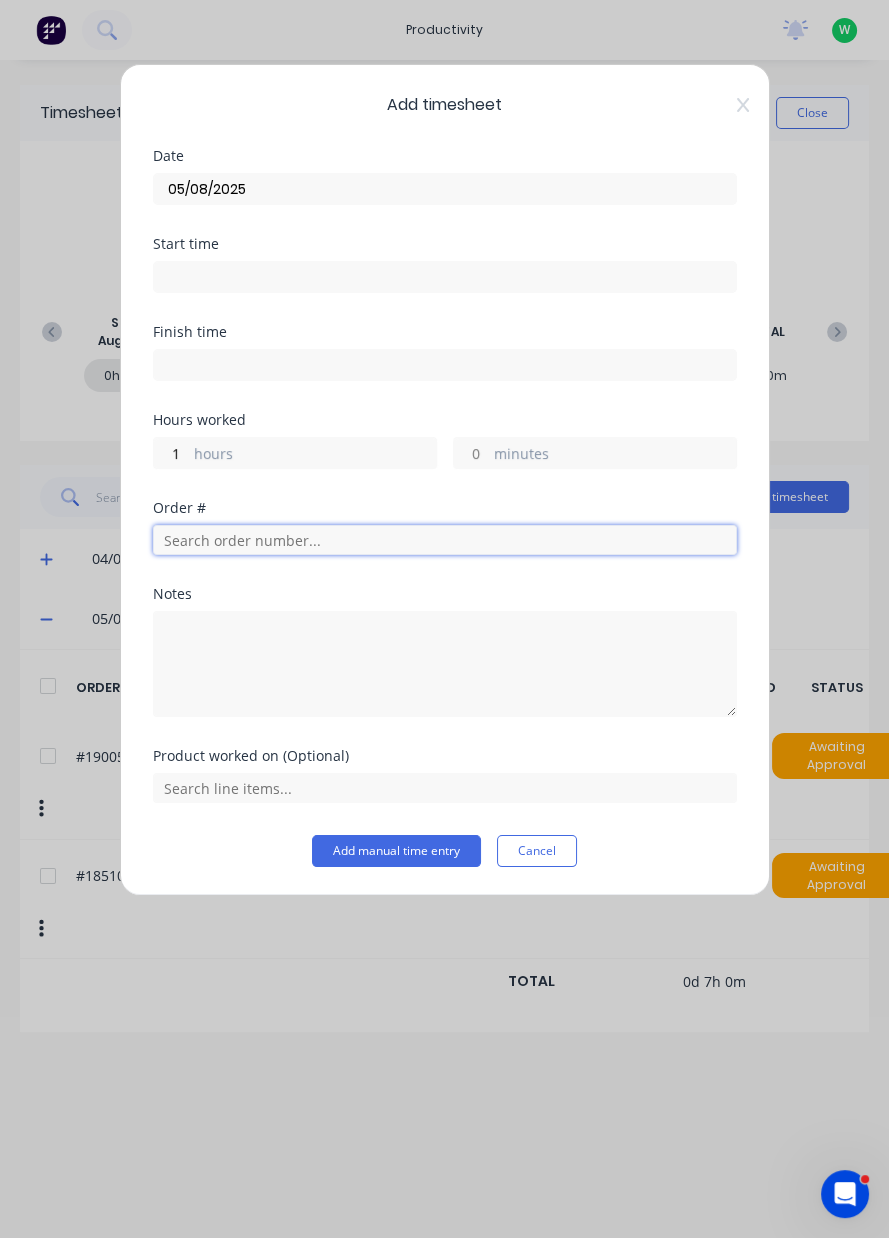click at bounding box center [445, 540] 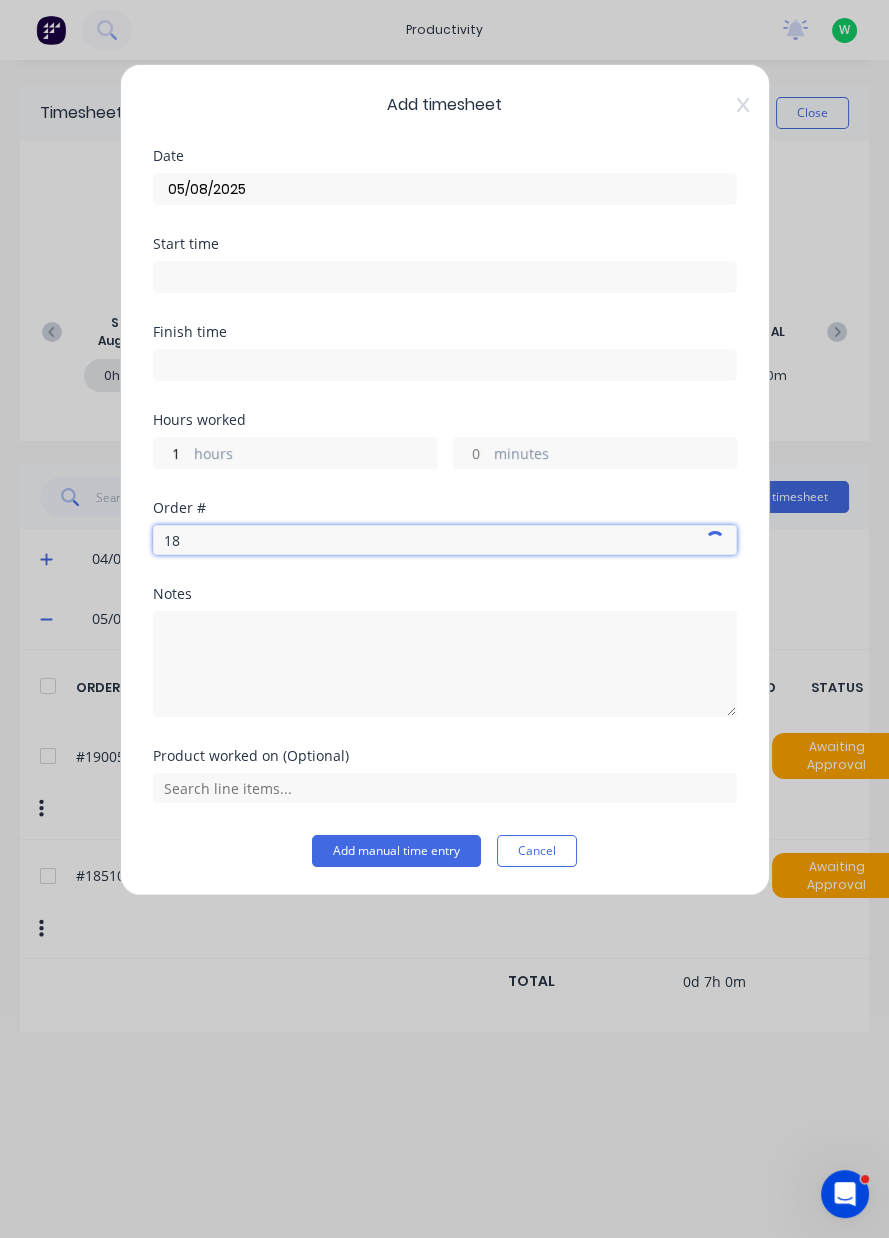 type on "1" 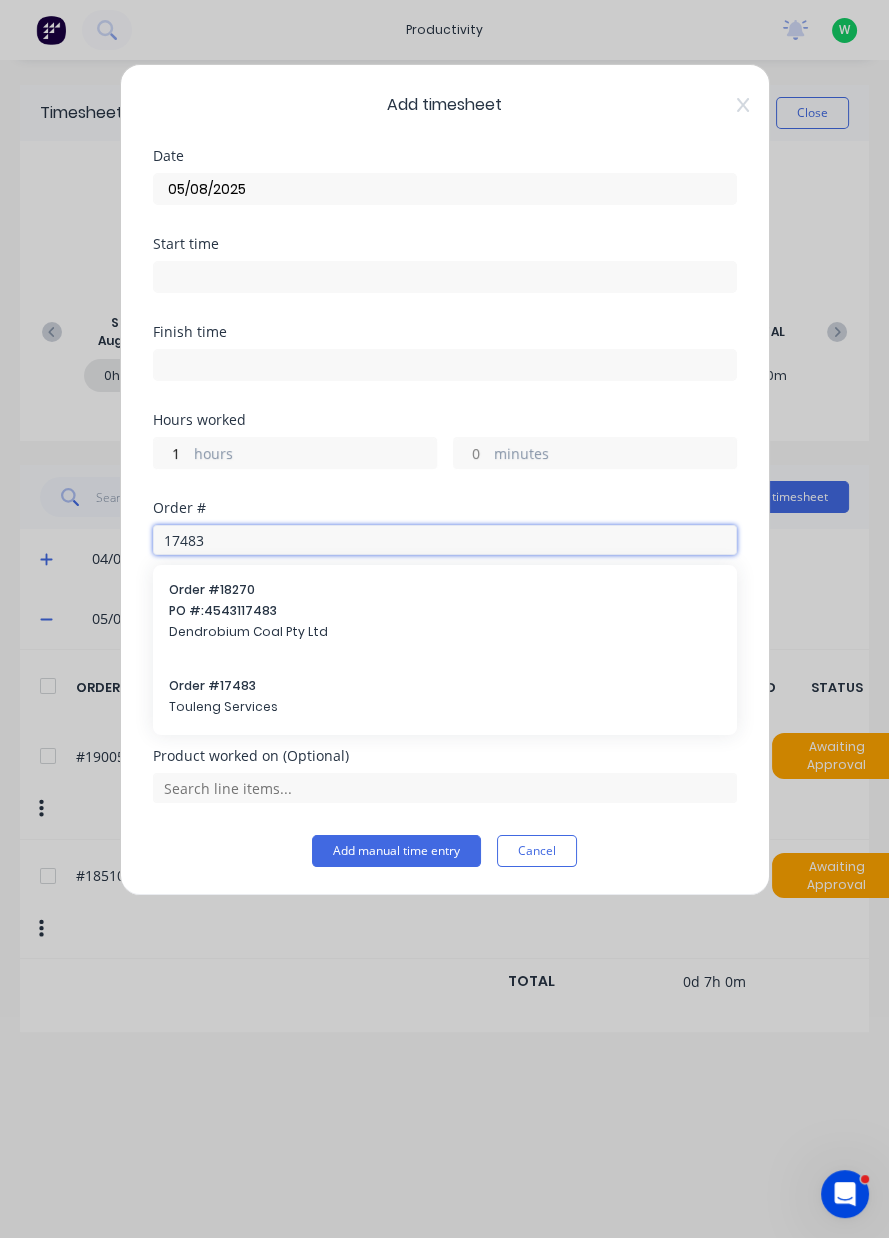 type on "17483" 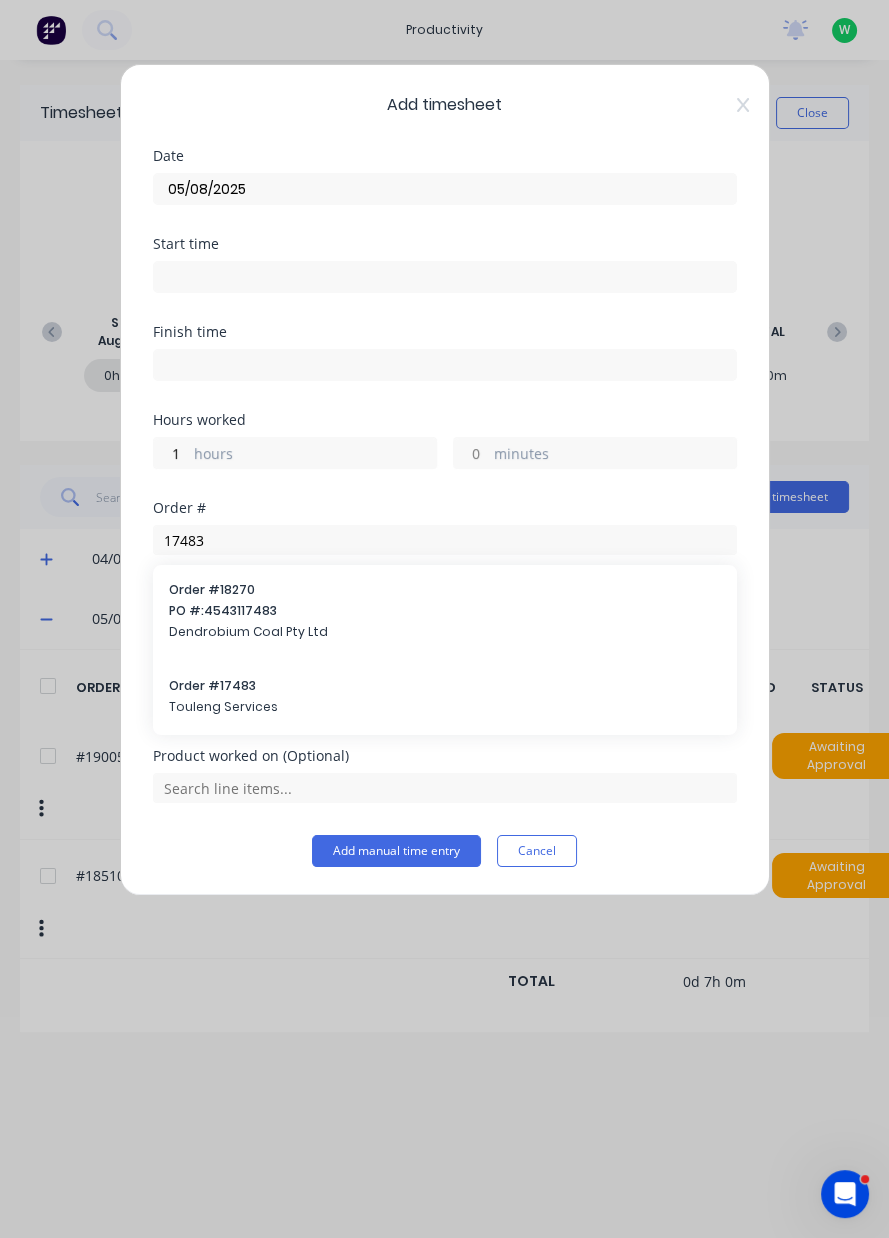 click on "Order # 17483 Touleng Services" at bounding box center [445, 698] 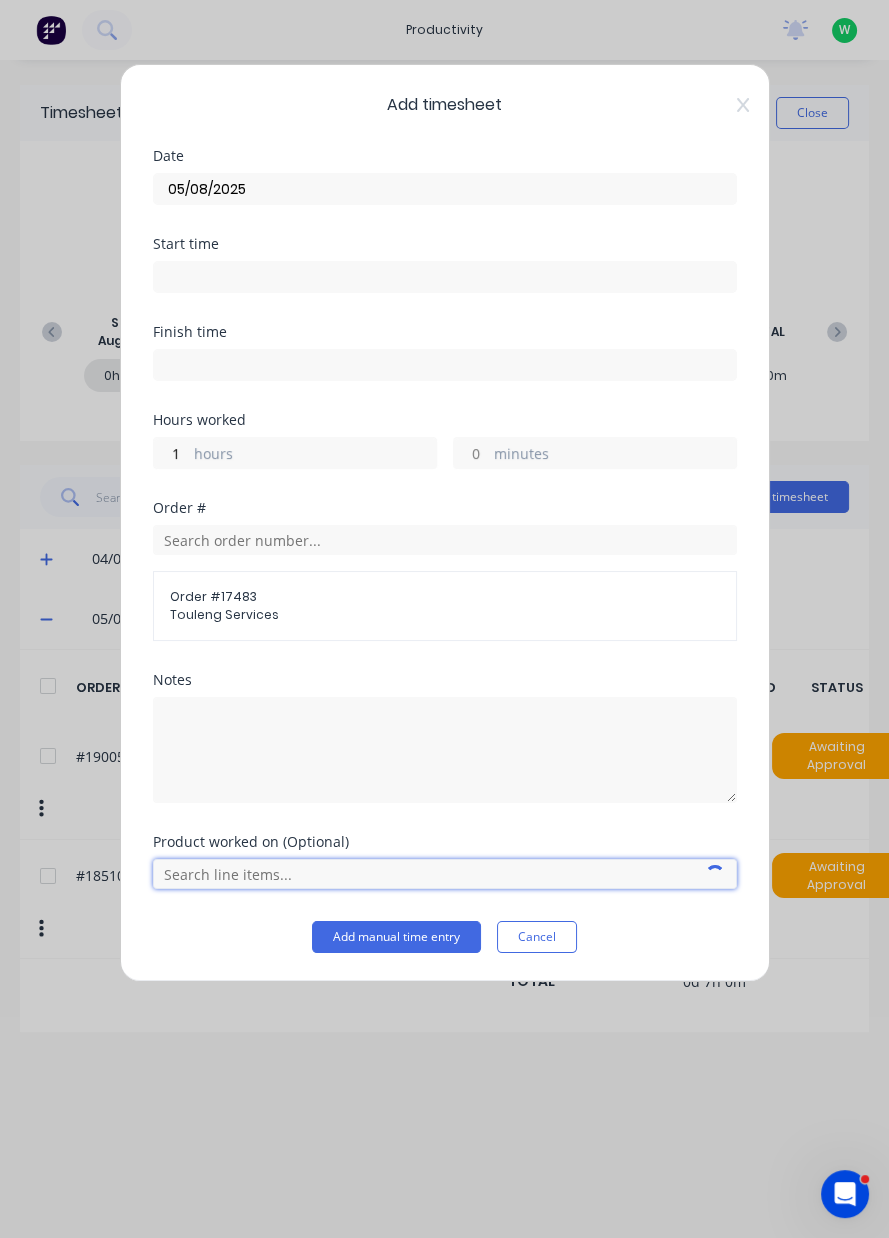 click at bounding box center [445, 874] 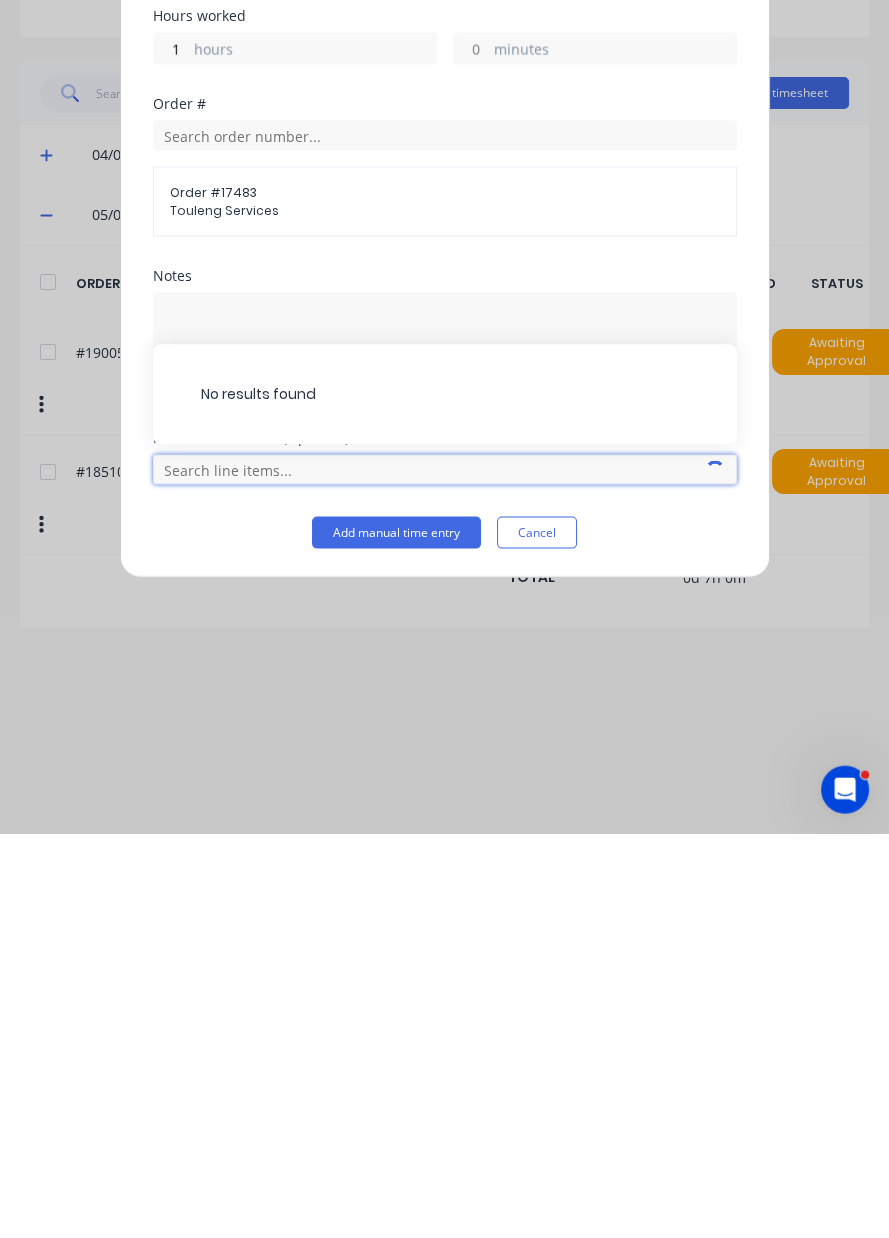 scroll, scrollTop: 49, scrollLeft: 0, axis: vertical 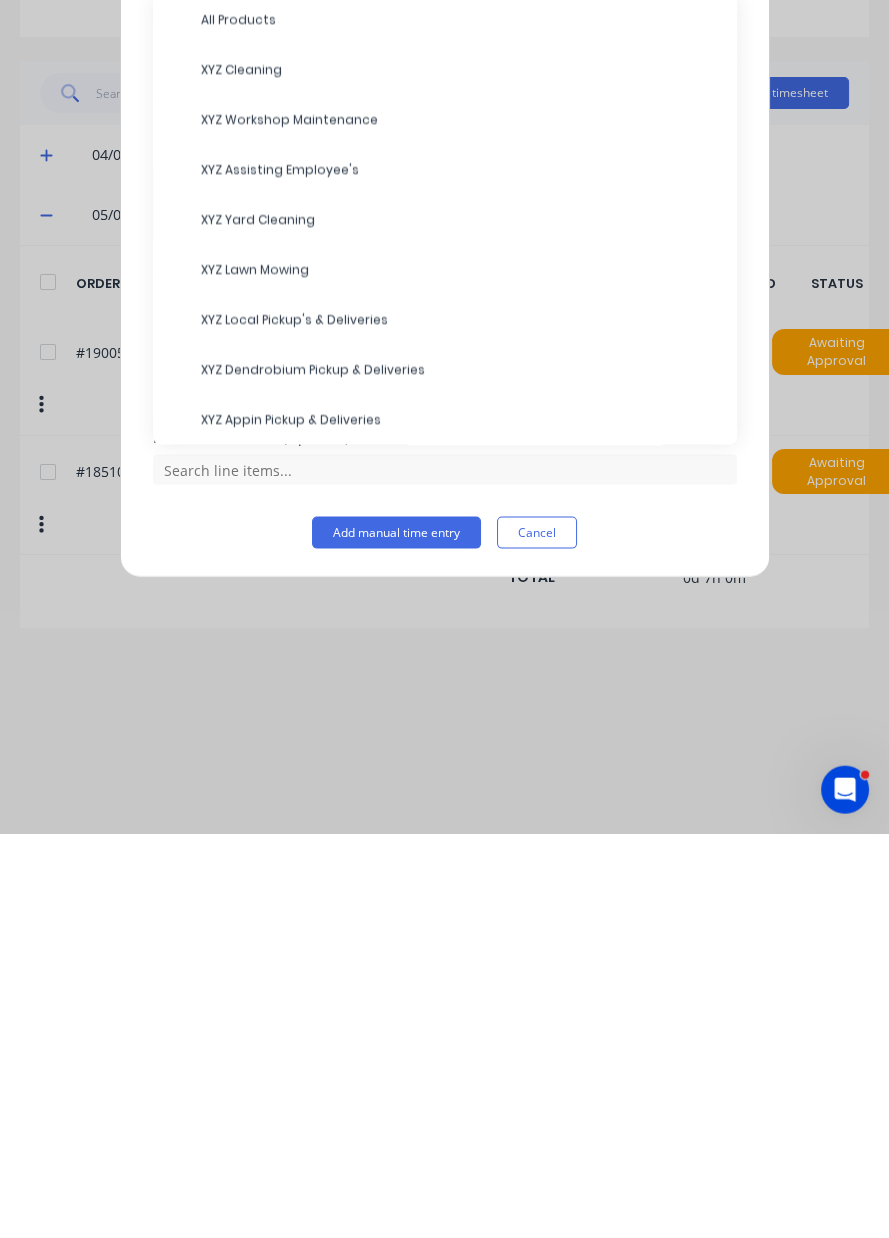 click on "XYZ Assisting Employee's" at bounding box center (461, 574) 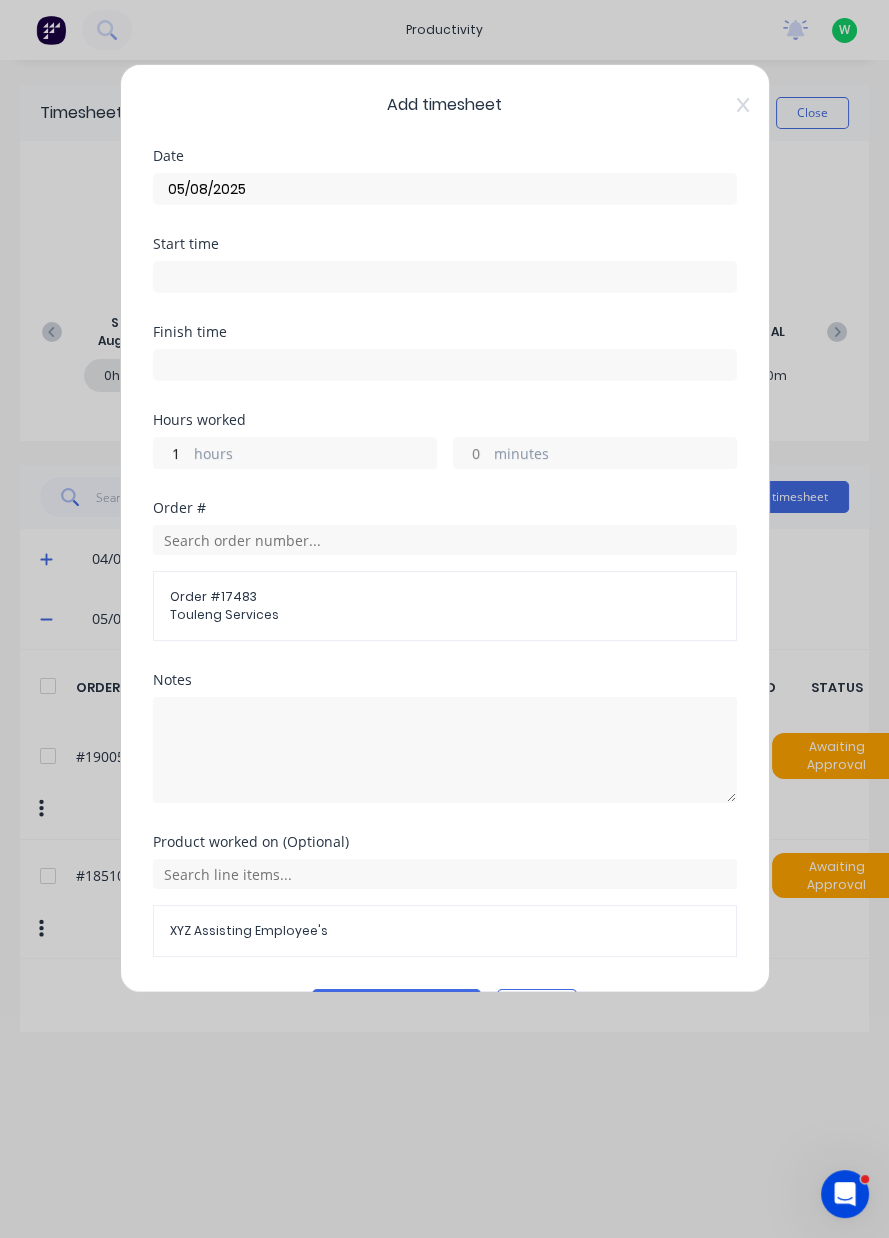 scroll, scrollTop: 53, scrollLeft: 0, axis: vertical 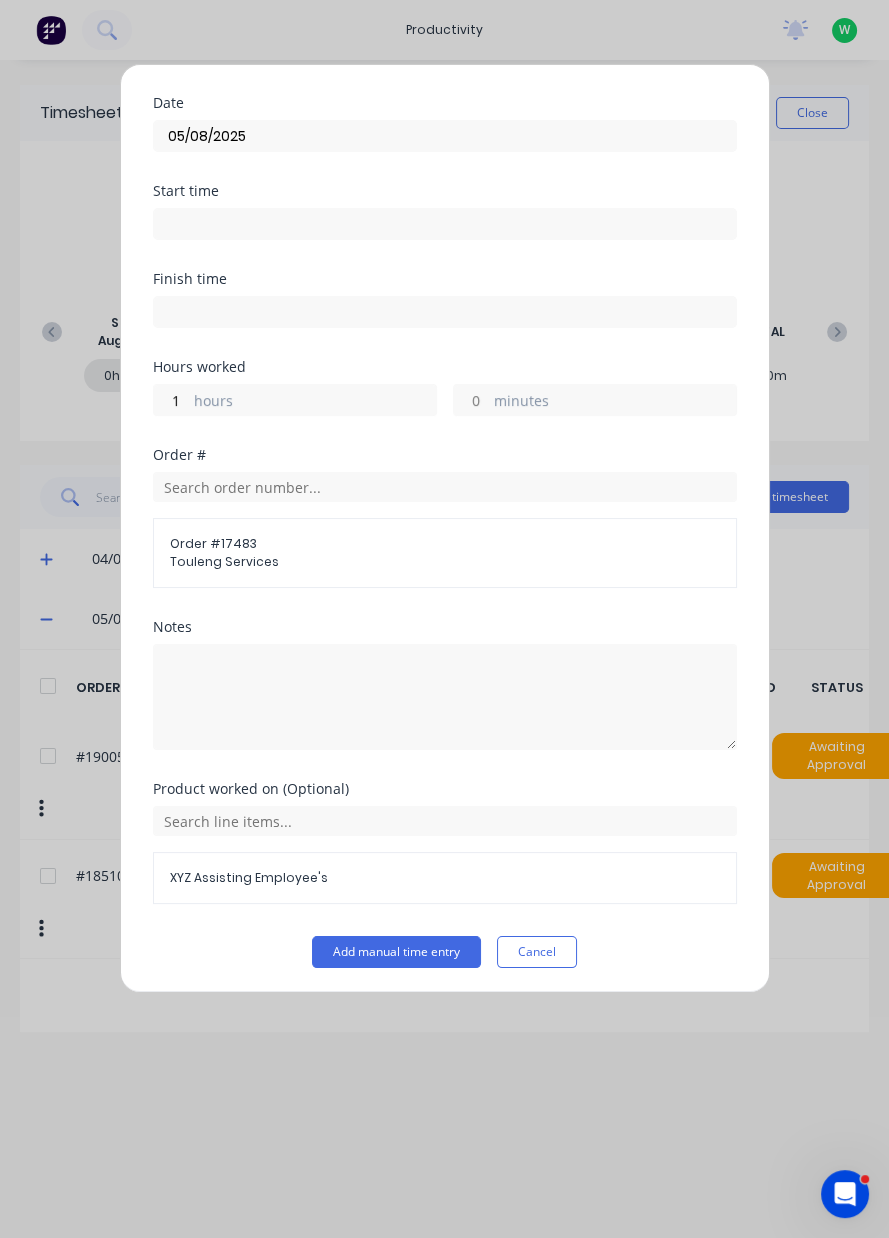 click on "Add manual time entry" at bounding box center [396, 952] 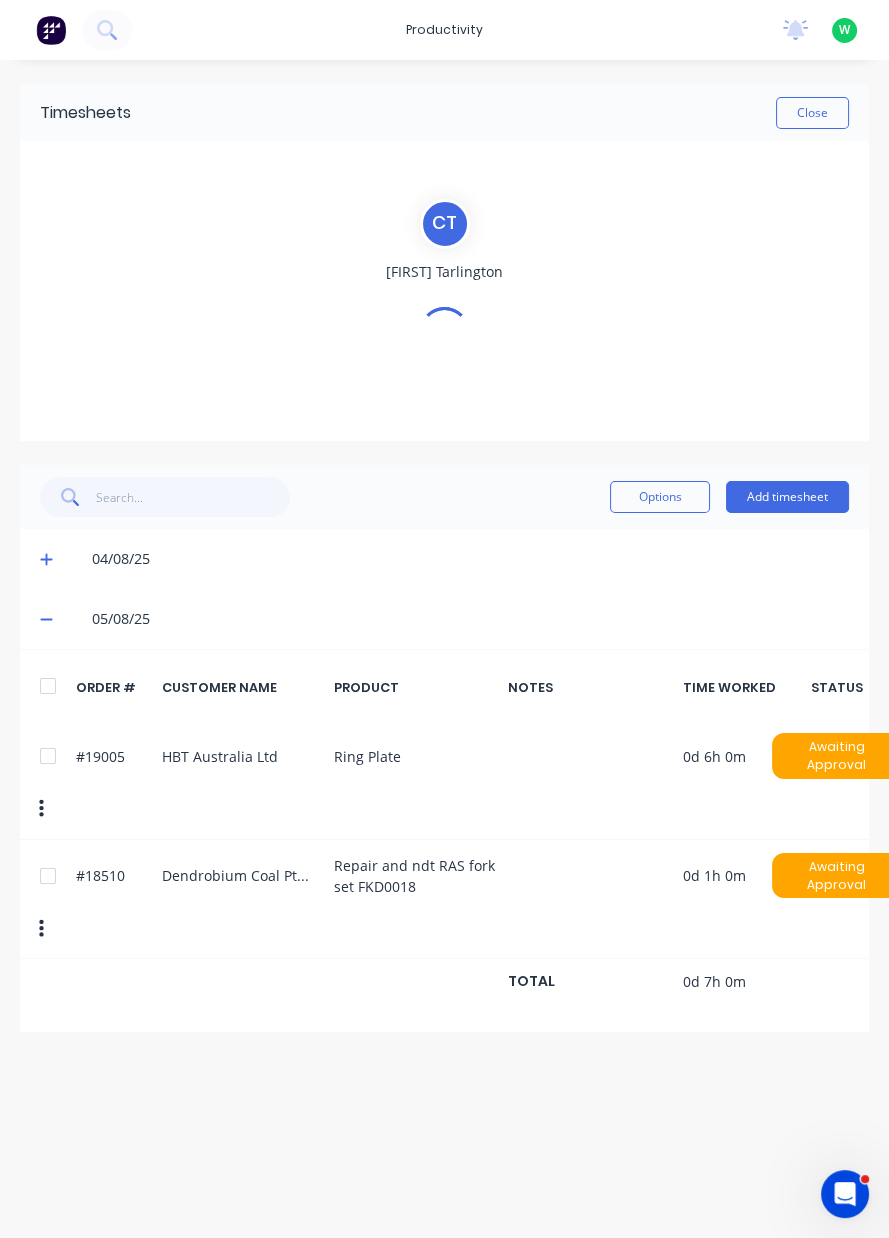 scroll, scrollTop: 0, scrollLeft: 0, axis: both 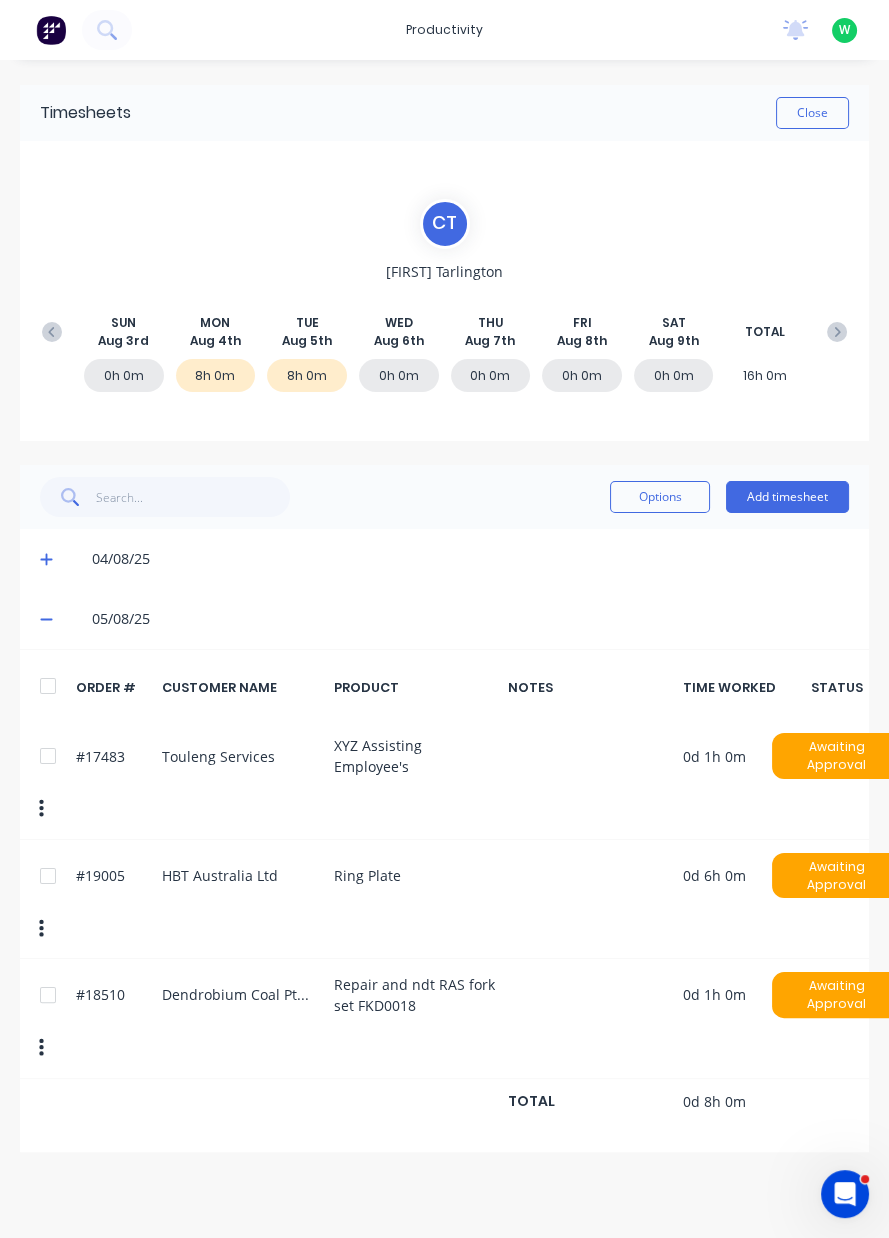 click on "Close" at bounding box center [812, 113] 